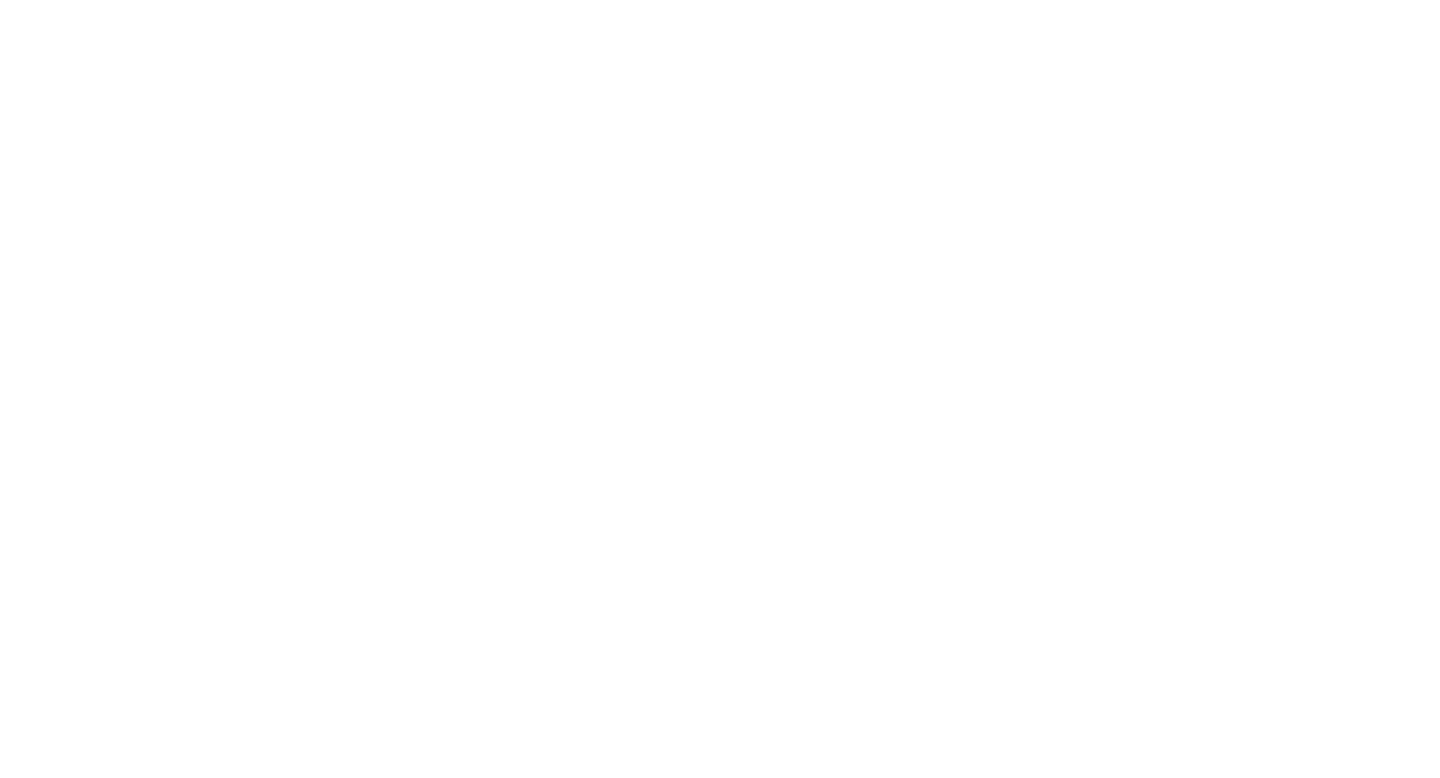 scroll, scrollTop: 0, scrollLeft: 0, axis: both 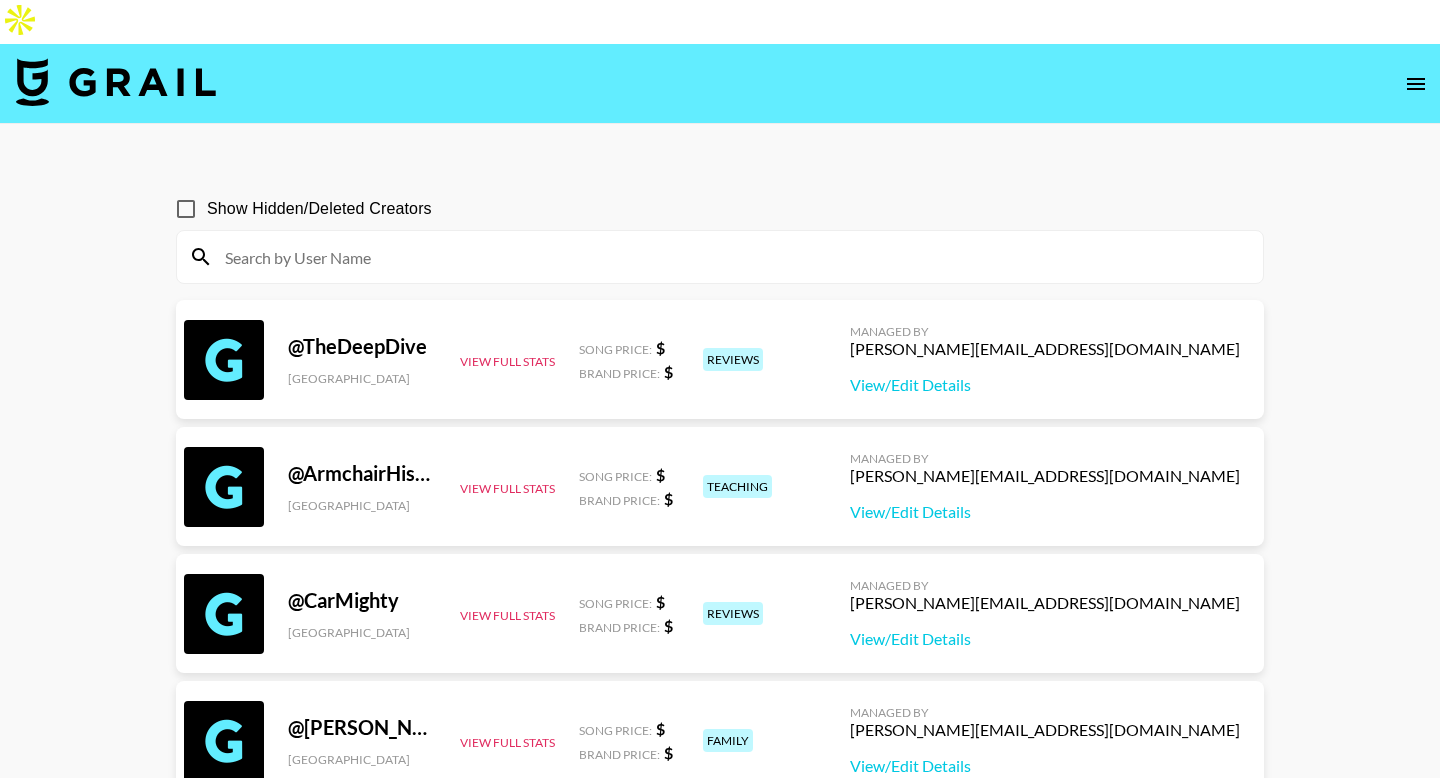 click 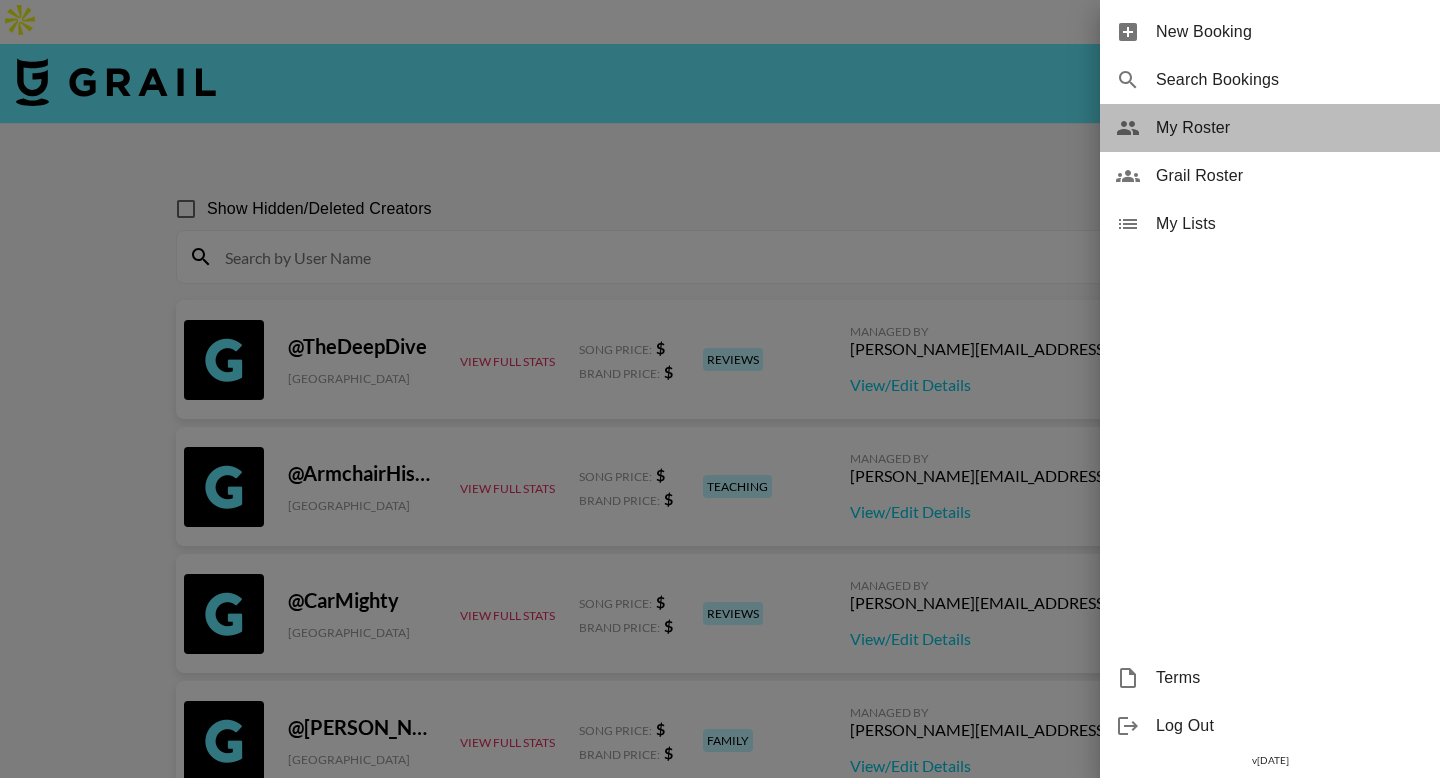 click on "My Roster" at bounding box center [1290, 128] 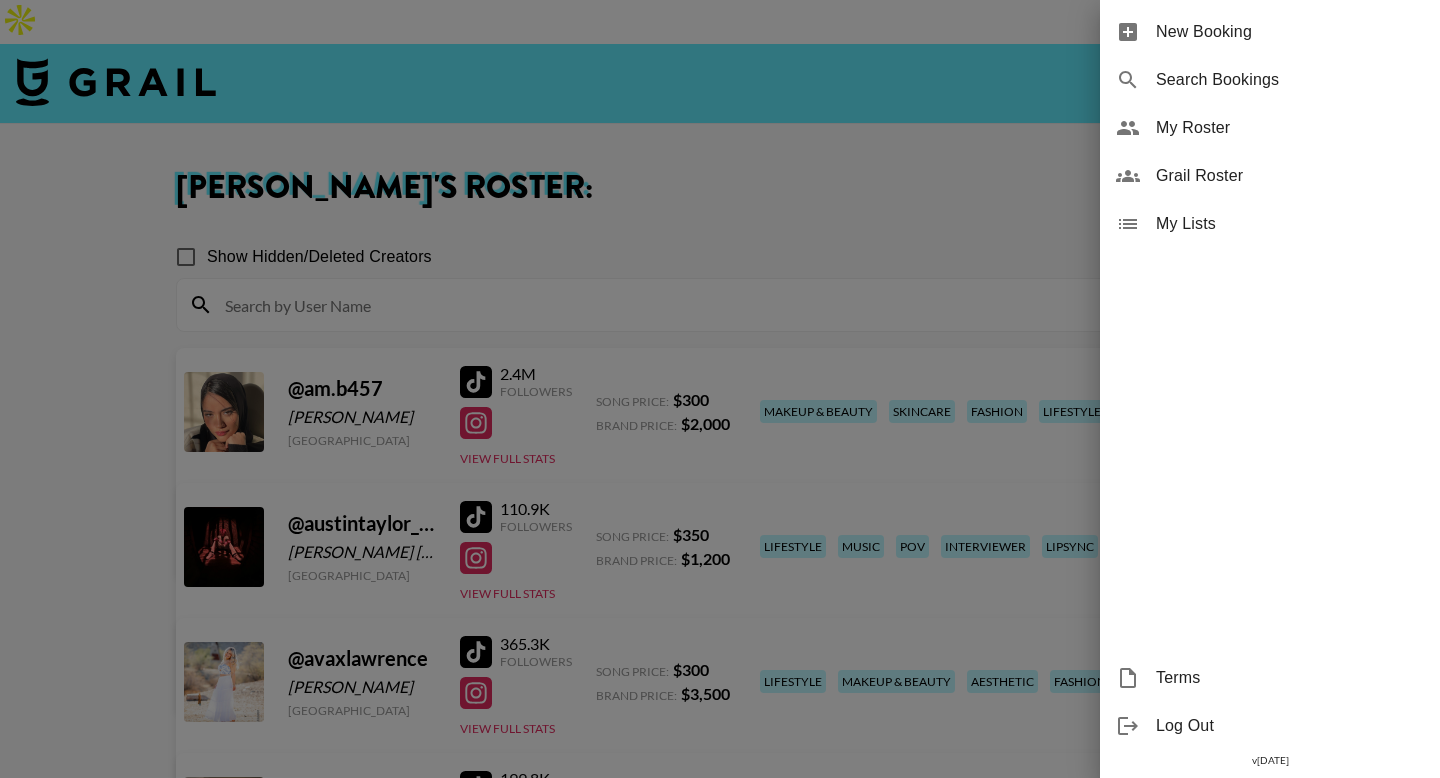 click at bounding box center (720, 389) 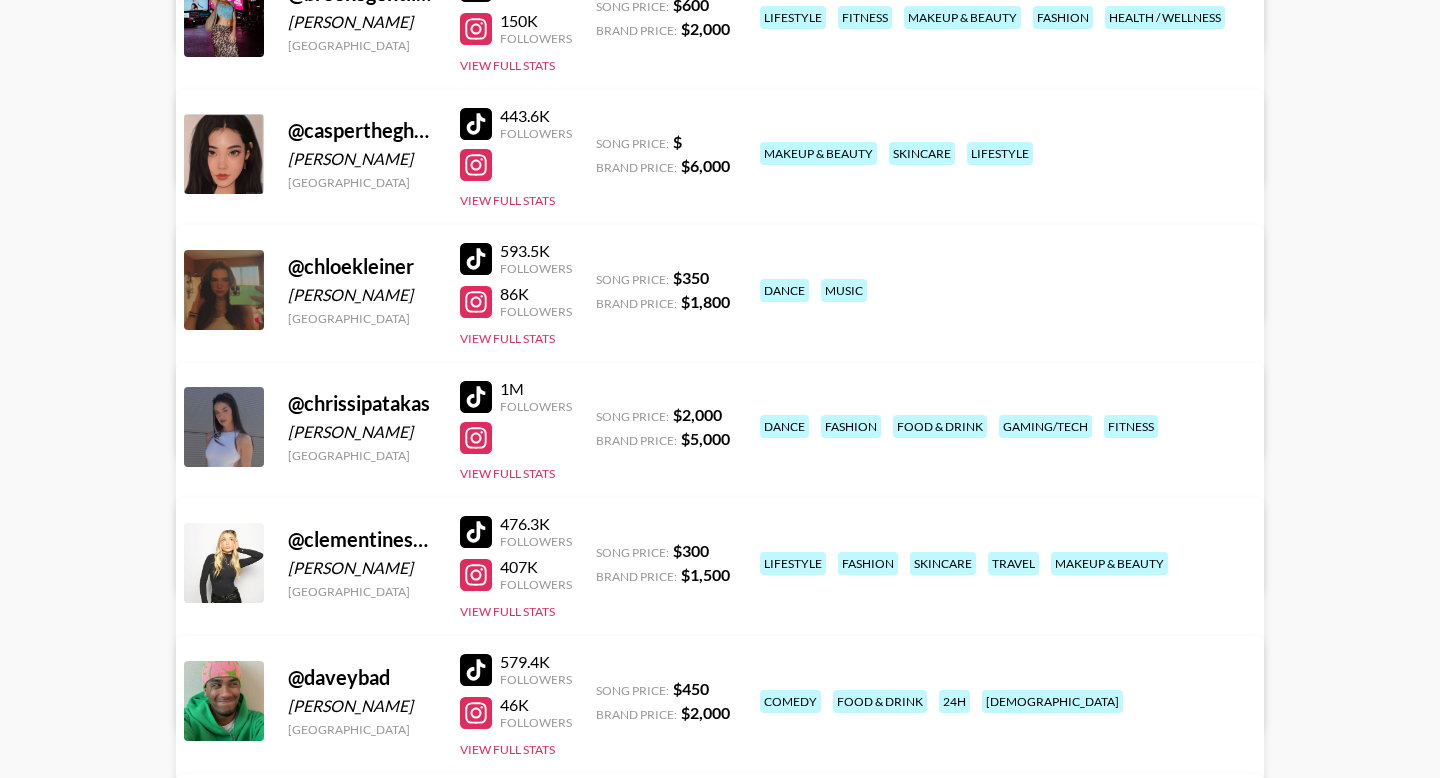 scroll, scrollTop: 1472, scrollLeft: 0, axis: vertical 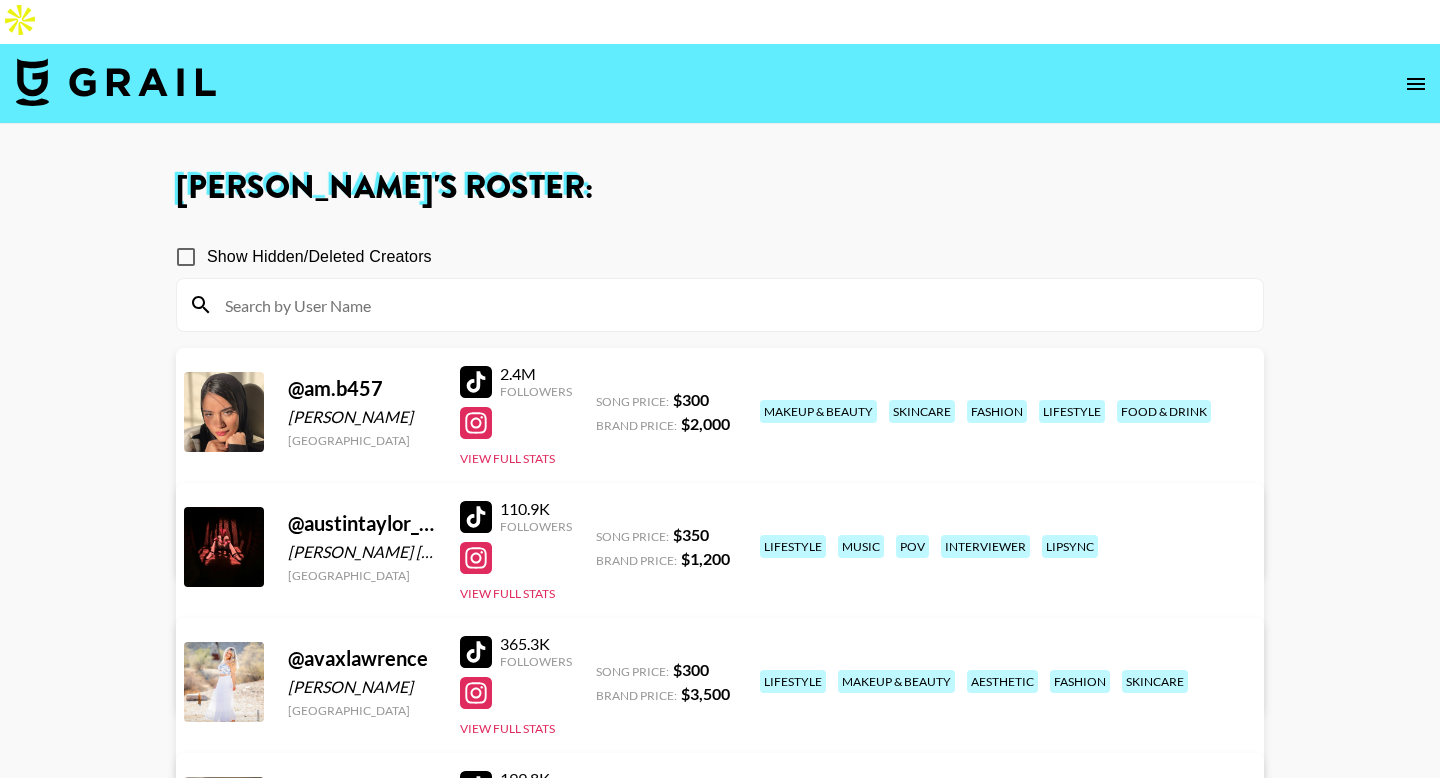 click at bounding box center [732, 305] 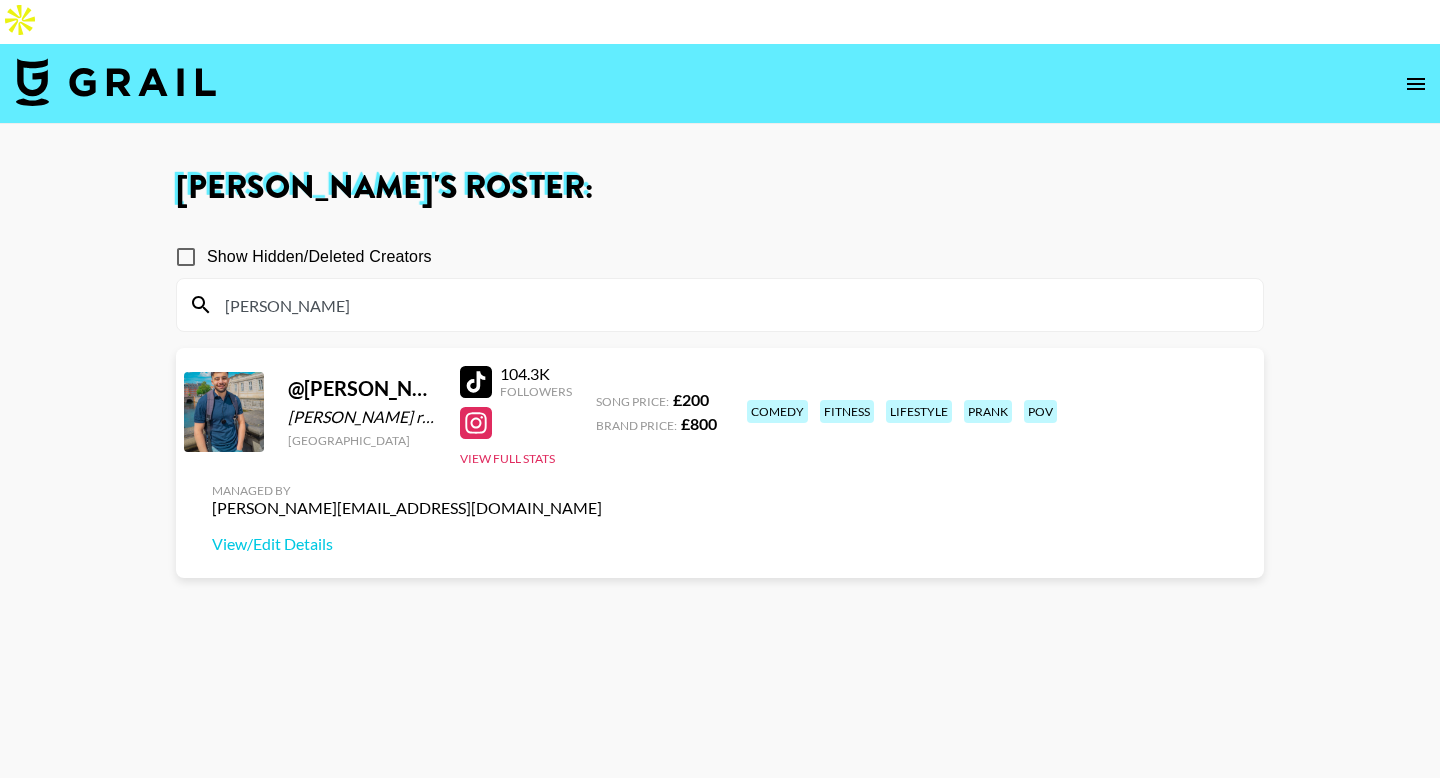 type on "omar" 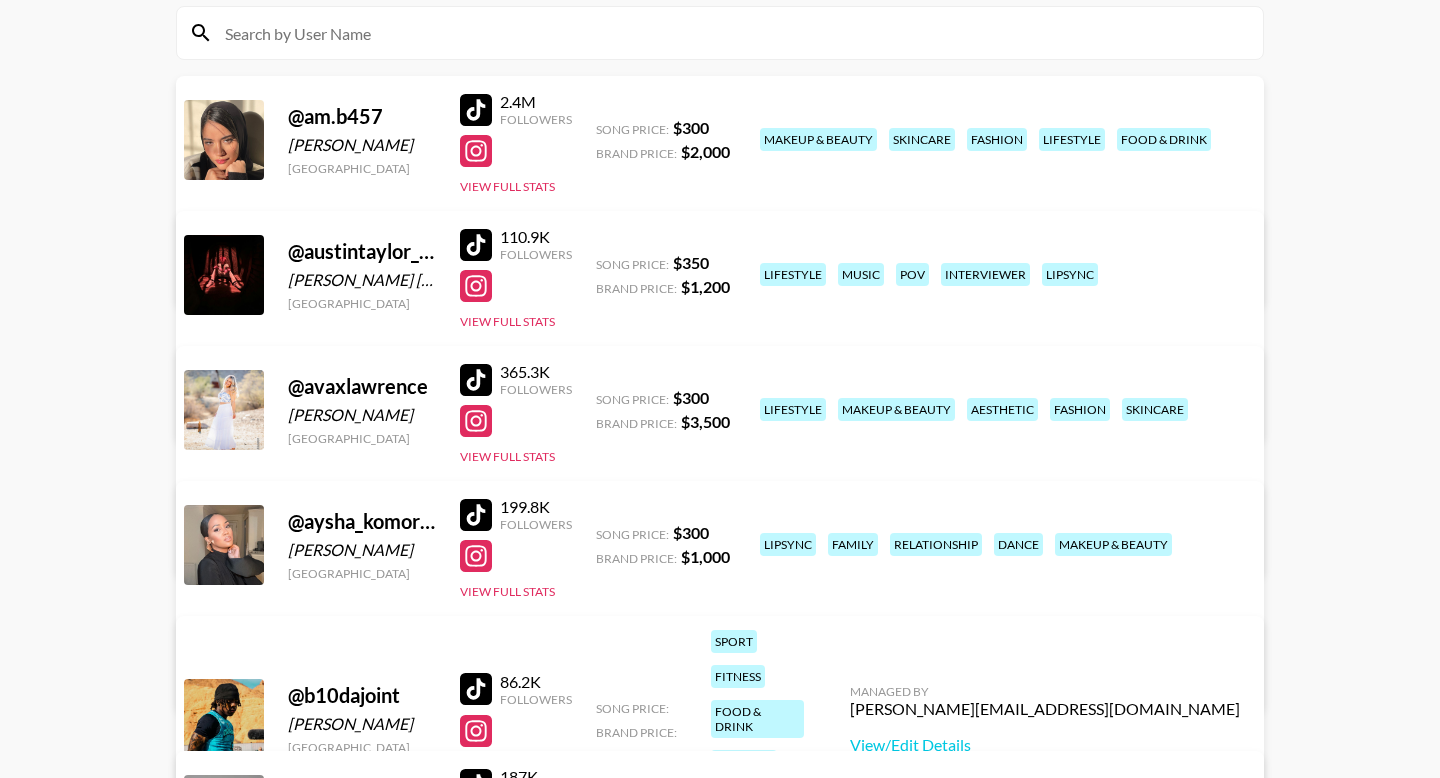 scroll, scrollTop: 311, scrollLeft: 0, axis: vertical 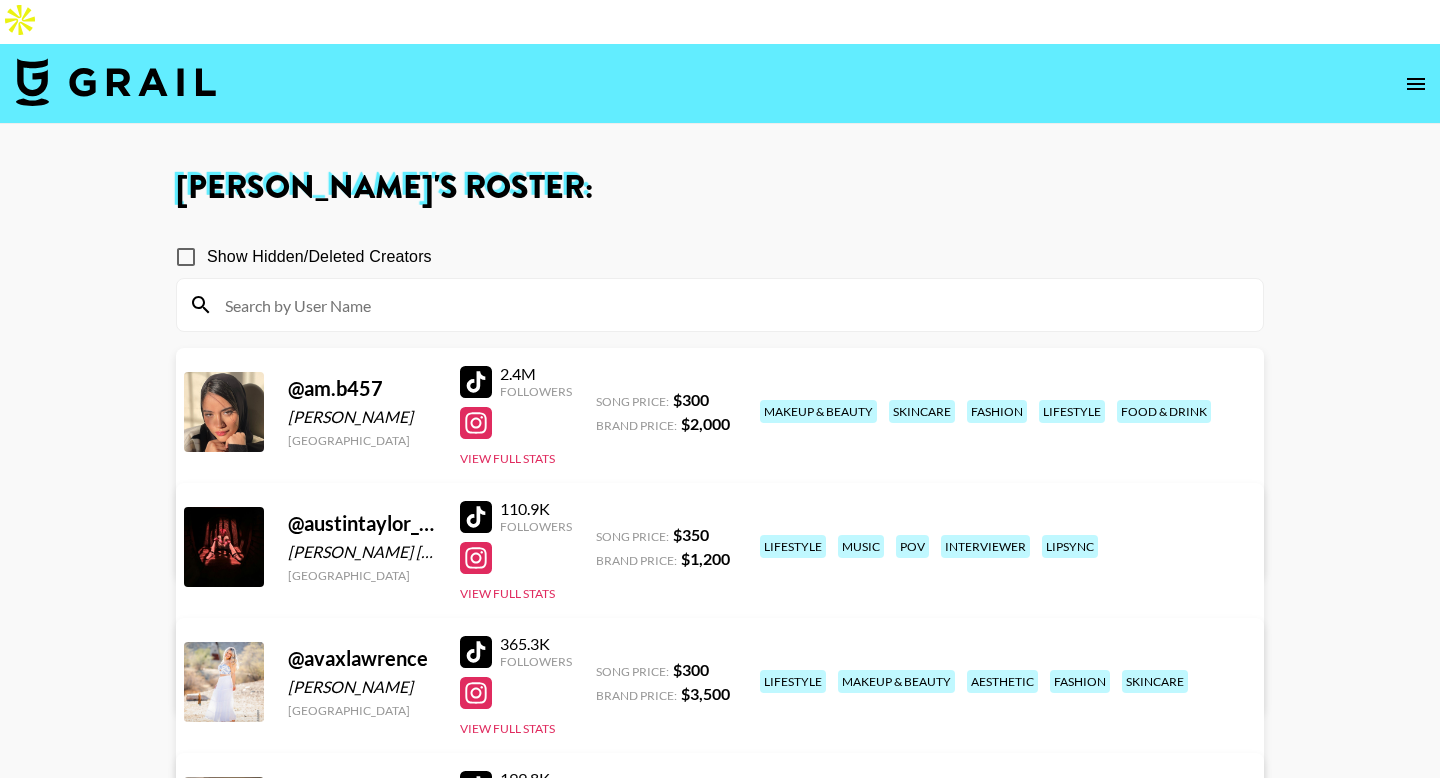 click at bounding box center [732, 305] 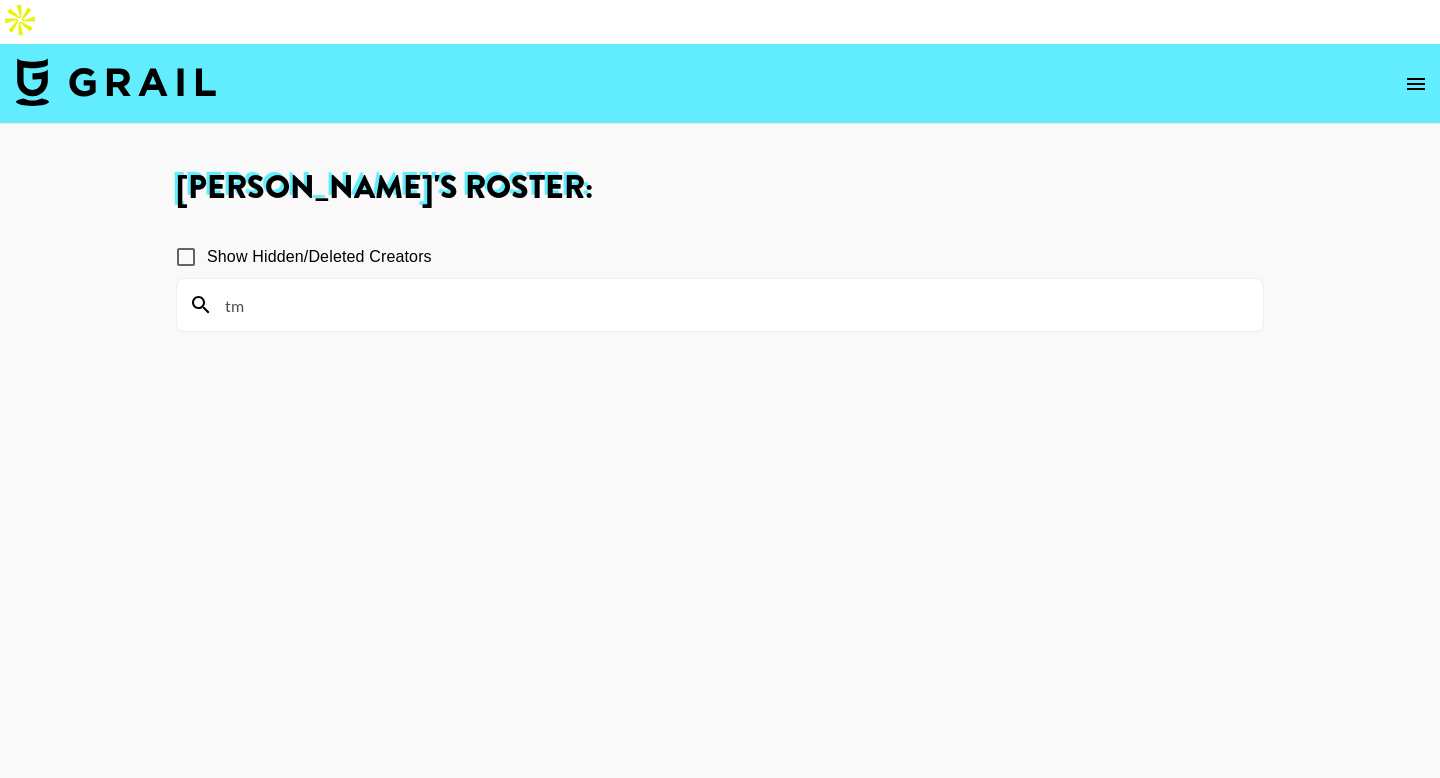 type on "t" 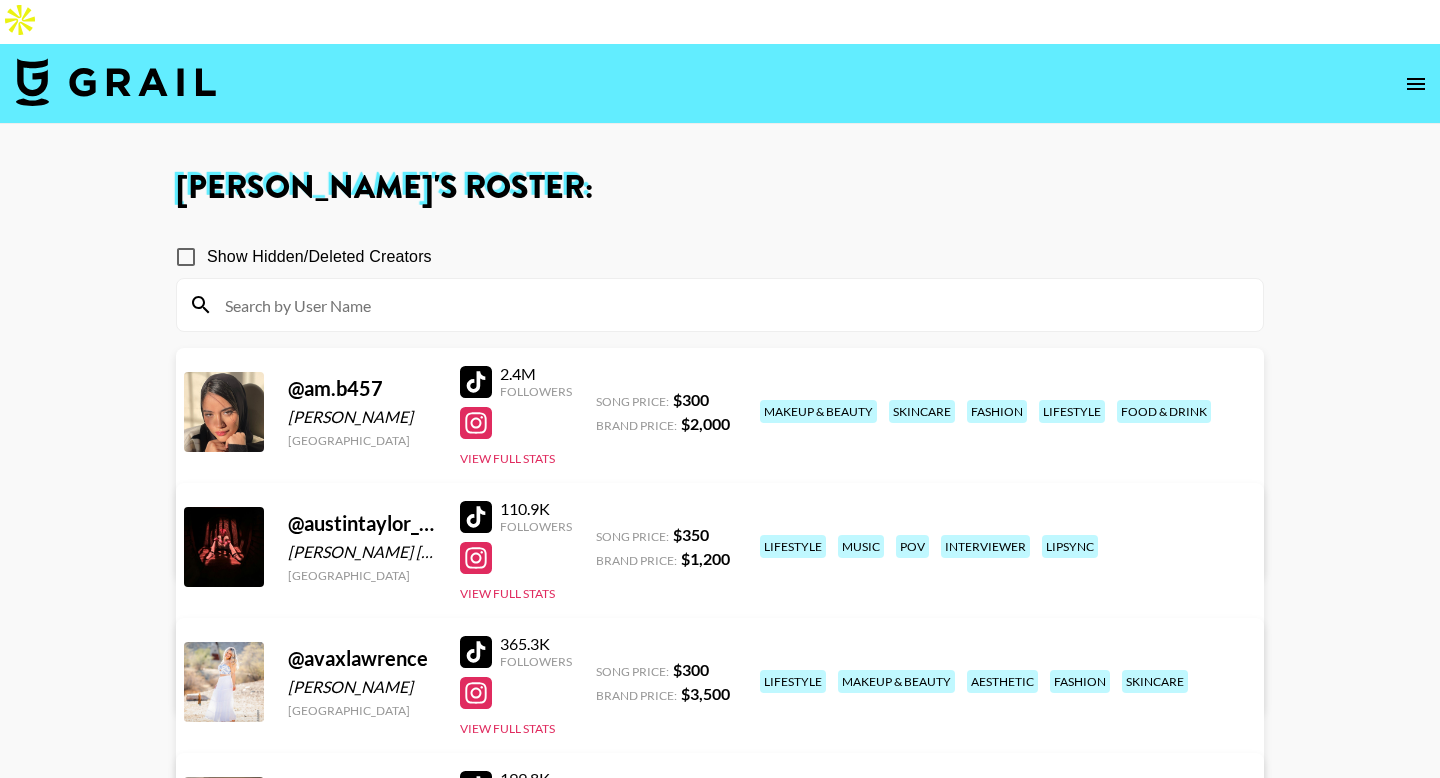 type on "m" 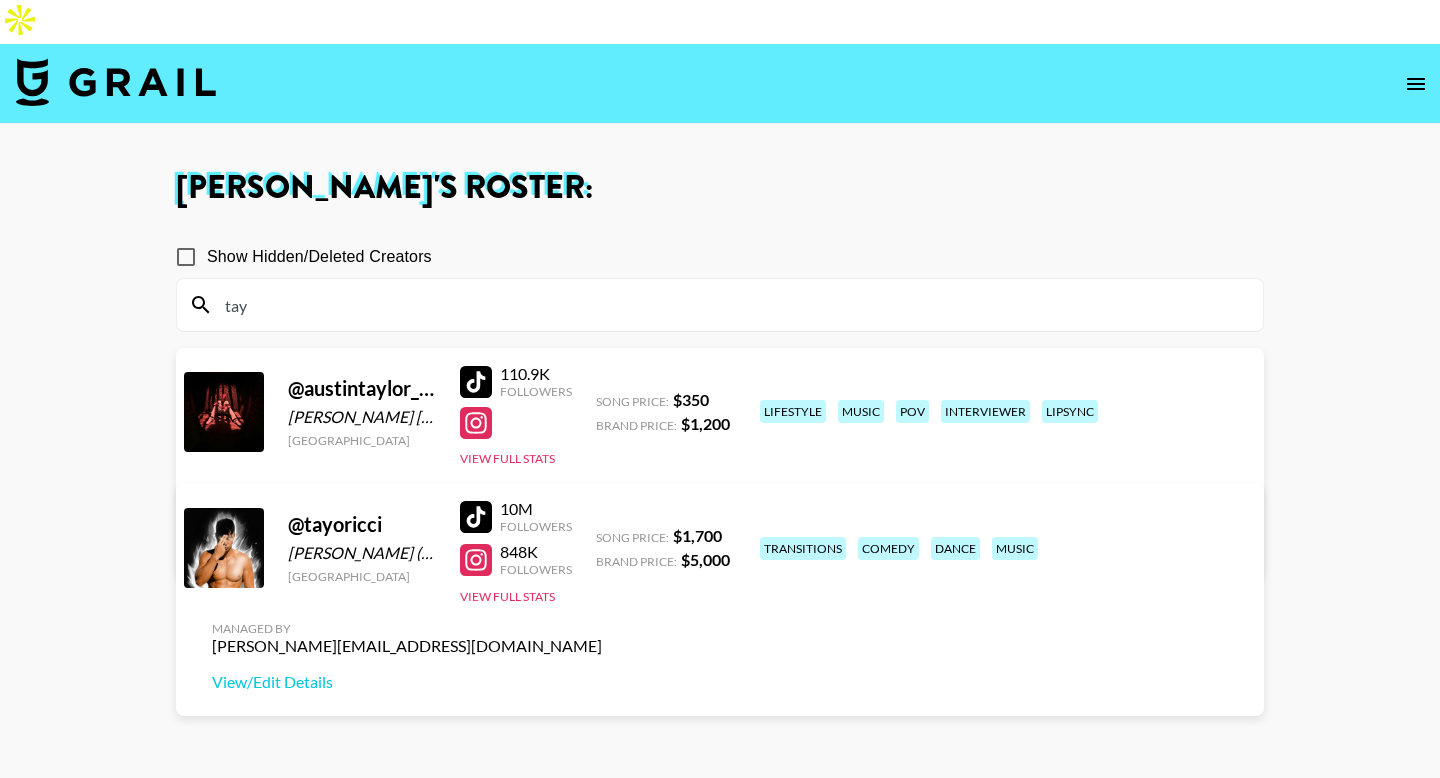 click on "Show Hidden/Deleted Creators tay @ austintaylor_official Austin Taylor Huffine United States 110.9K Followers View Full Stats Song Price: $ 350 Brand Price: $ 1,200 lifestyle music pov interviewer lipsync Managed By joseph@grail-talent.com View/Edit Details @ tayoricci Matteo Ricciuti (Tayo Ricci) United States 10M Followers 848K Followers View Full Stats Song Price: $ 1,700 Brand Price: $ 5,000 transitions comedy dance music Managed By joseph@grail-talent.com View/Edit Details" at bounding box center (720, 529) 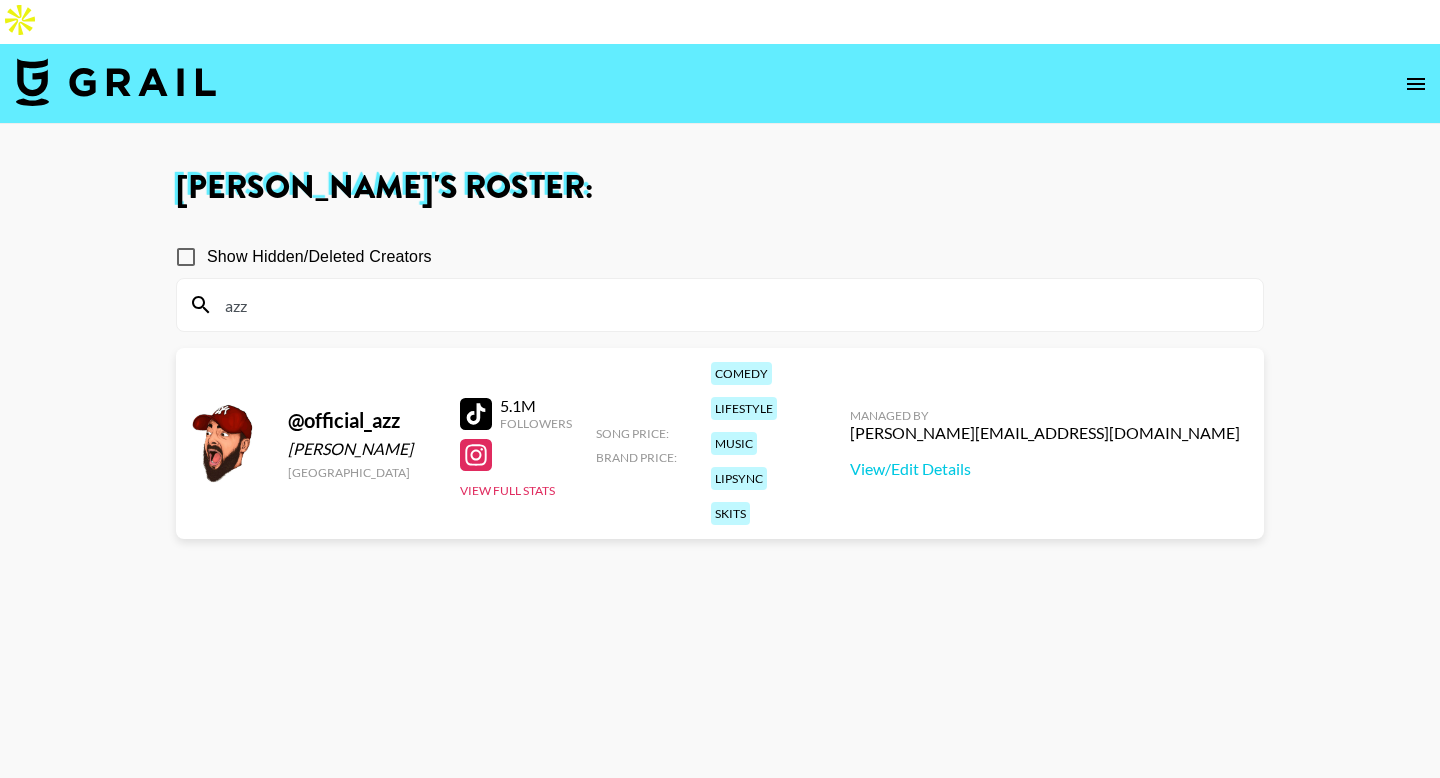 click on "azz" at bounding box center [732, 305] 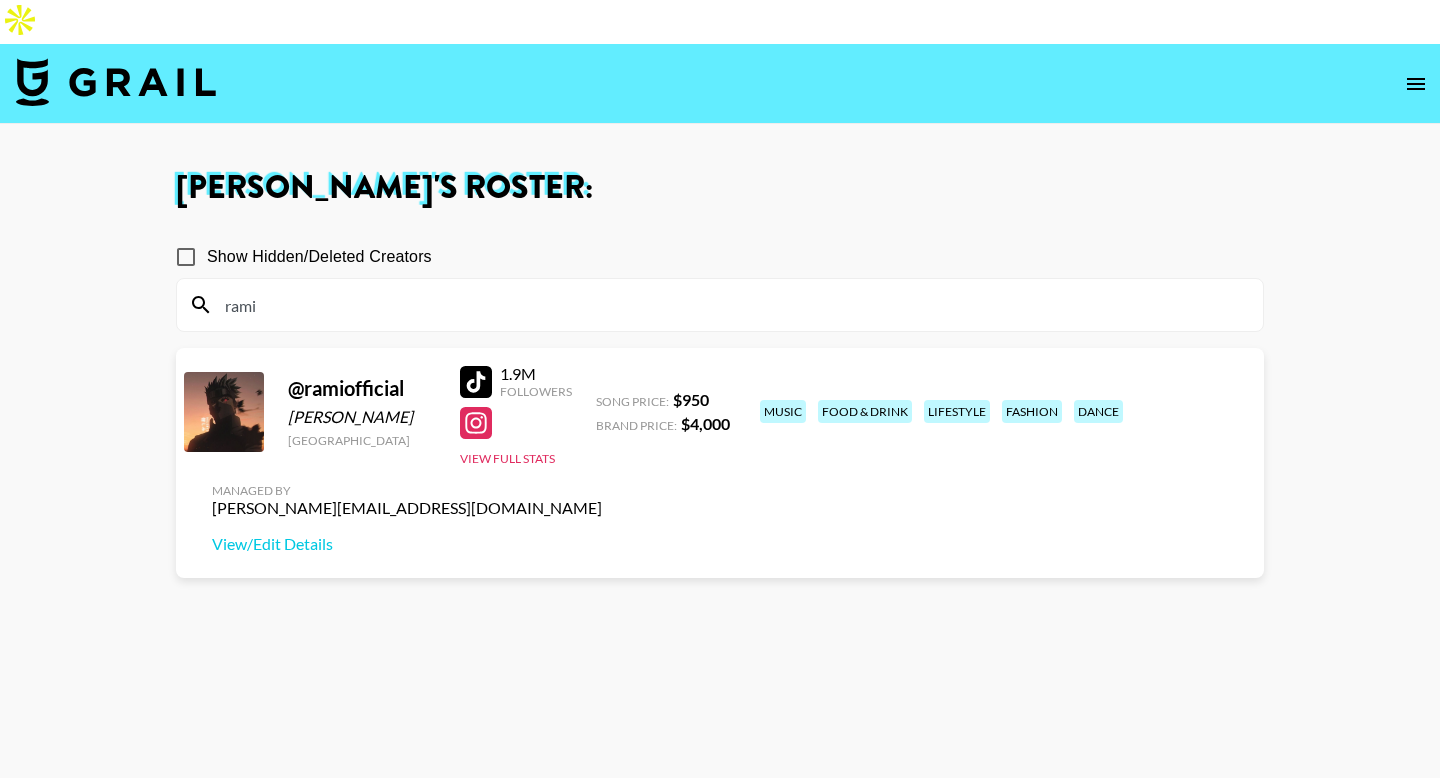 click on "rami" at bounding box center [732, 305] 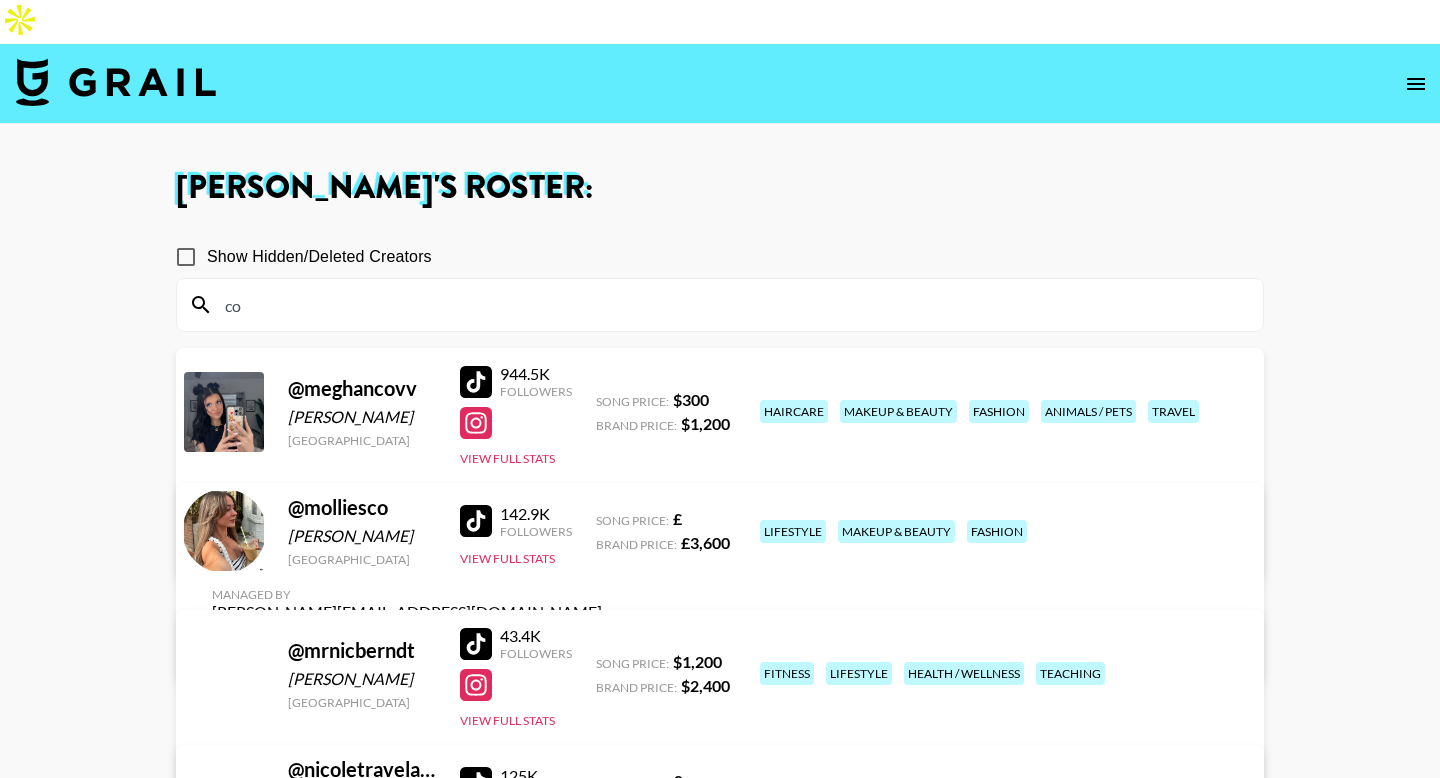 type on "c" 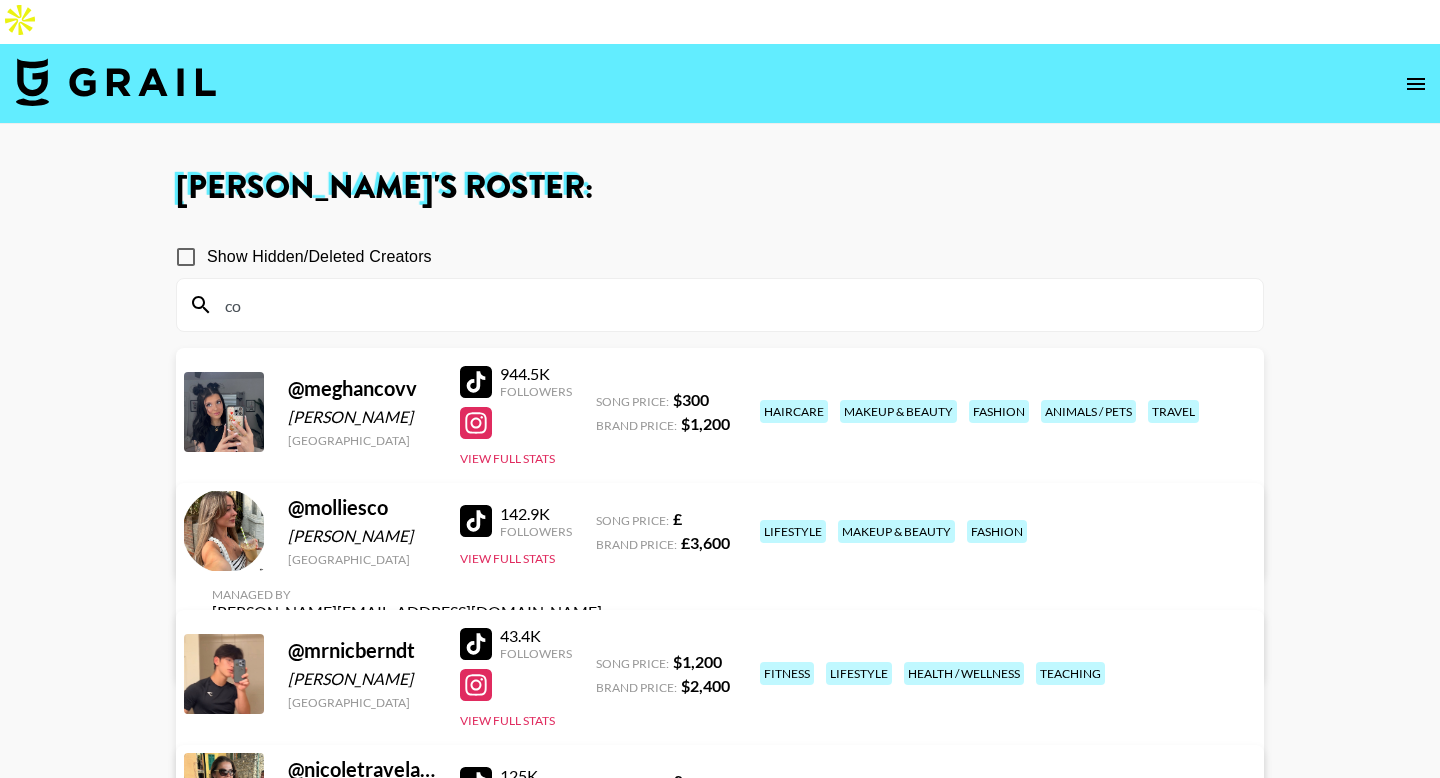 type on "c" 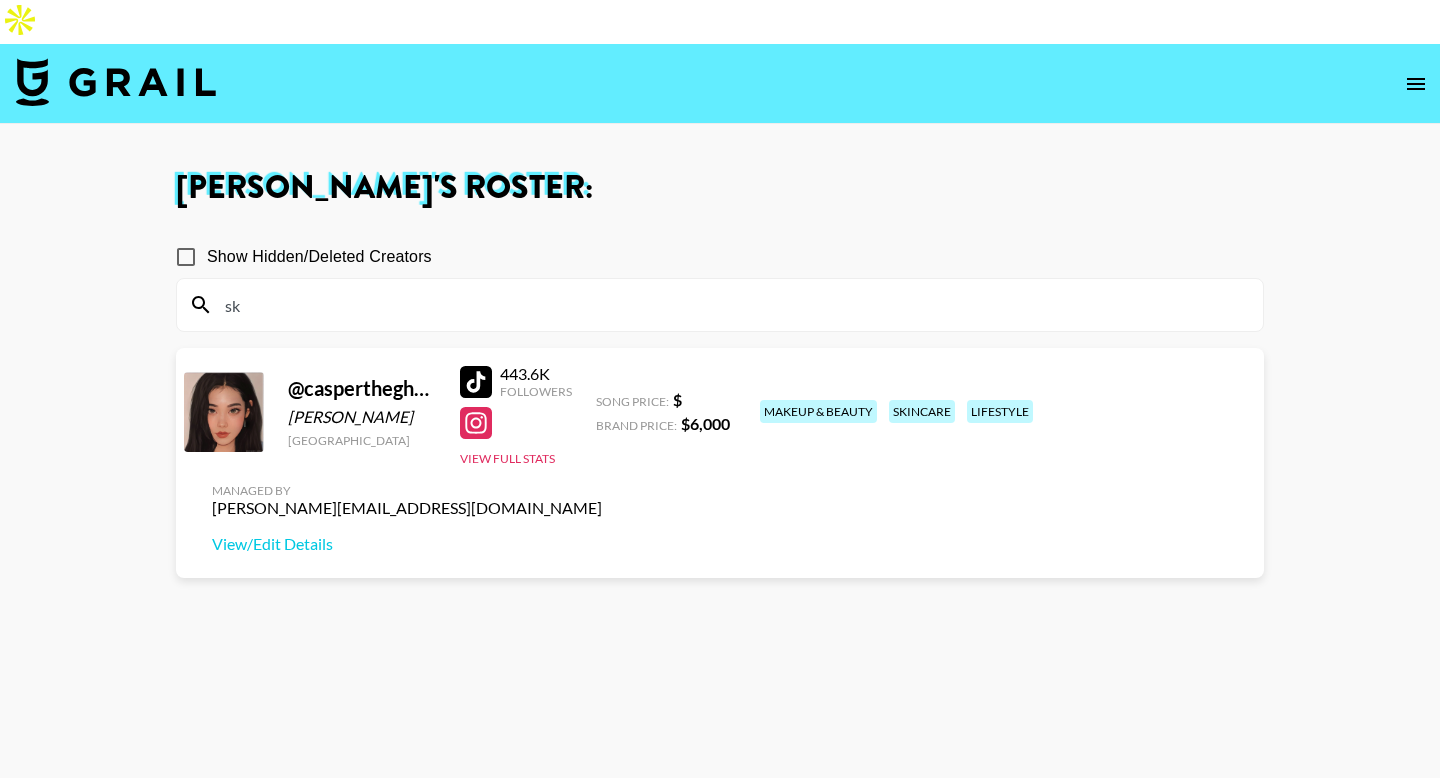type on "s" 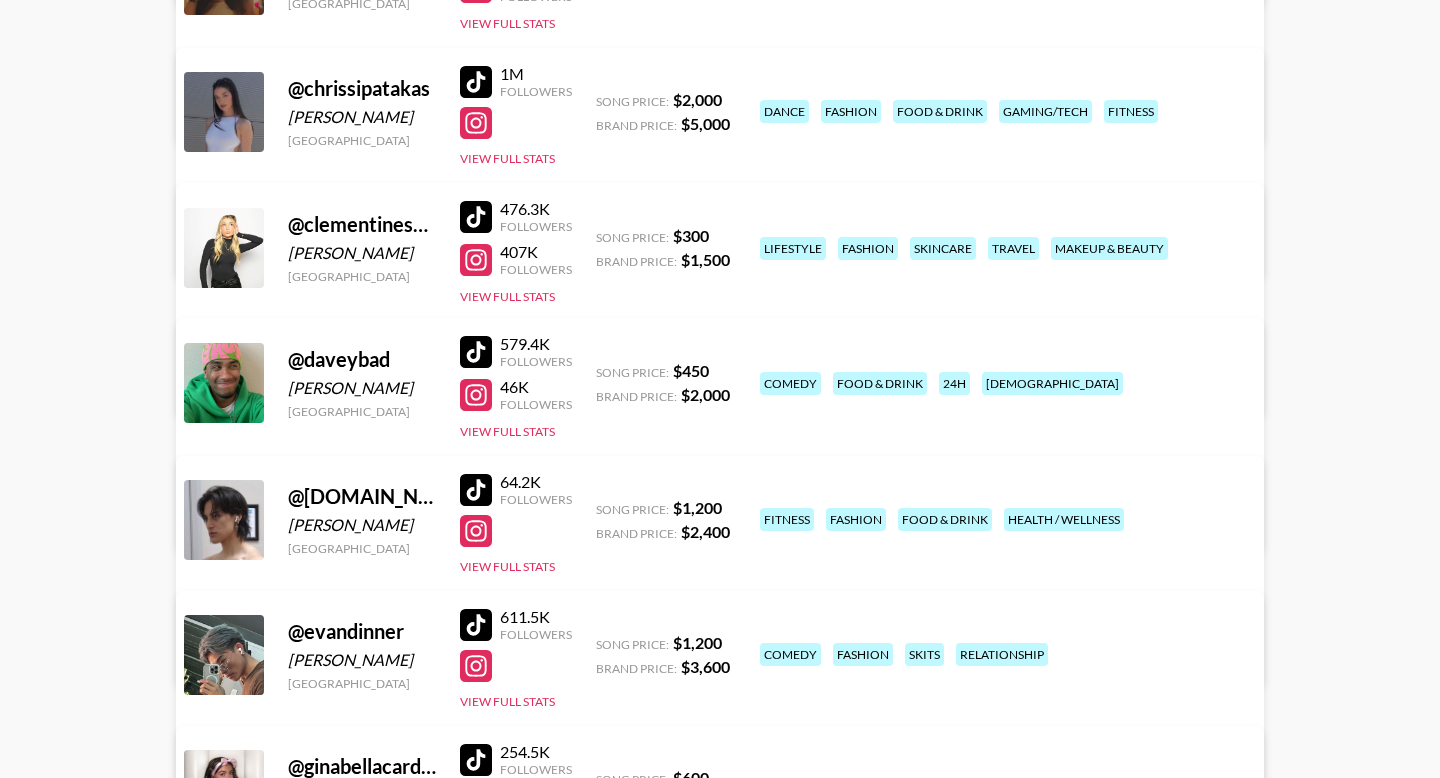 scroll, scrollTop: 1744, scrollLeft: 0, axis: vertical 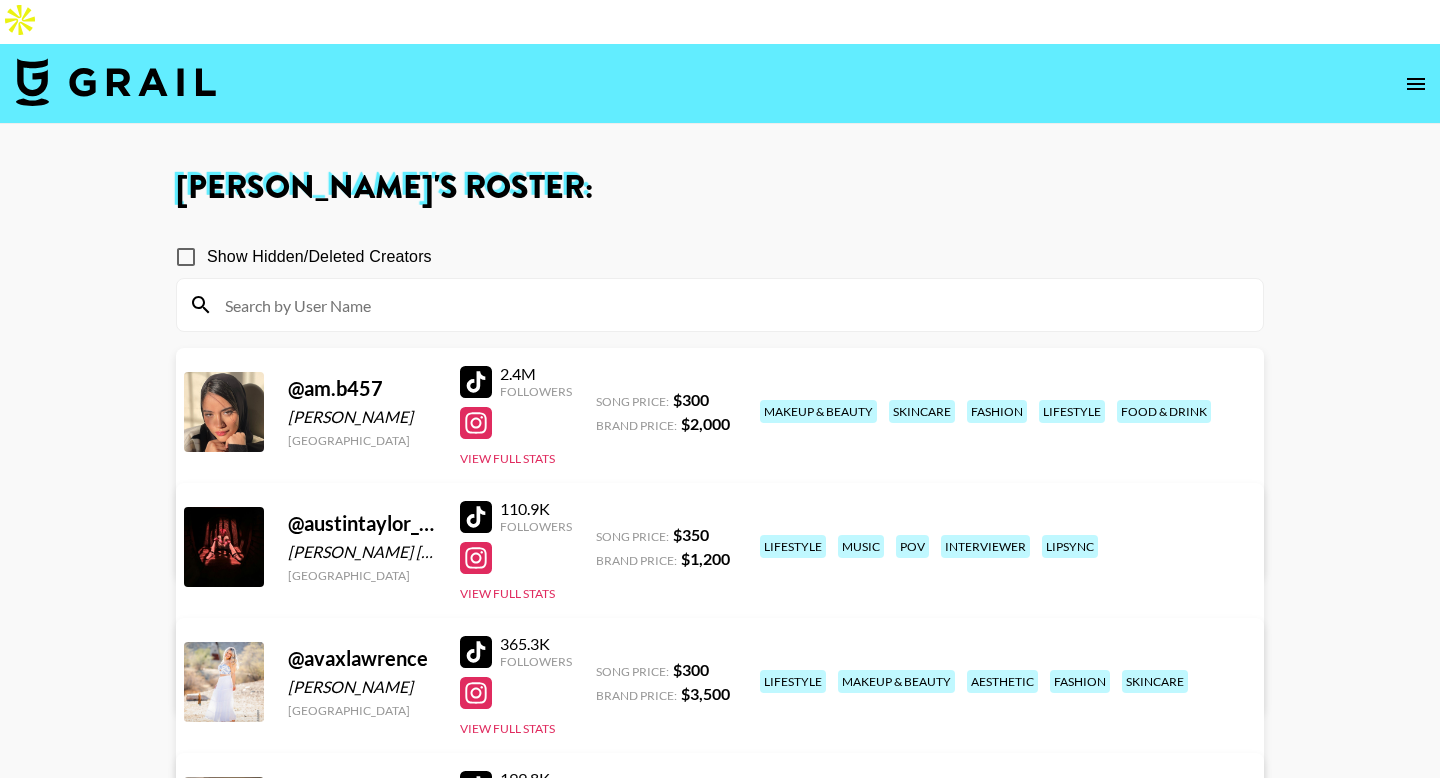 click at bounding box center [732, 305] 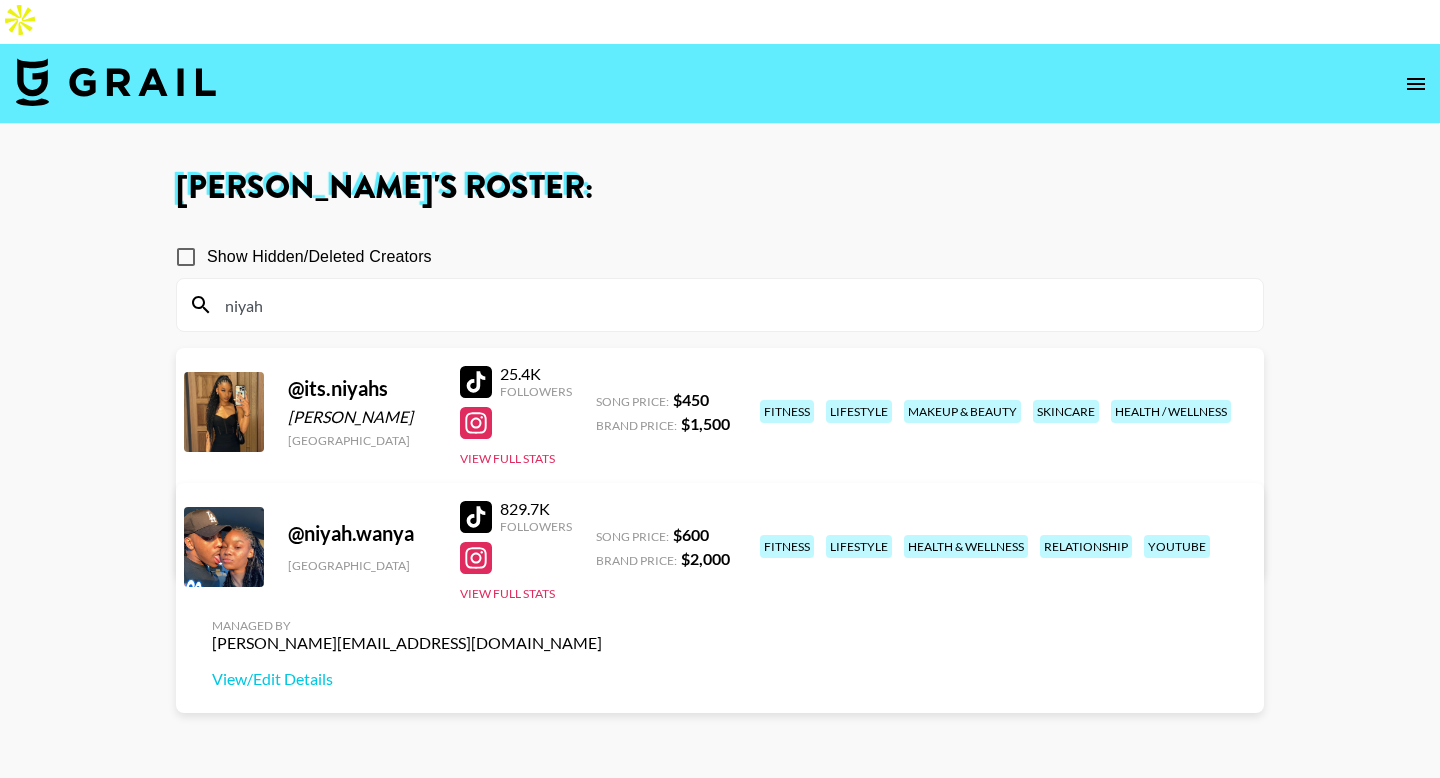 type on "niyah" 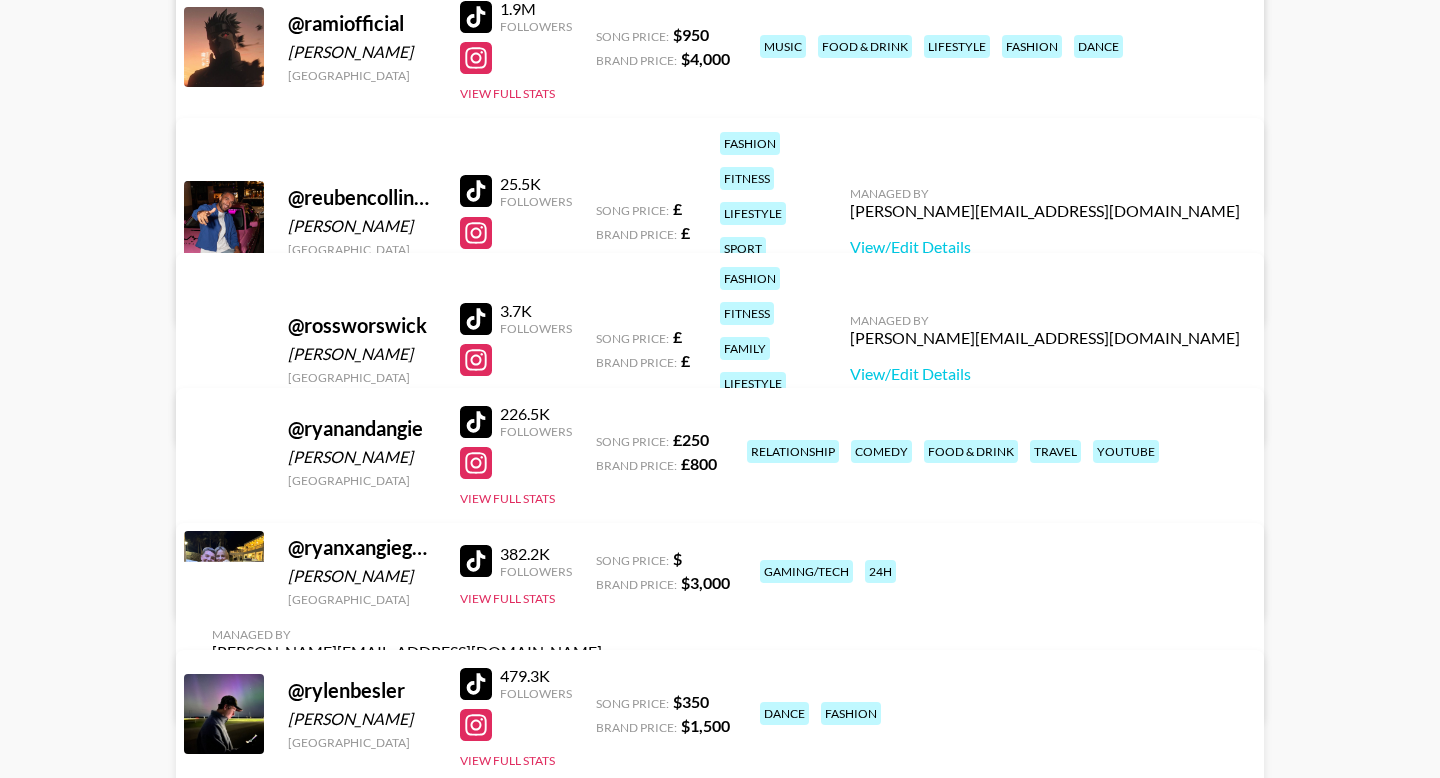 scroll, scrollTop: 6916, scrollLeft: 0, axis: vertical 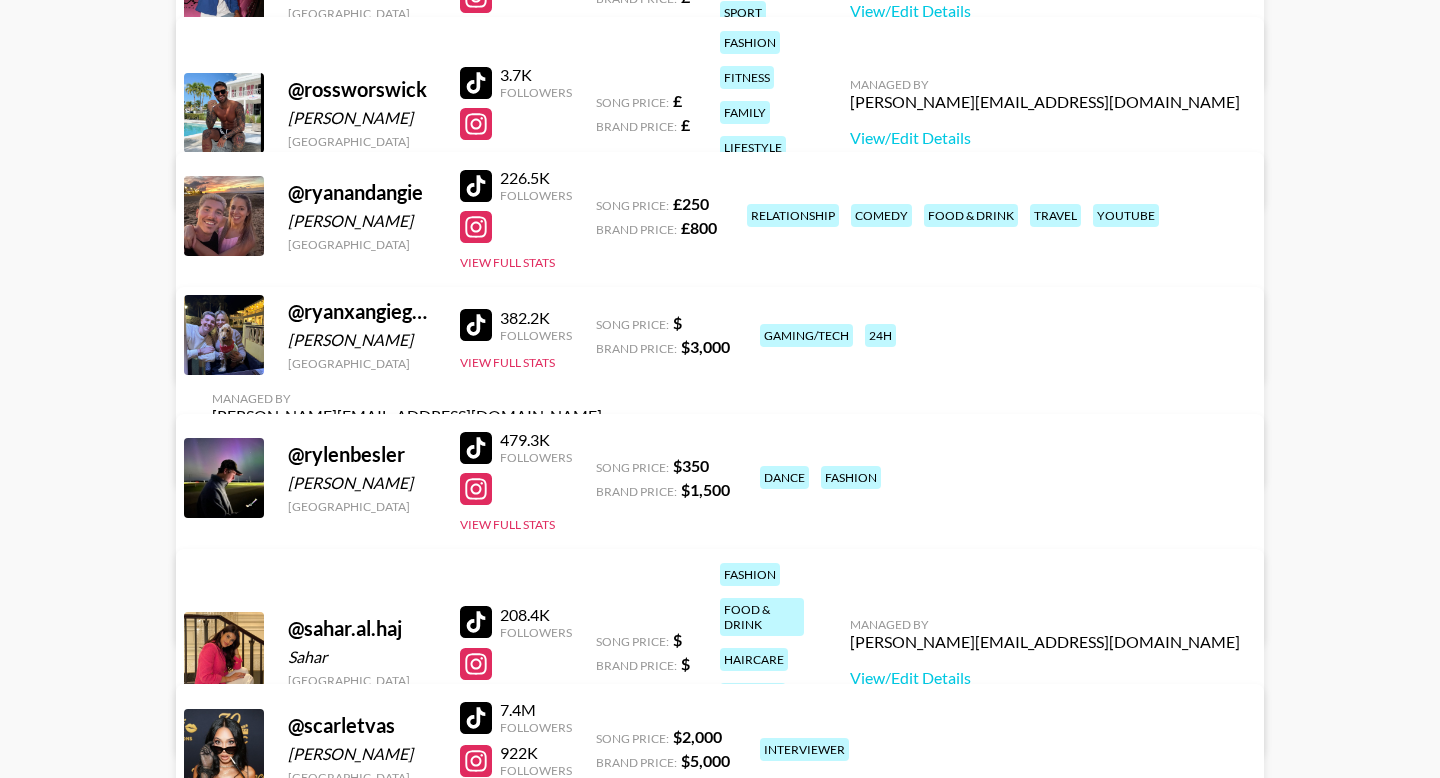 type 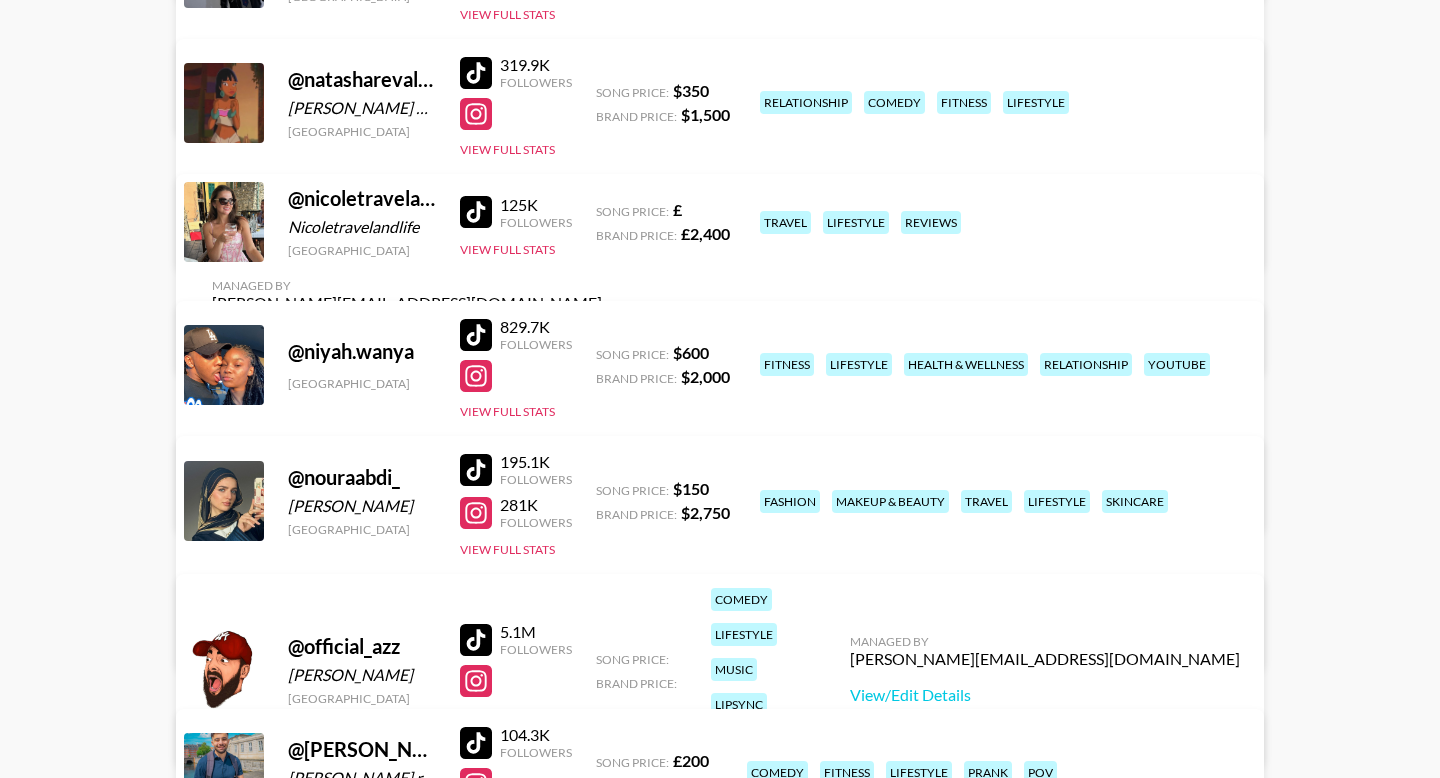 scroll, scrollTop: 5293, scrollLeft: 0, axis: vertical 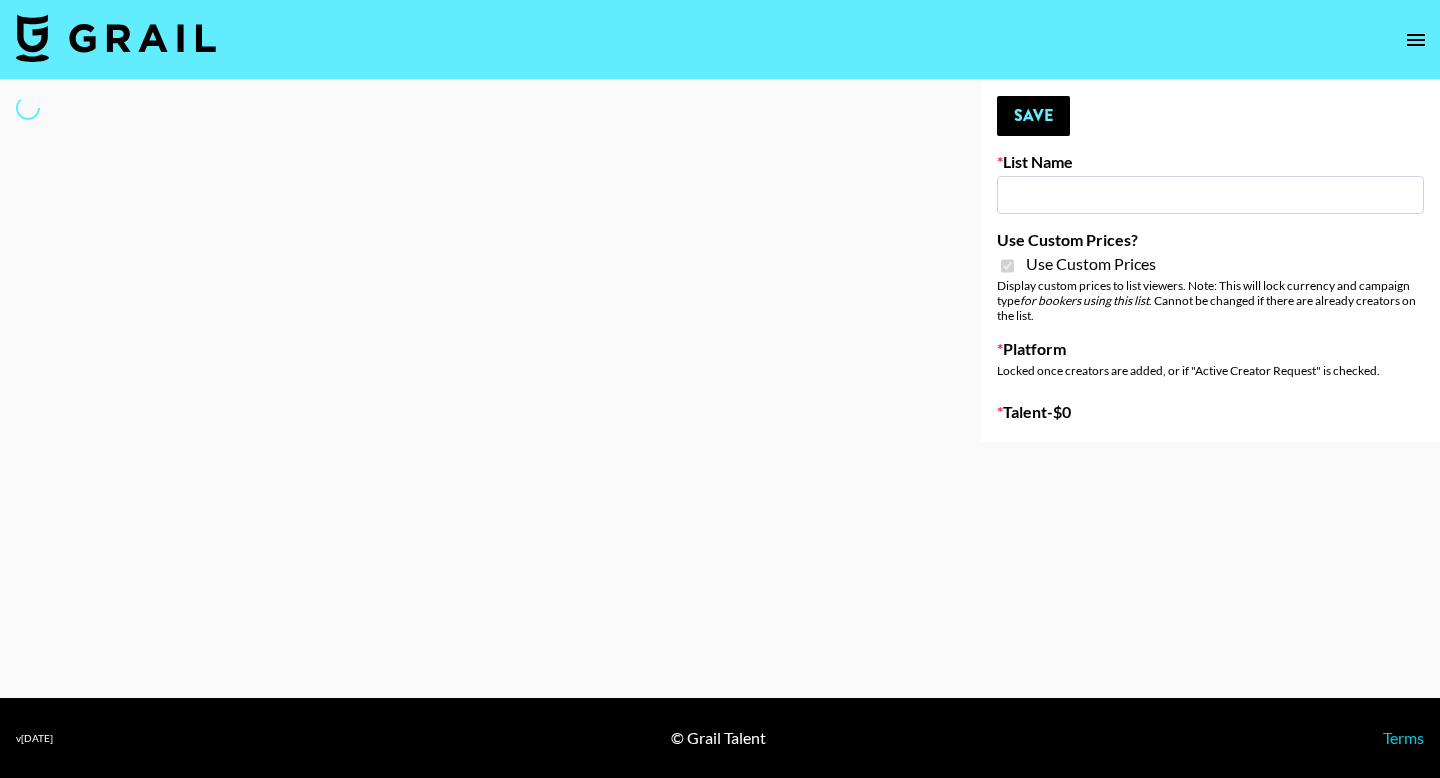 type on "IRL Activation for IG Creators in [GEOGRAPHIC_DATA]" 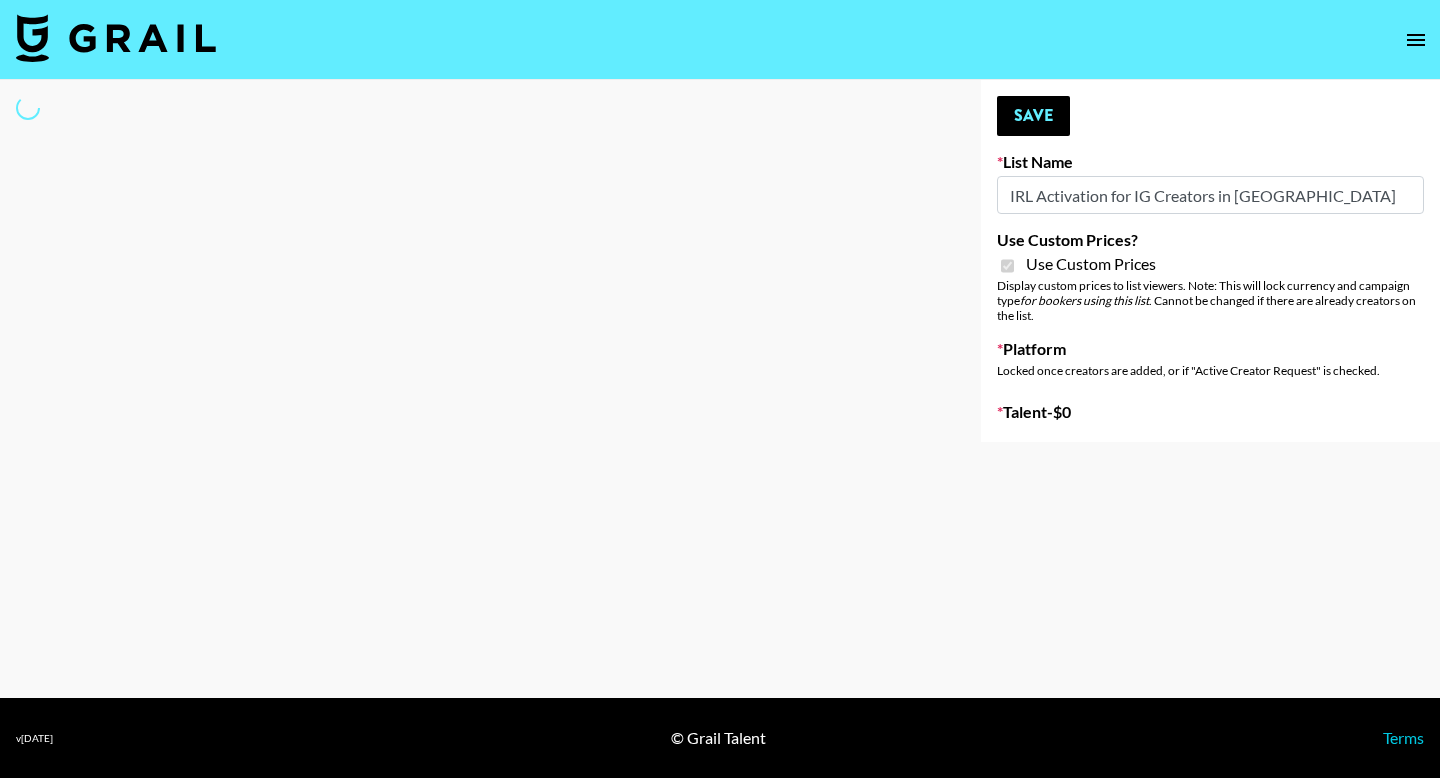 select on "Brand" 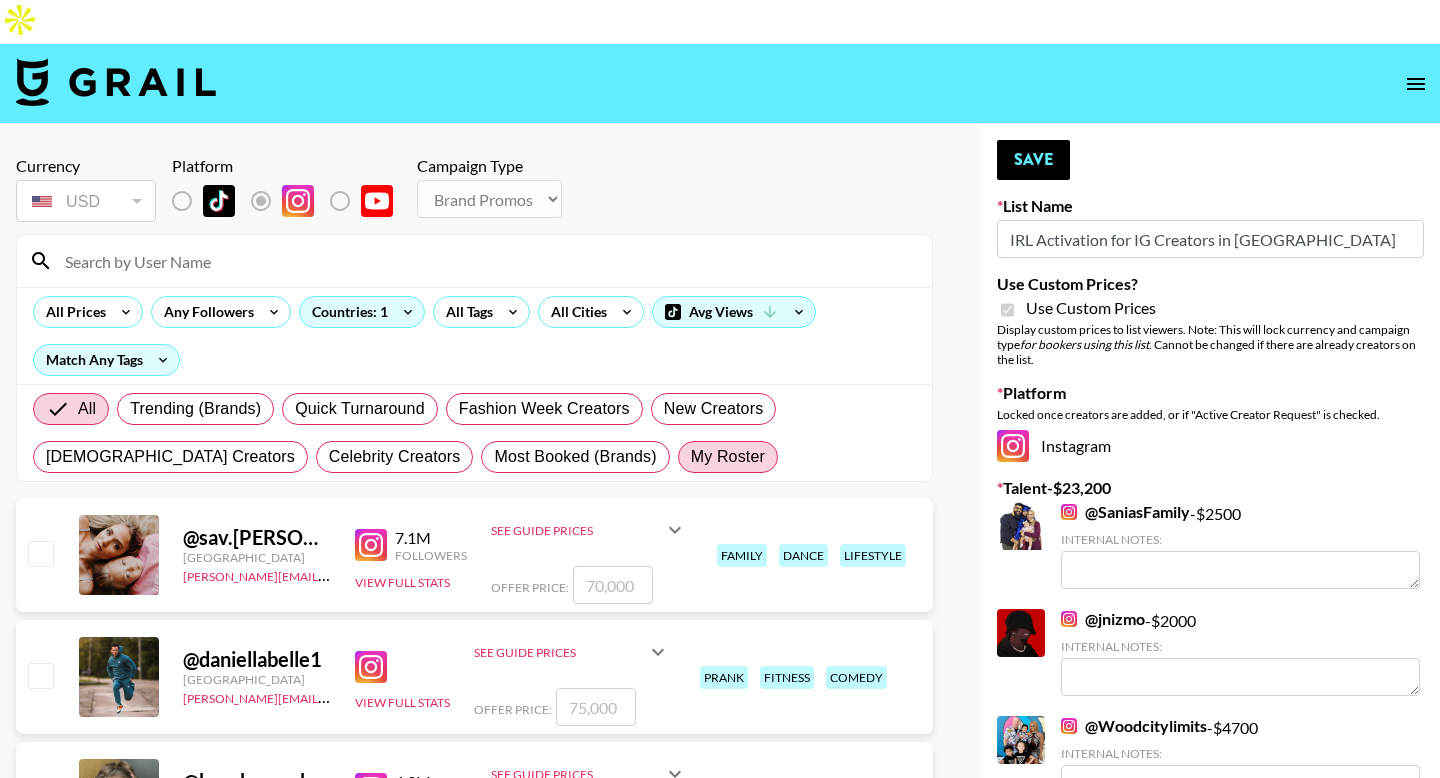 click on "My Roster" at bounding box center [728, 457] 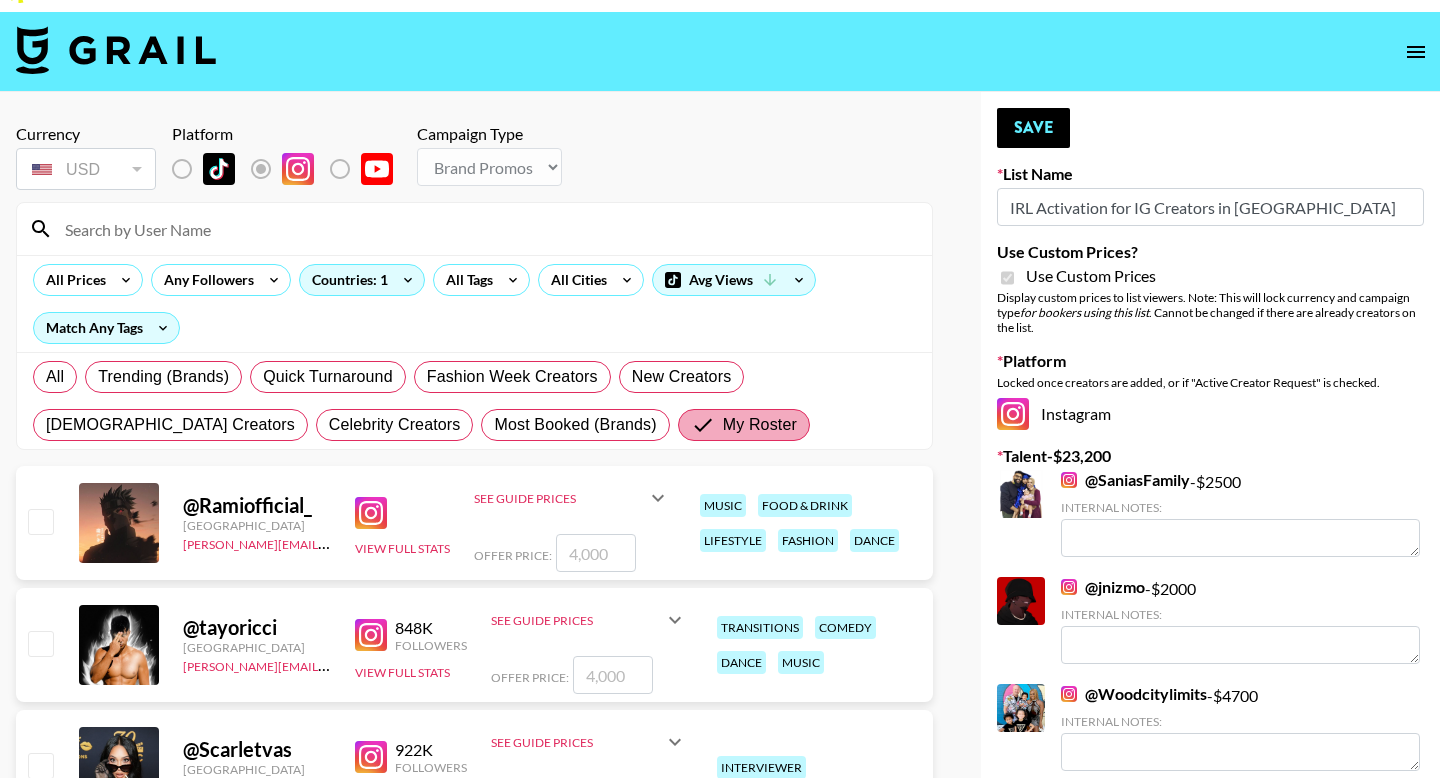 scroll, scrollTop: 246, scrollLeft: 0, axis: vertical 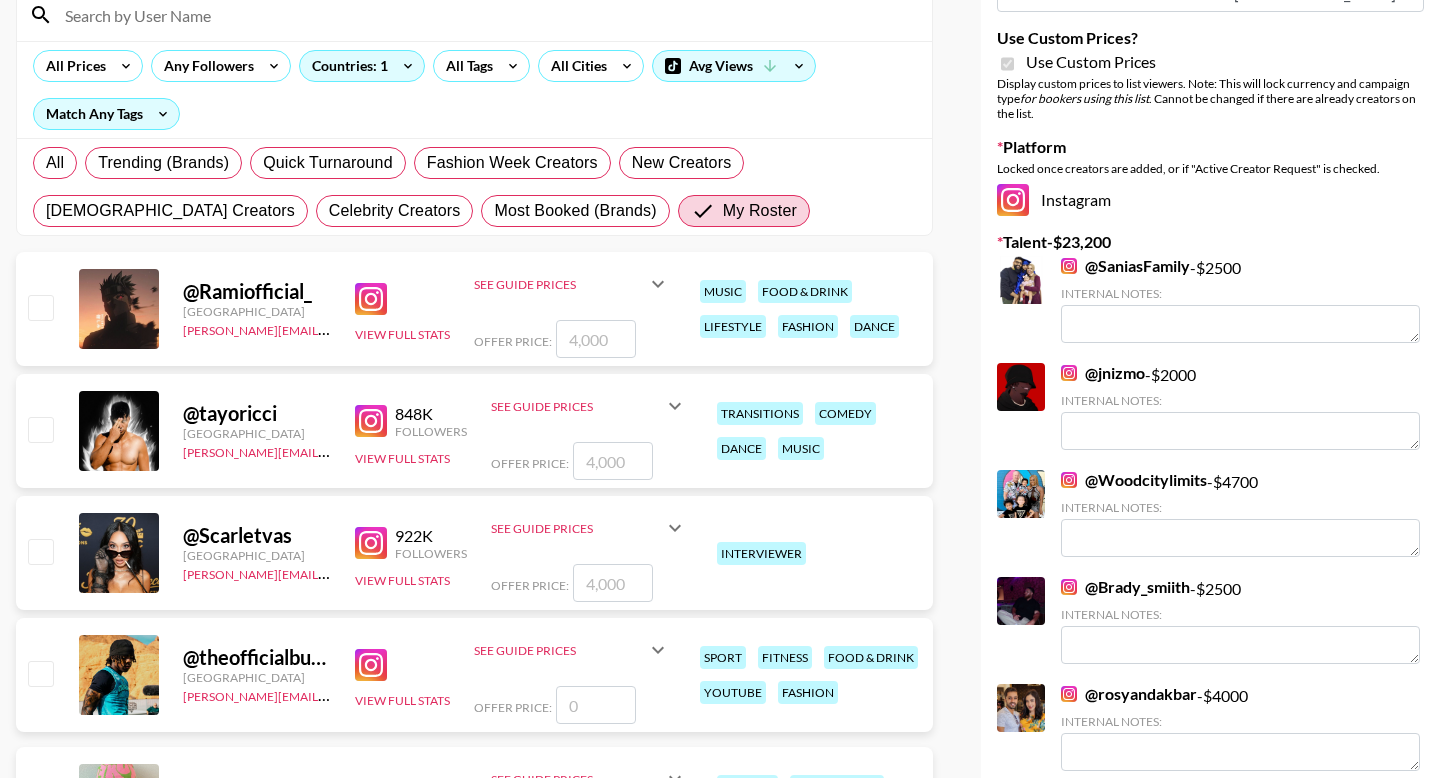click at bounding box center [40, 307] 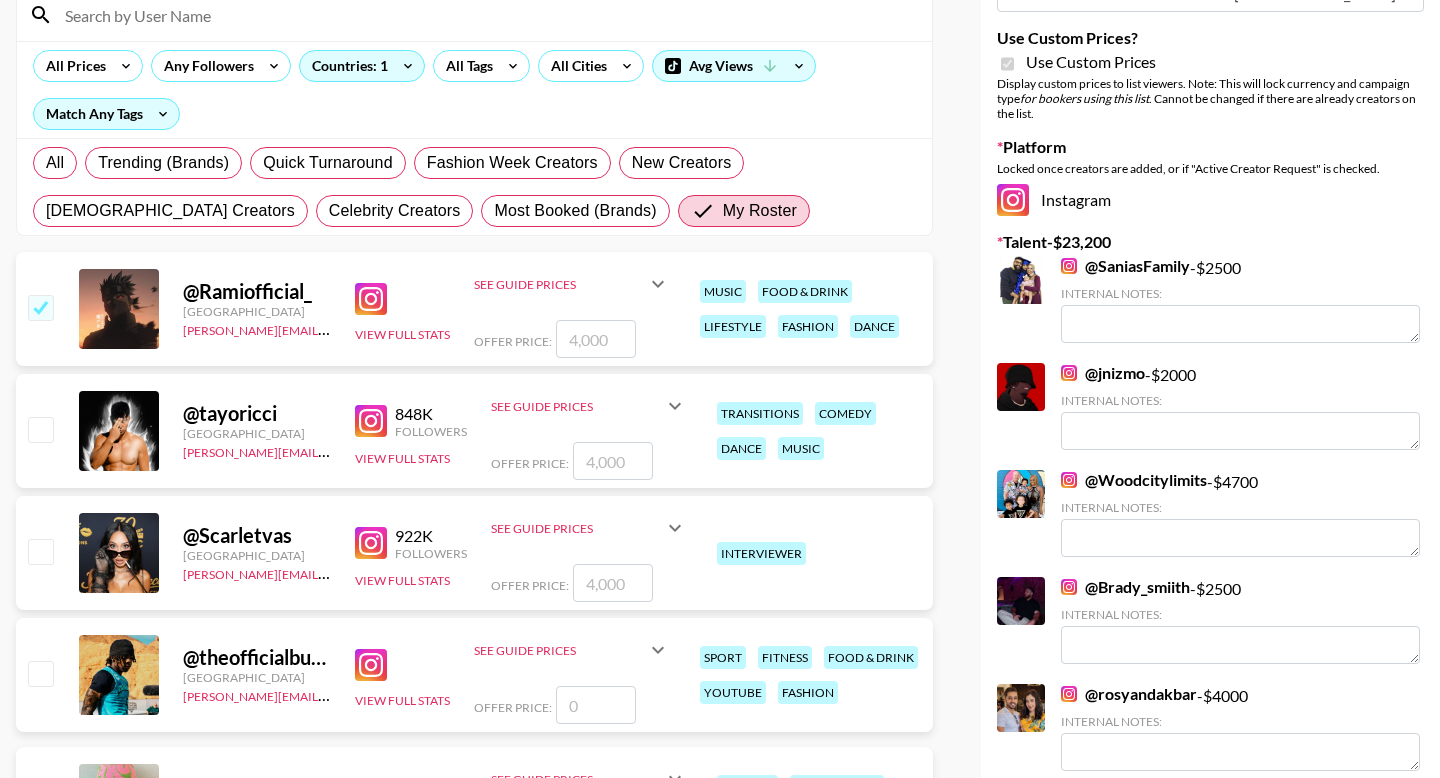 checkbox on "true" 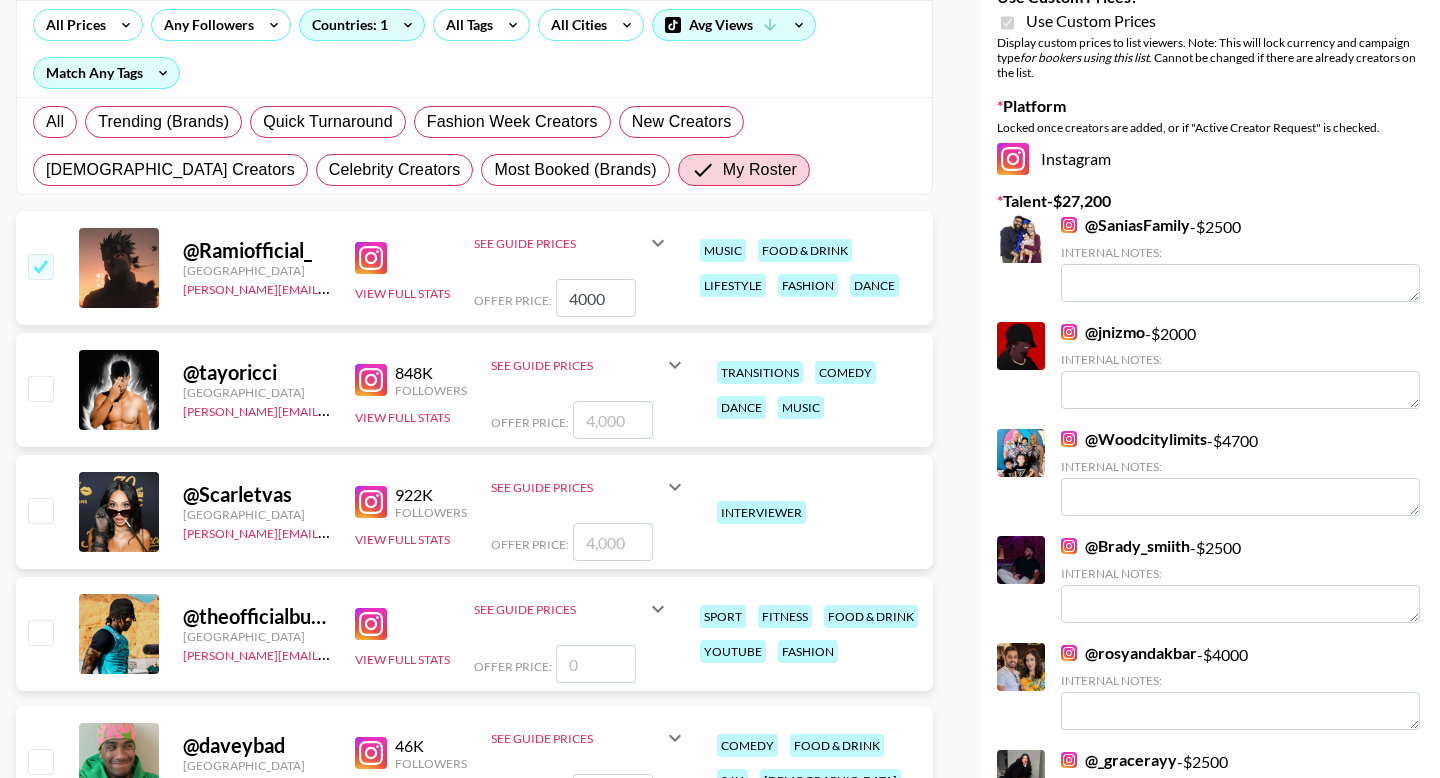 scroll, scrollTop: 291, scrollLeft: 0, axis: vertical 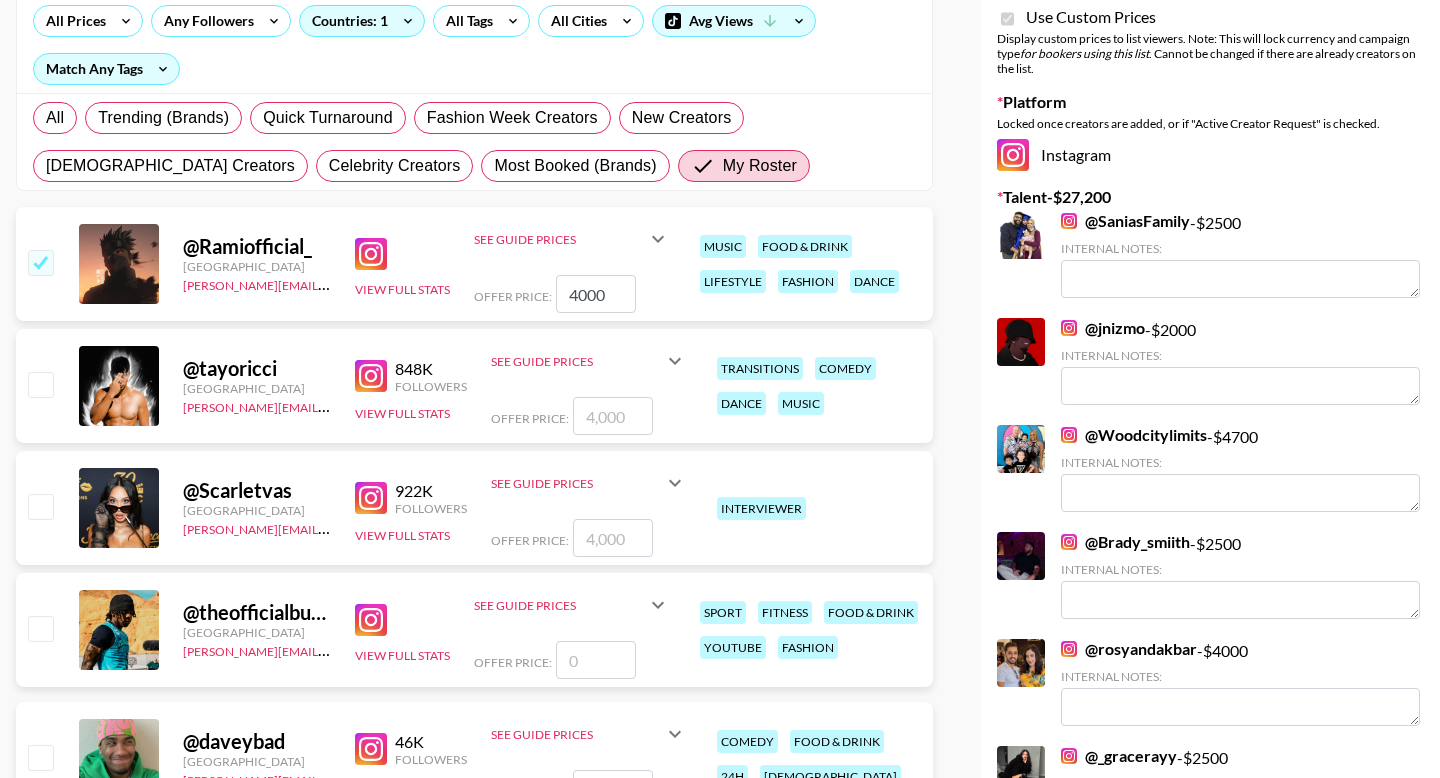 click at bounding box center [40, 384] 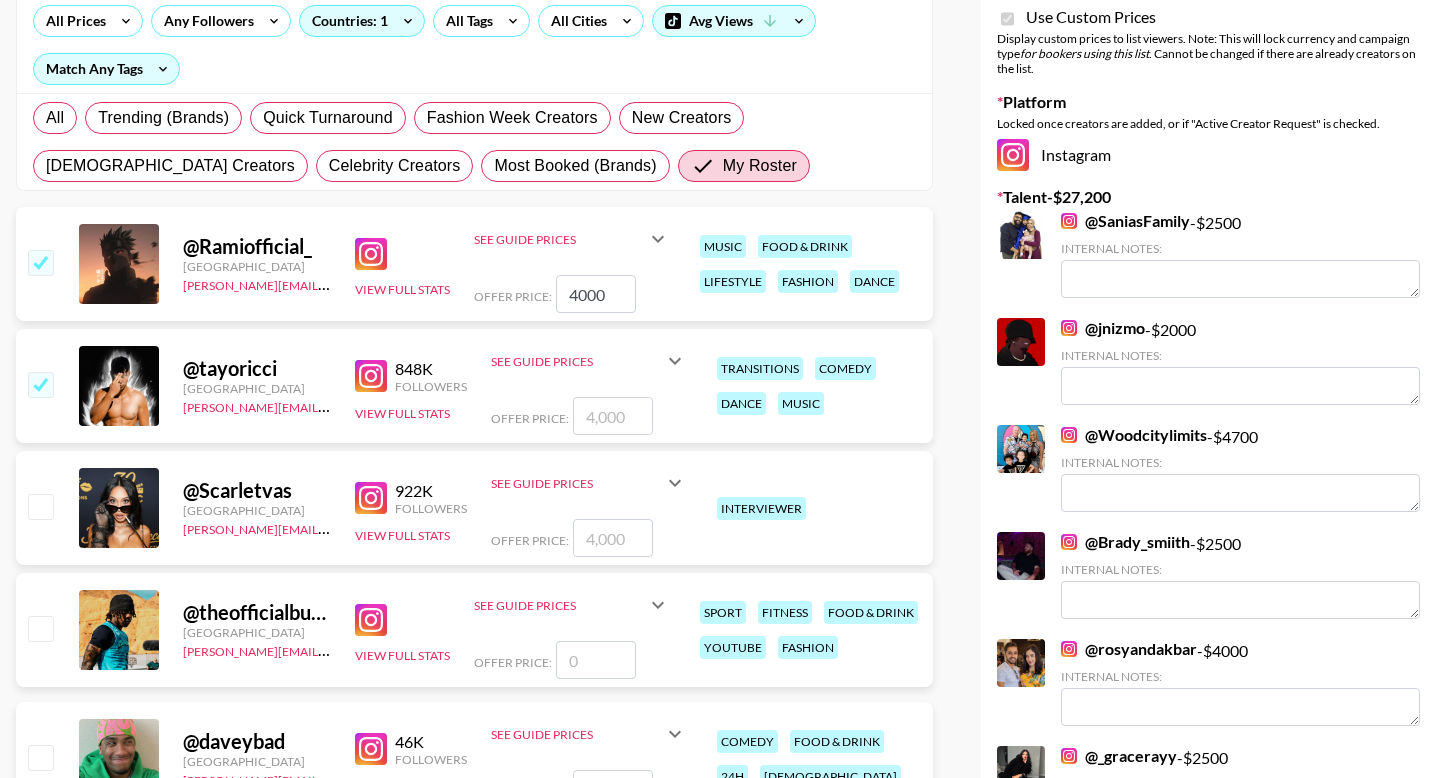 checkbox on "true" 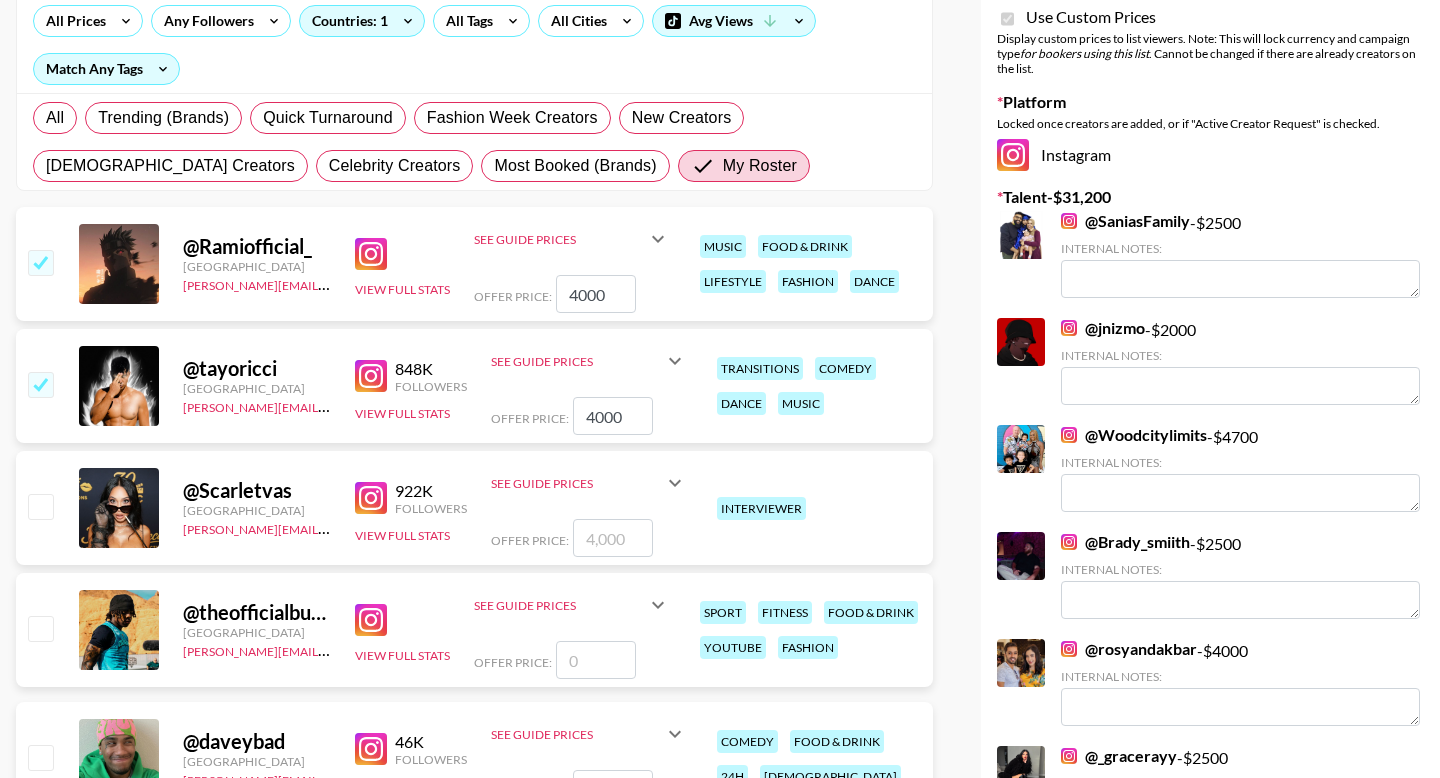 click at bounding box center (40, 506) 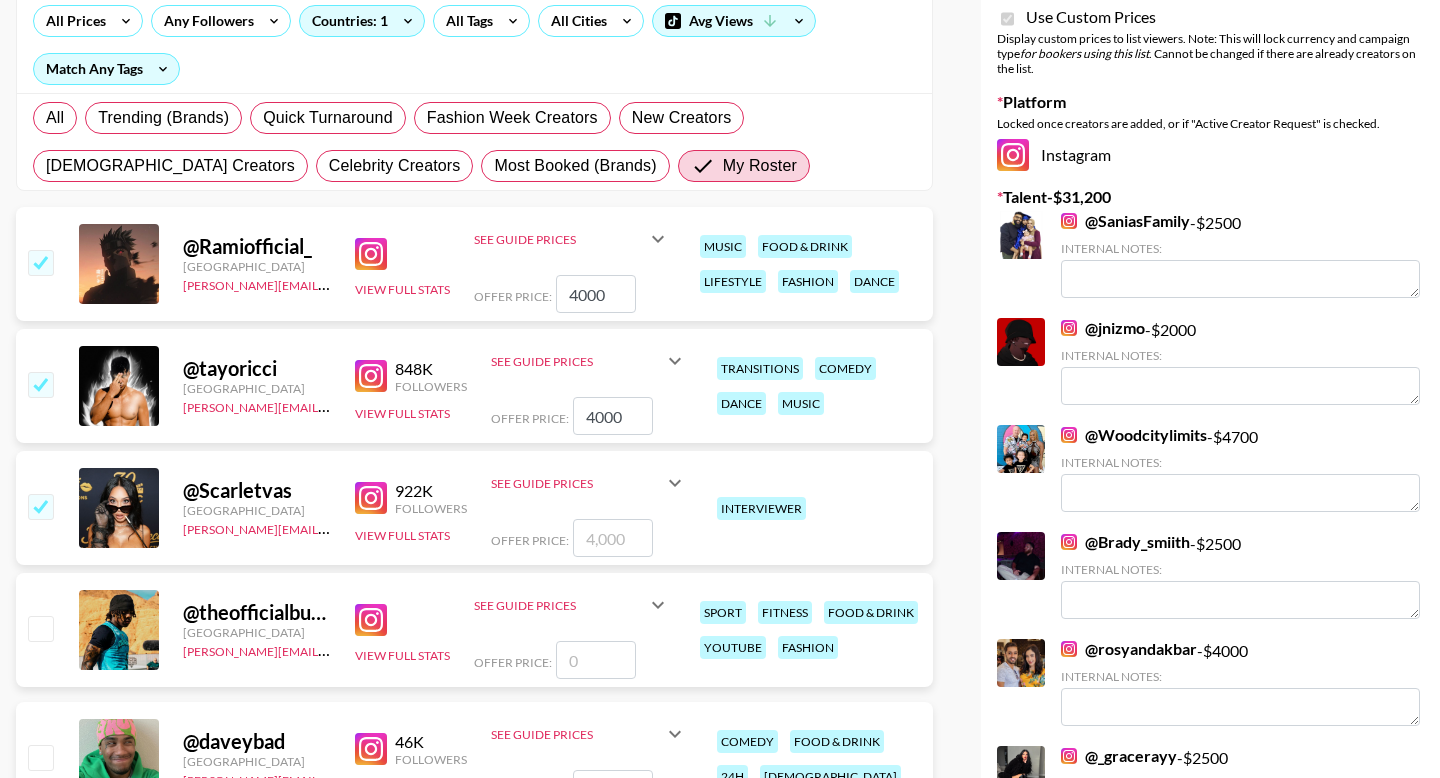 checkbox on "true" 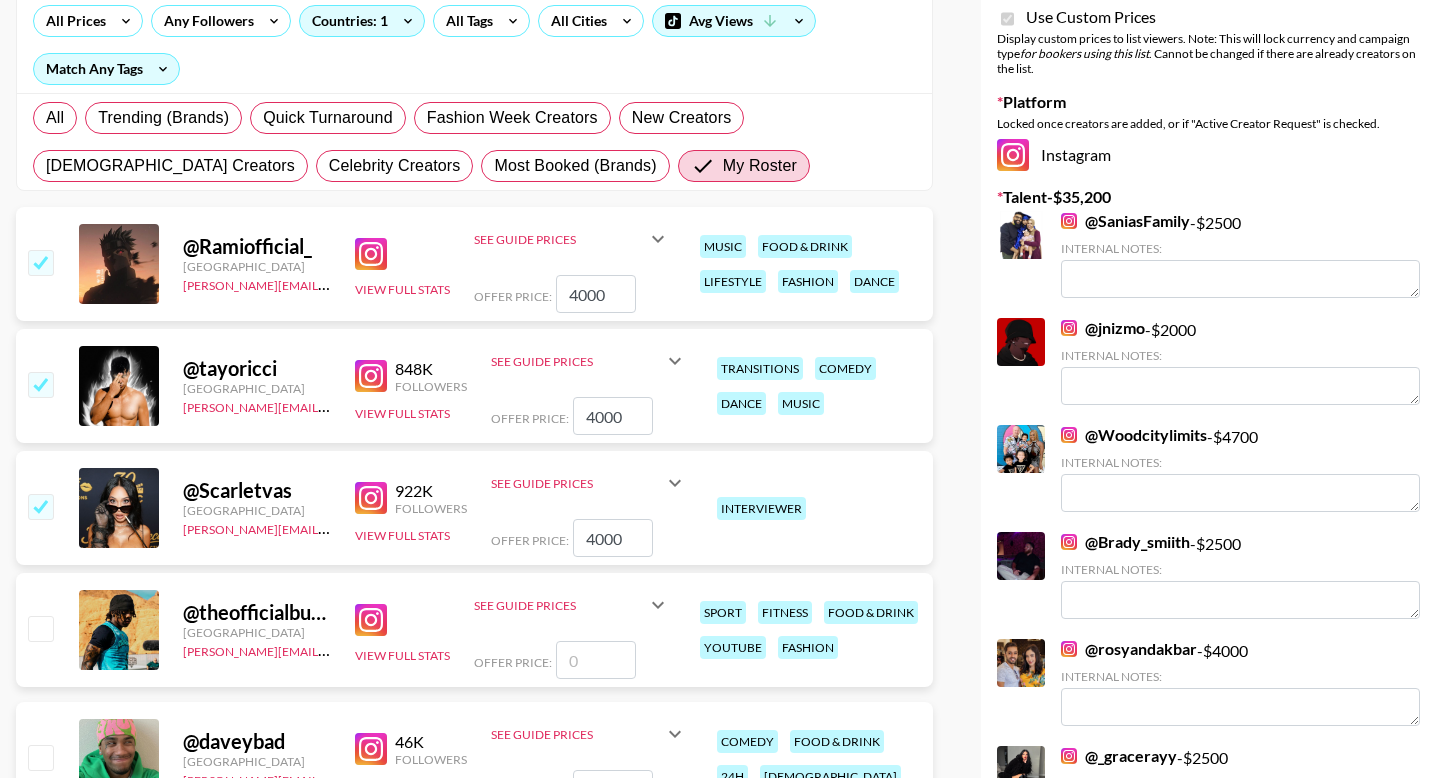 scroll, scrollTop: 477, scrollLeft: 0, axis: vertical 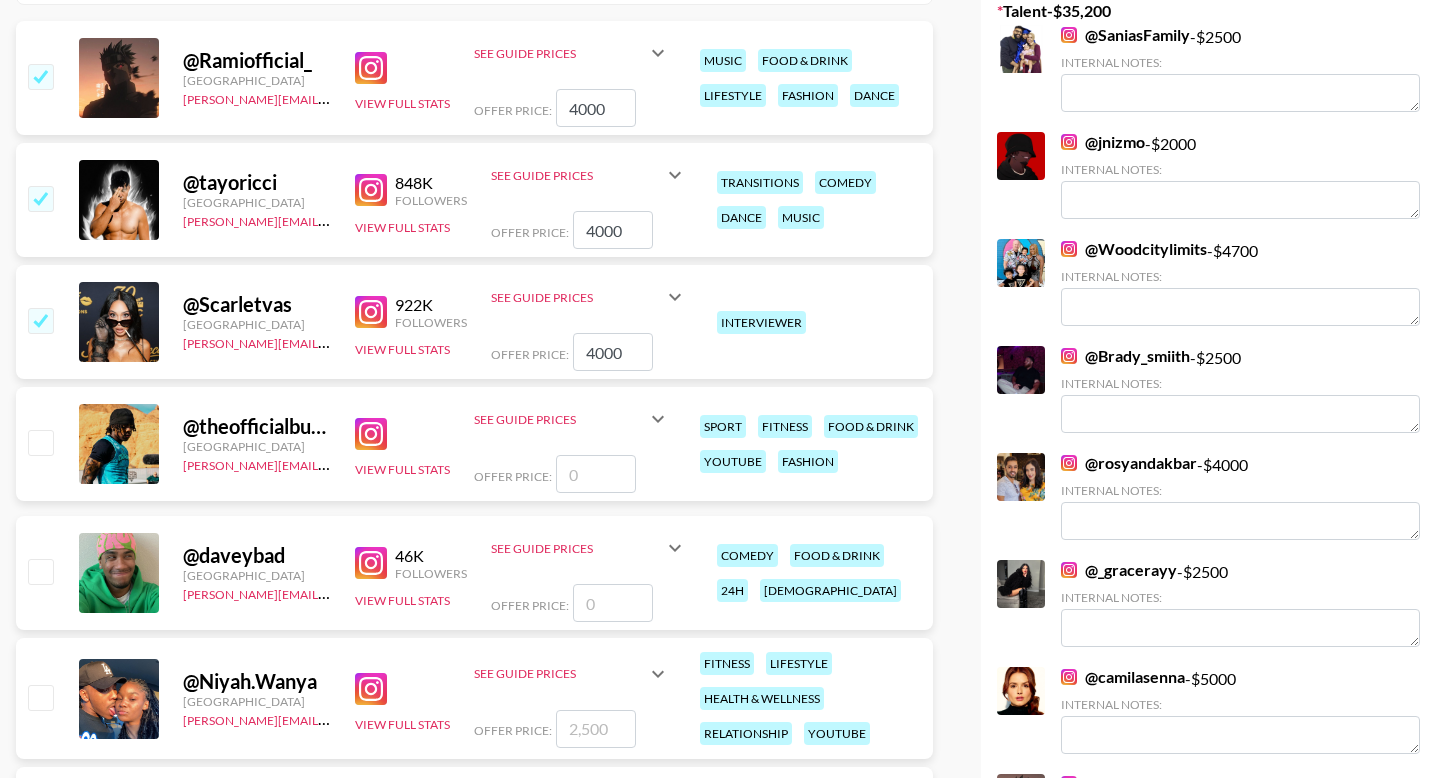 click at bounding box center [39, 573] 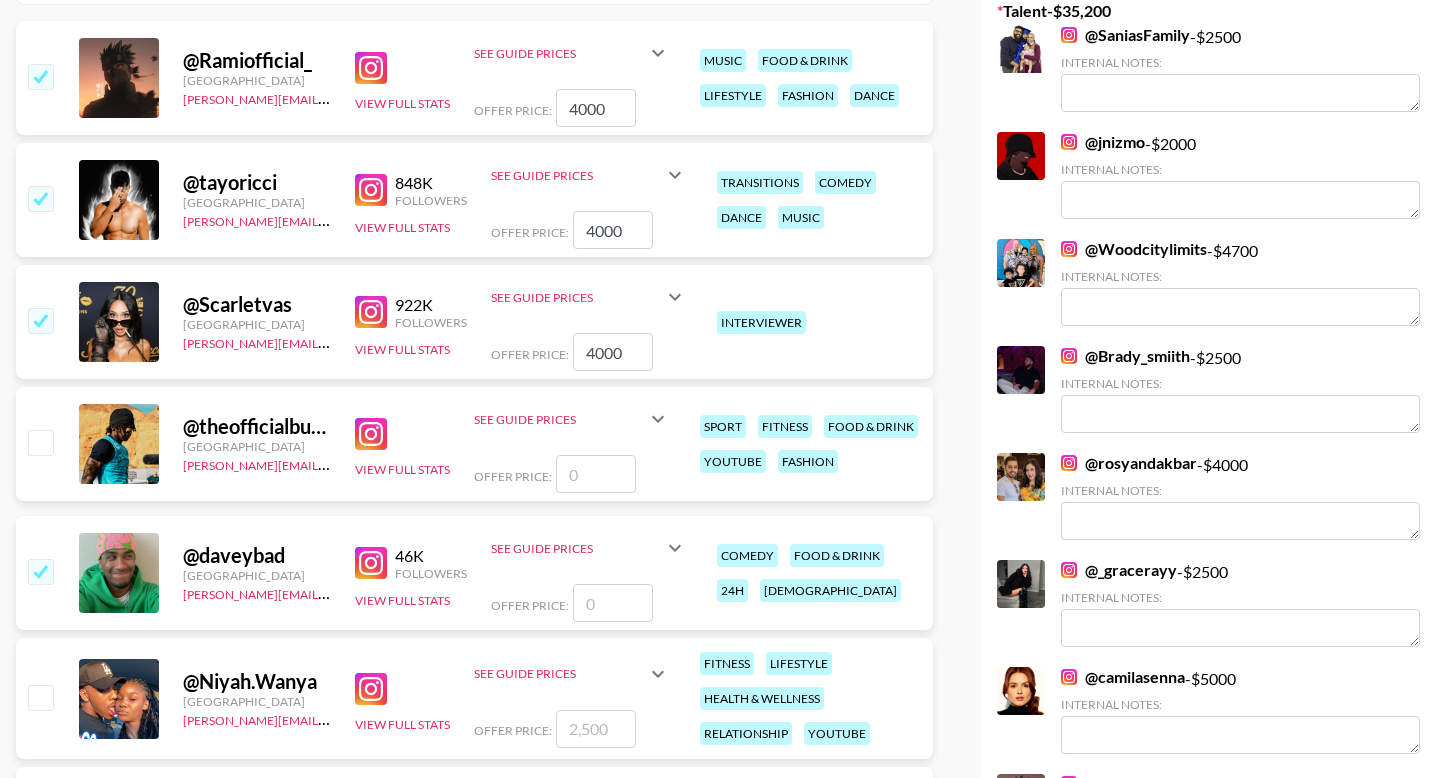 checkbox on "true" 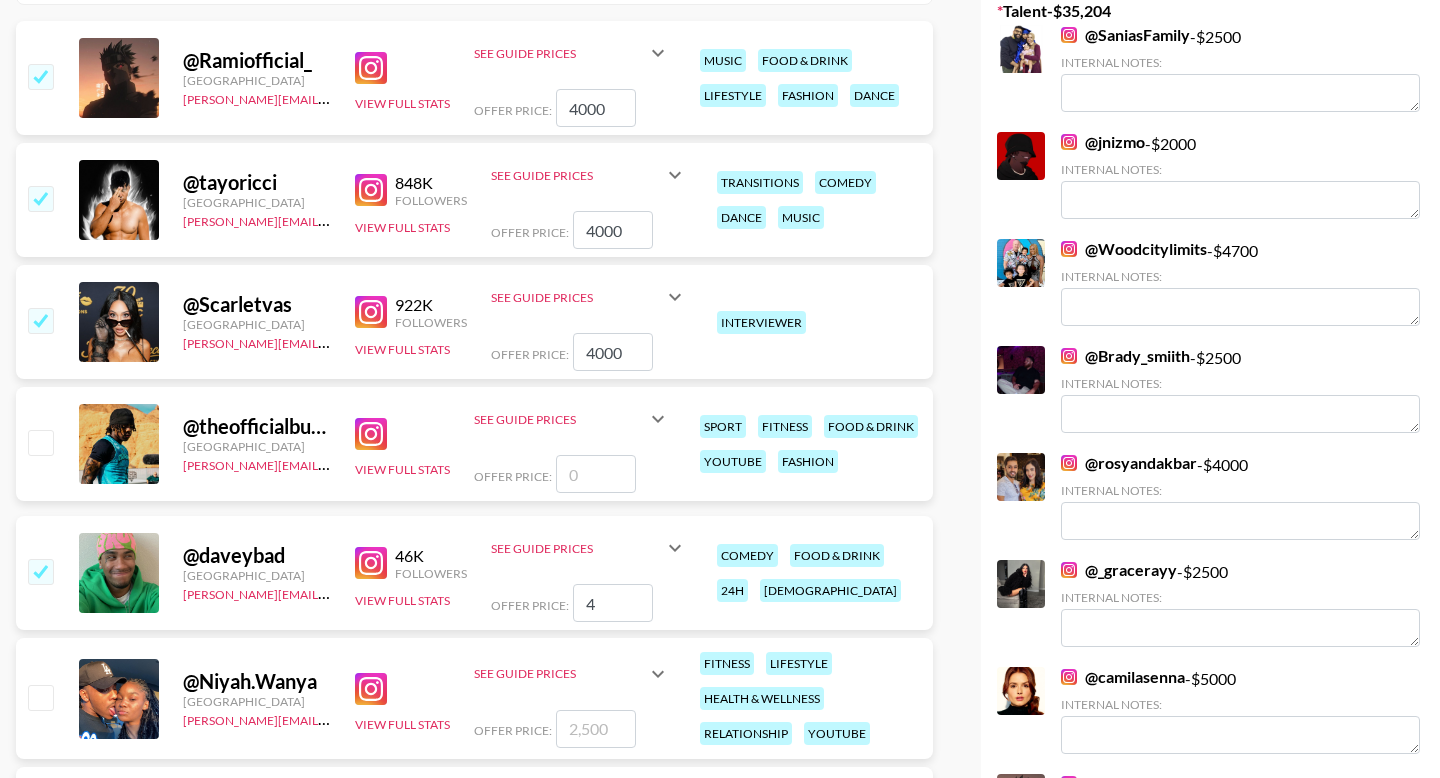 checkbox on "false" 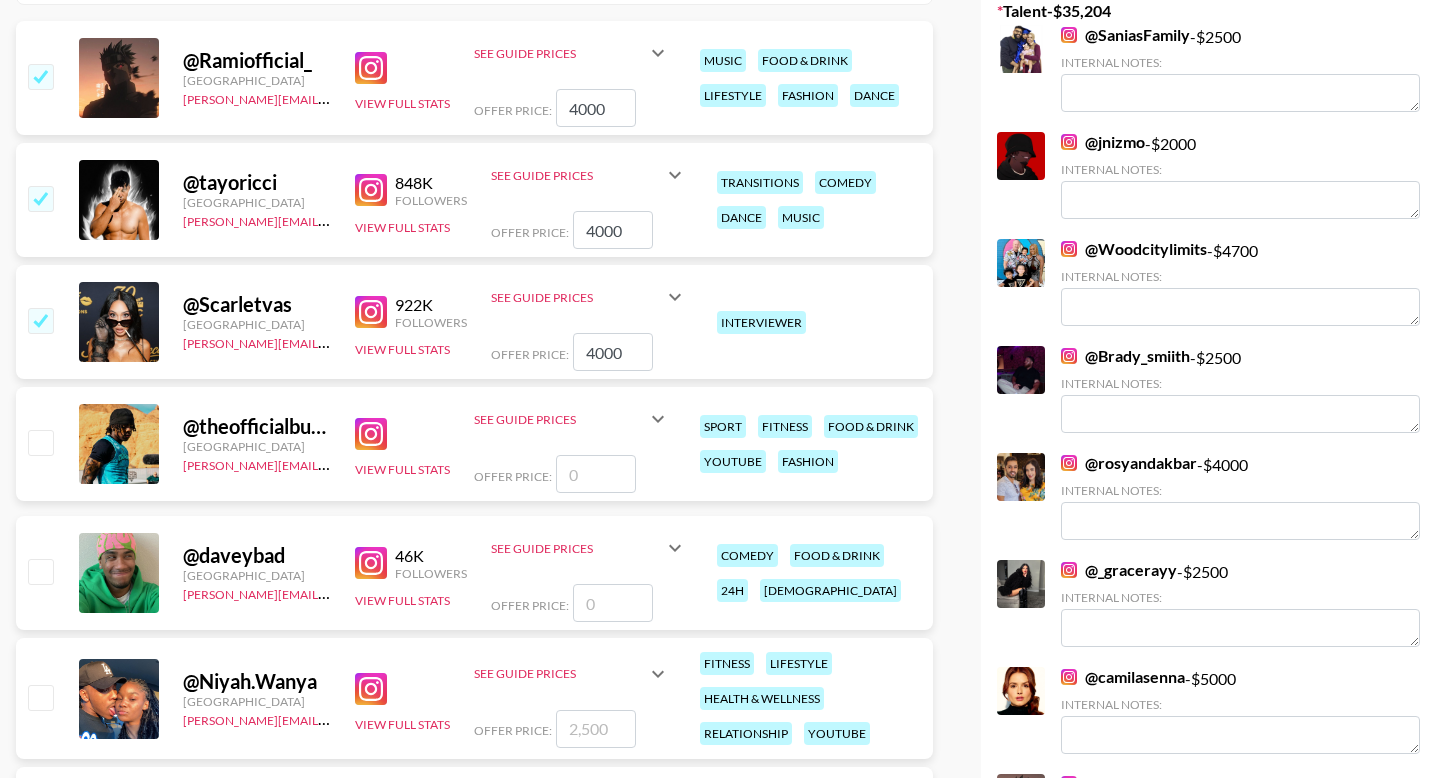type on "3" 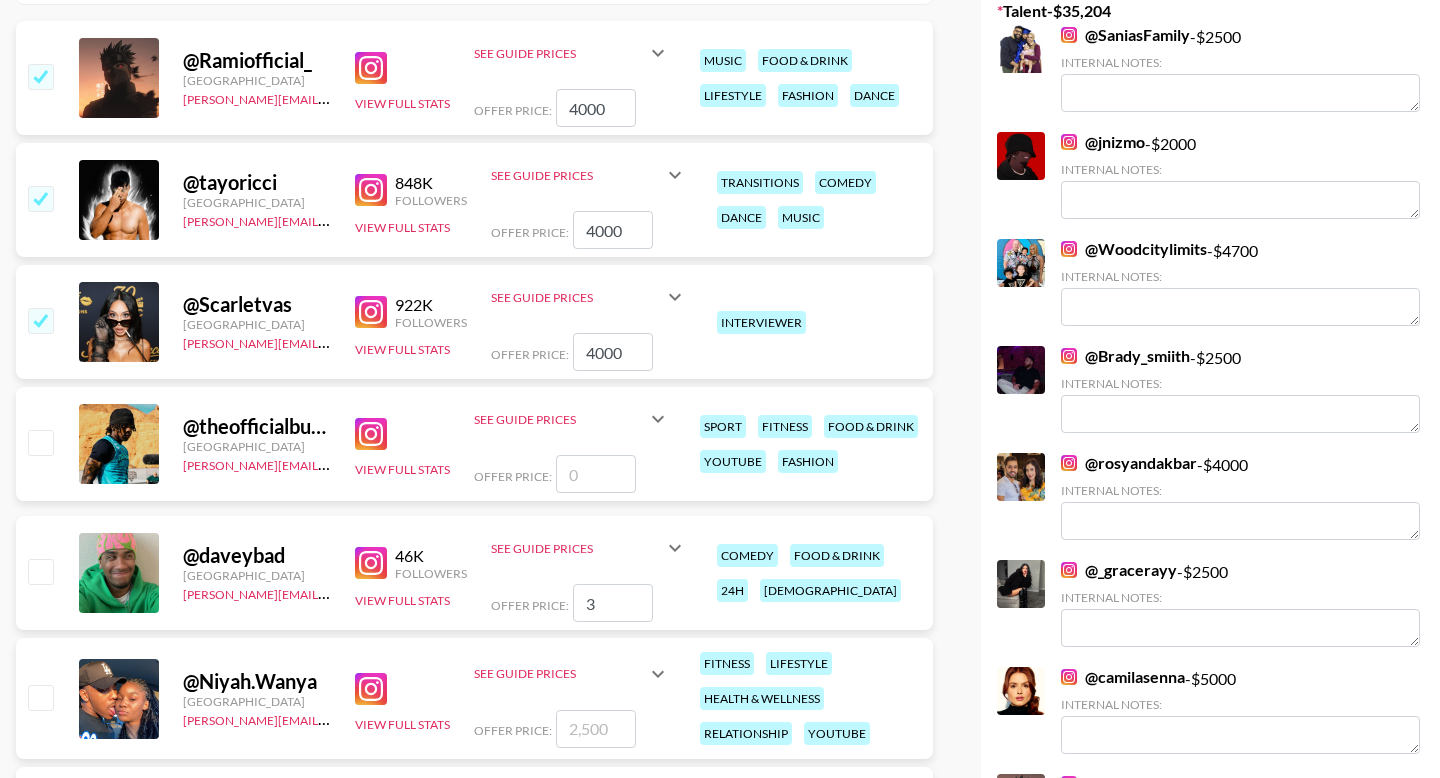 checkbox on "true" 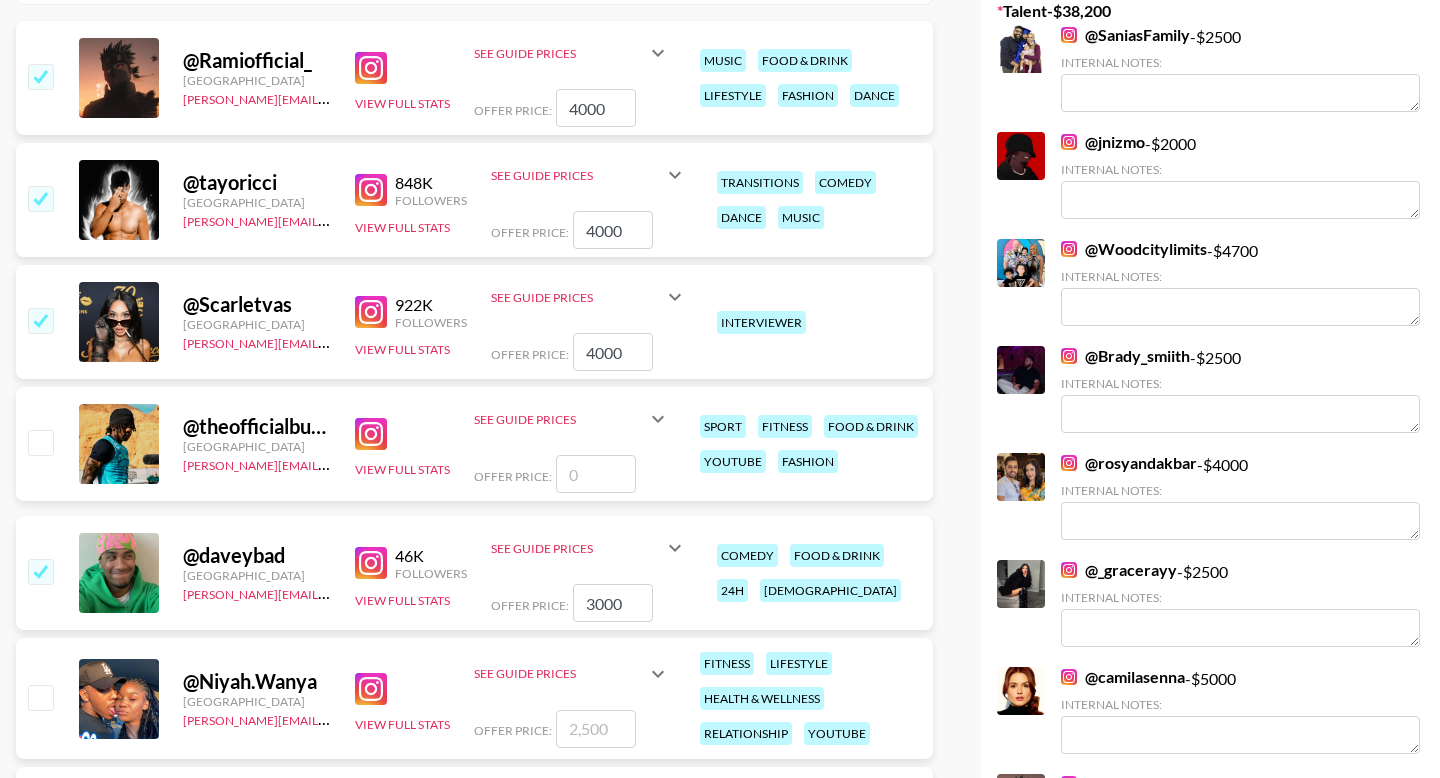 type on "3000" 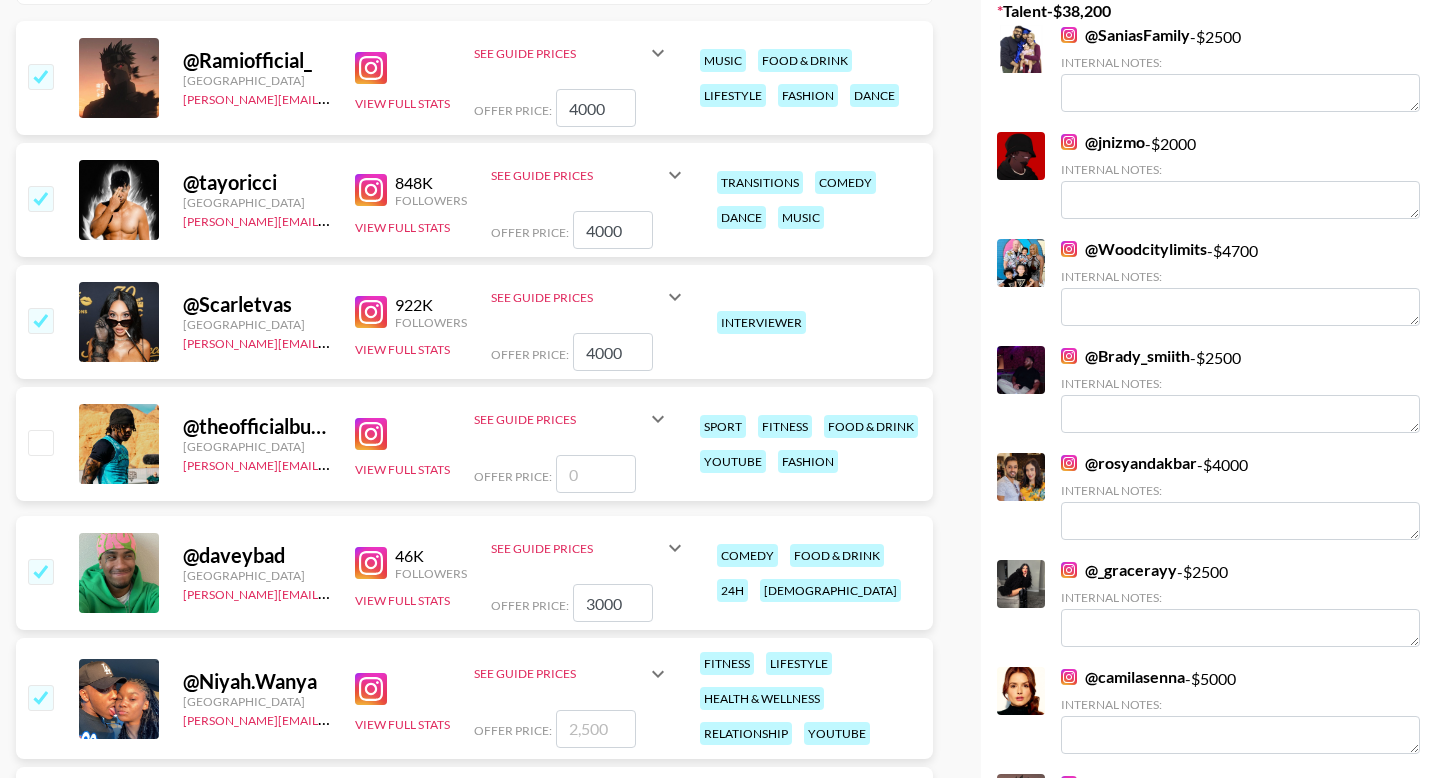checkbox on "true" 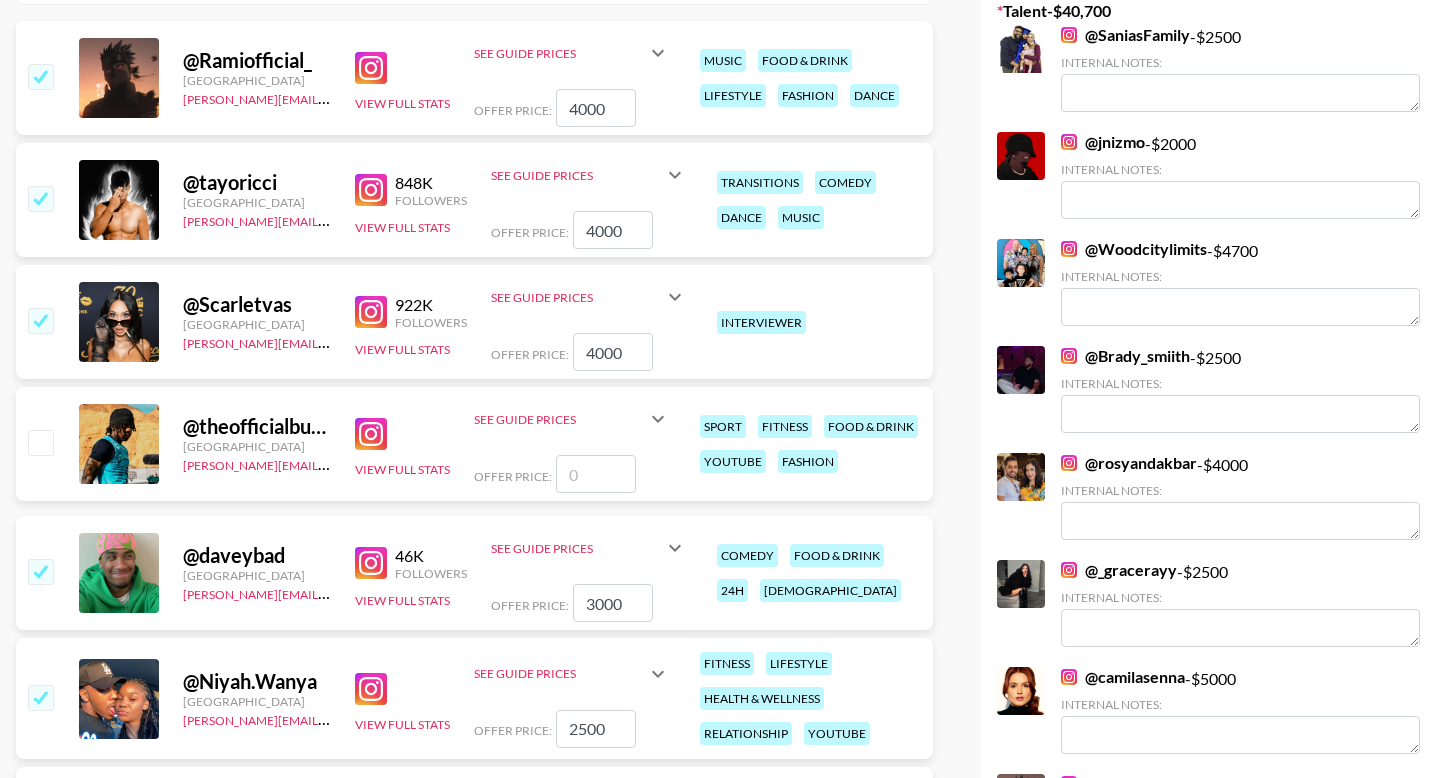 click on "2500" at bounding box center [596, 729] 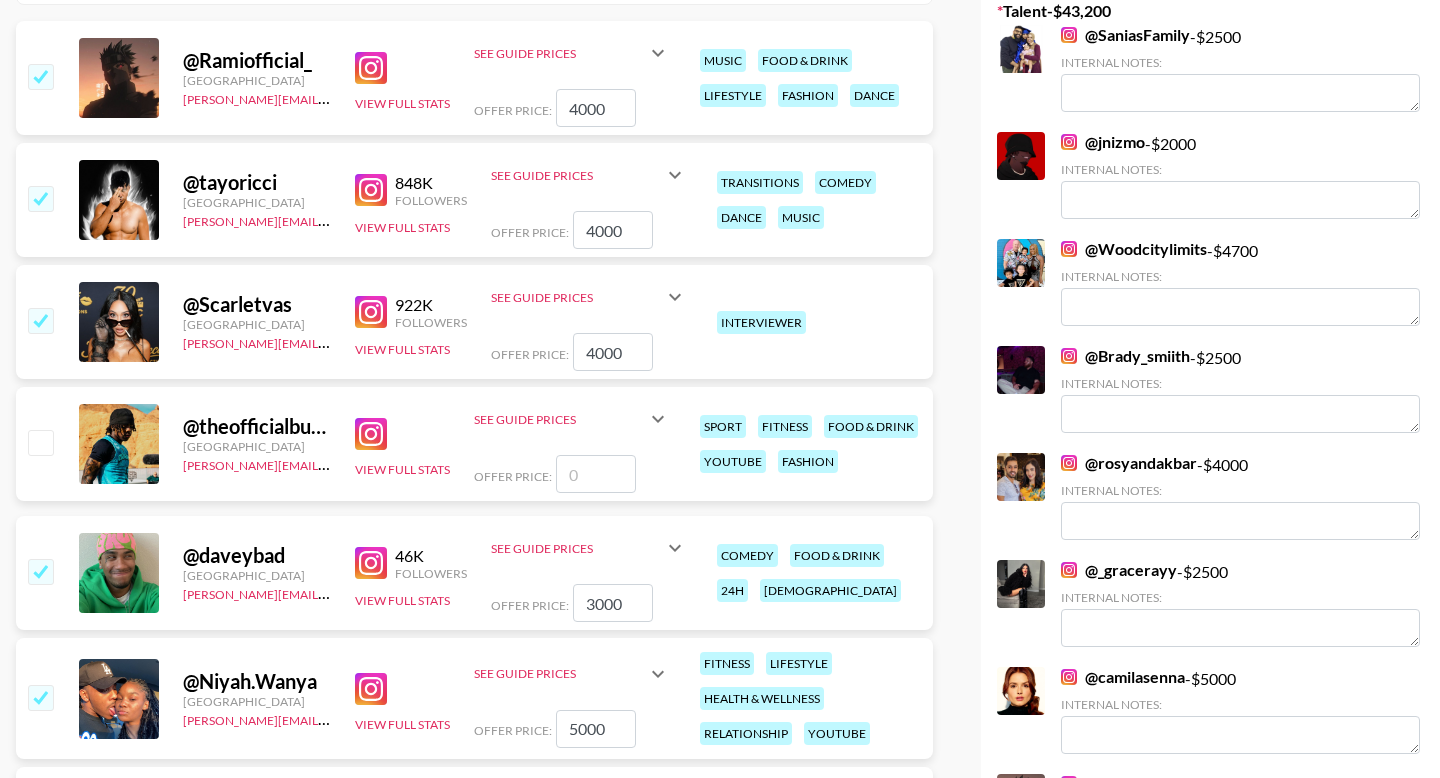 type on "5000" 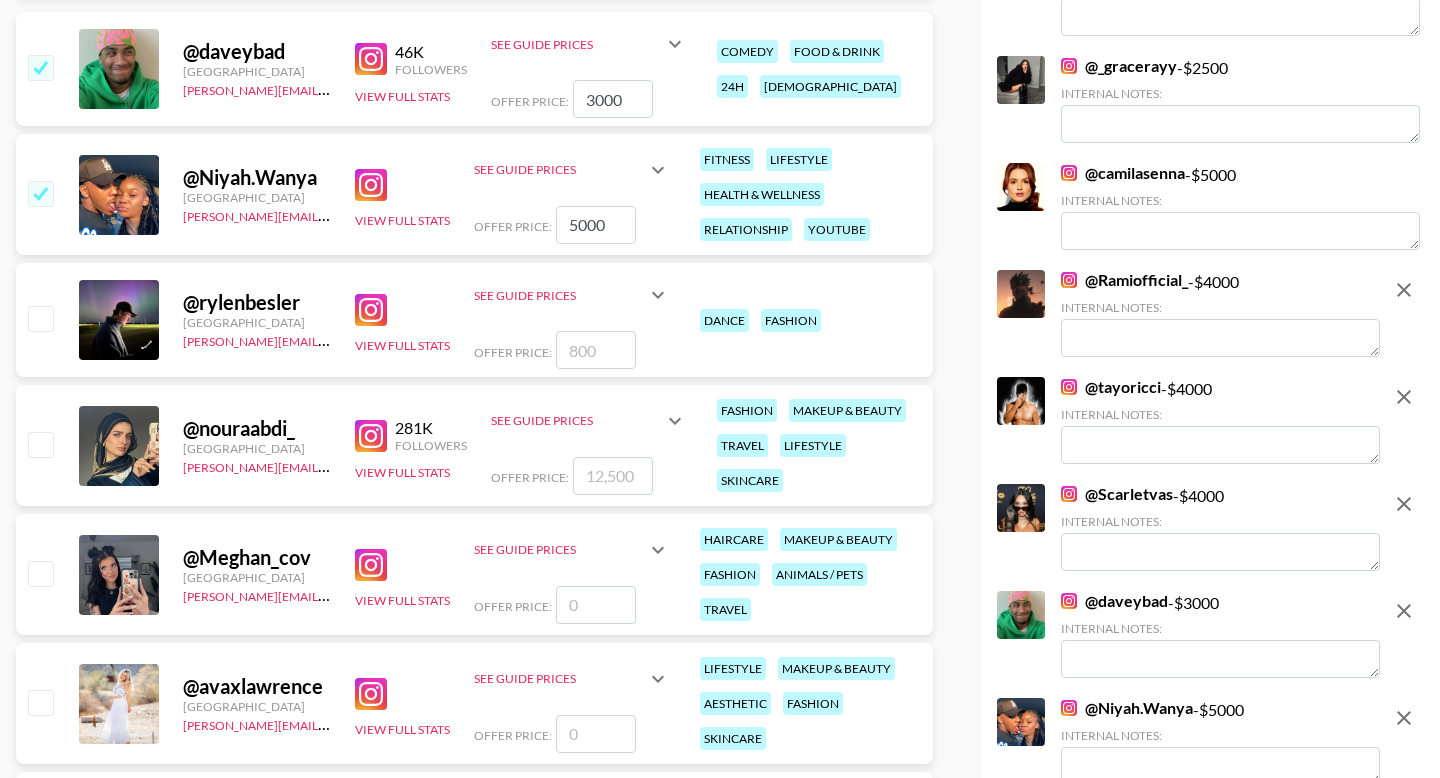 scroll, scrollTop: 1027, scrollLeft: 0, axis: vertical 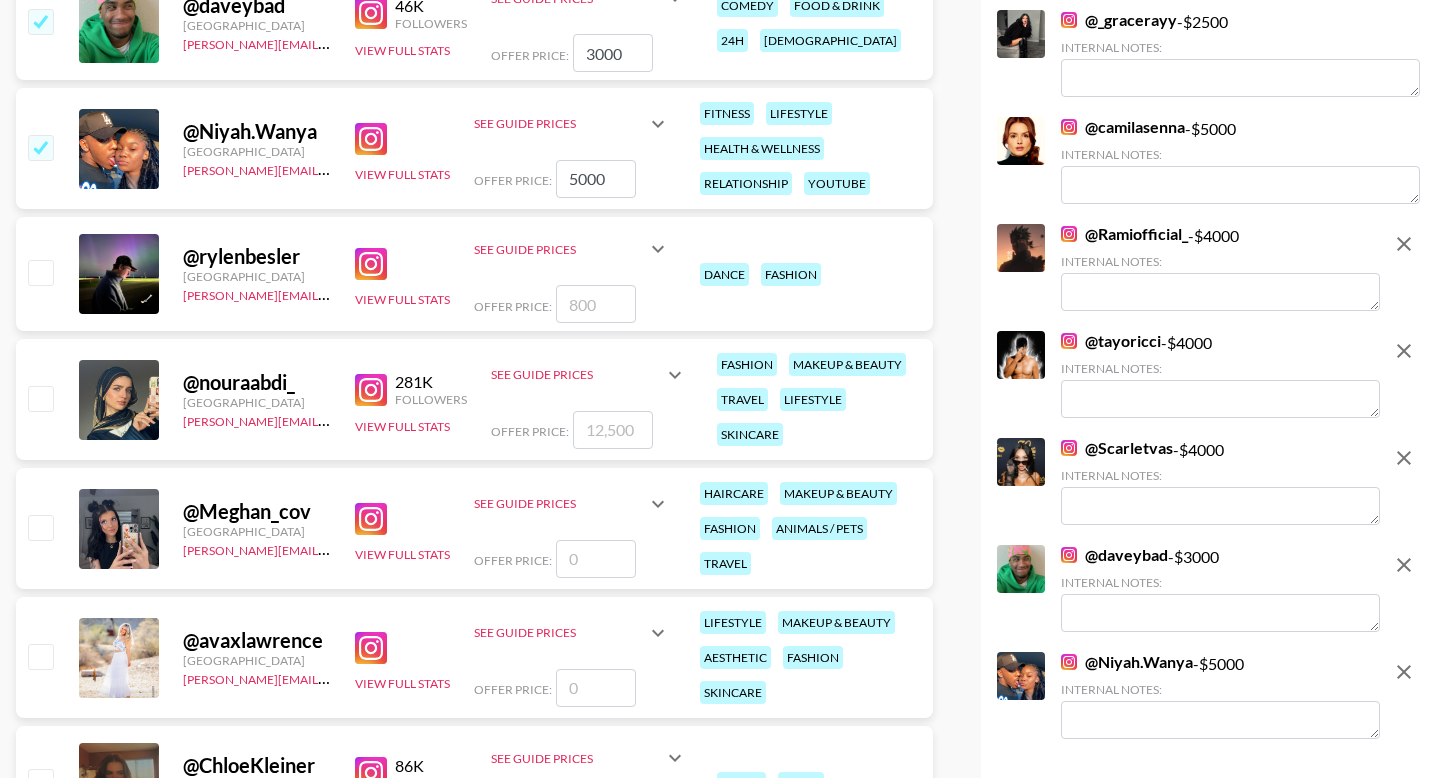 click at bounding box center [39, 400] 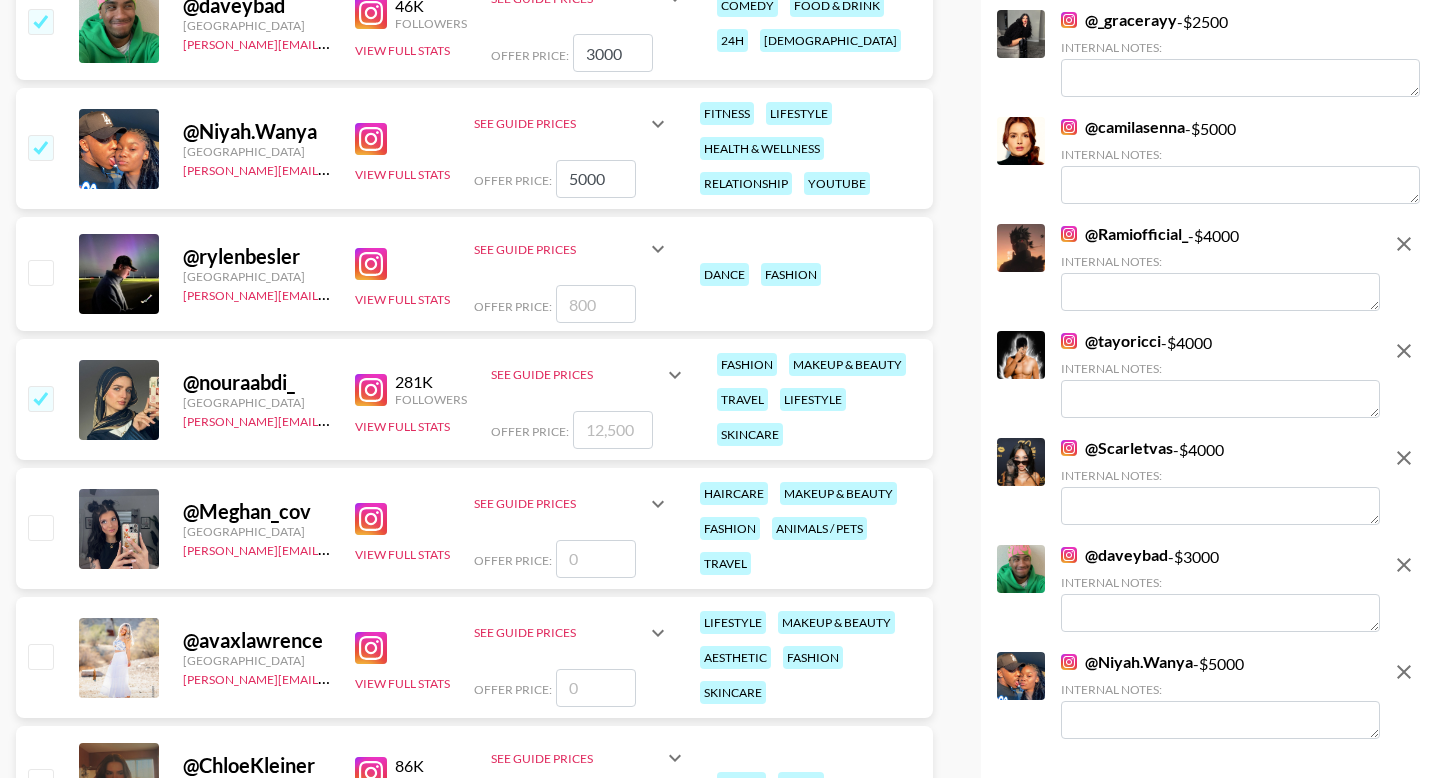 checkbox on "true" 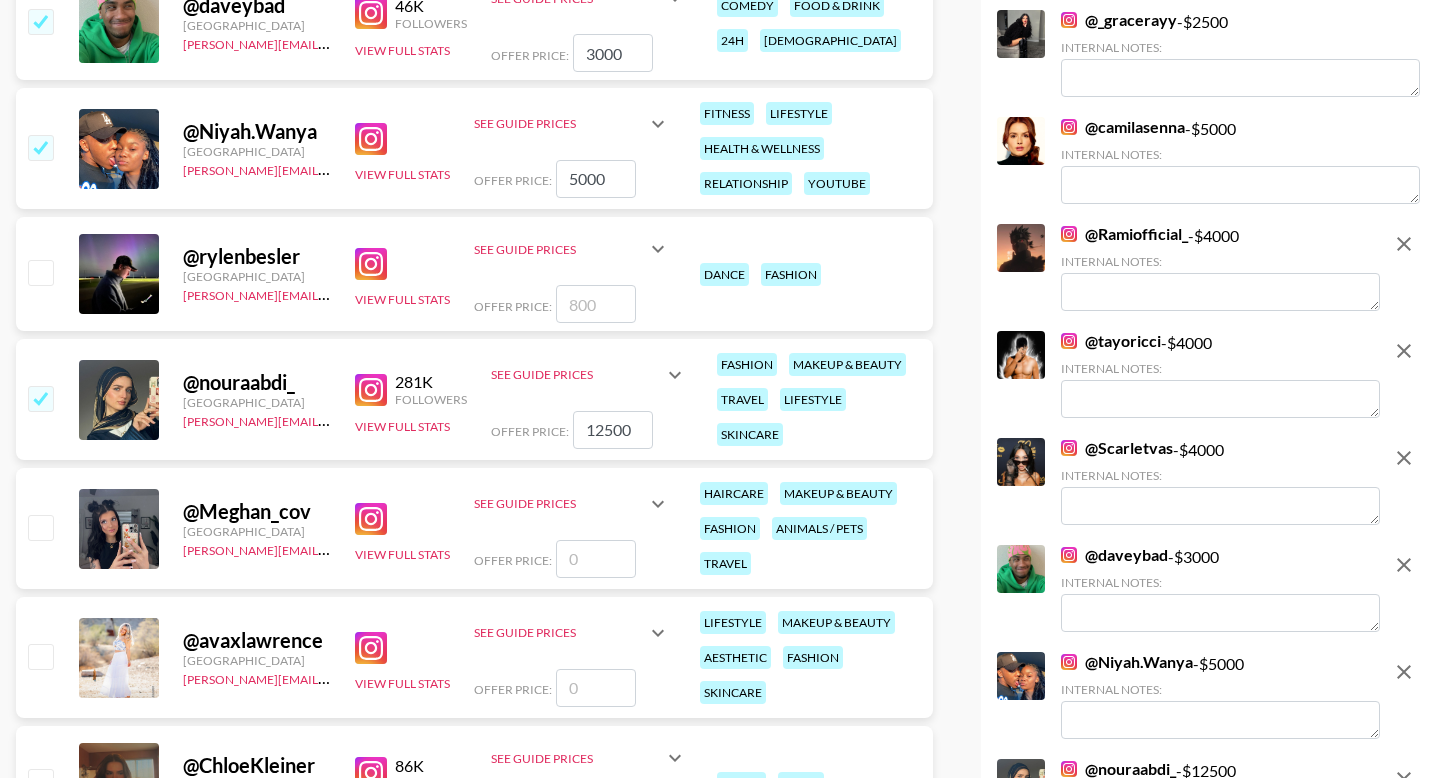 click on "12500" at bounding box center (613, 430) 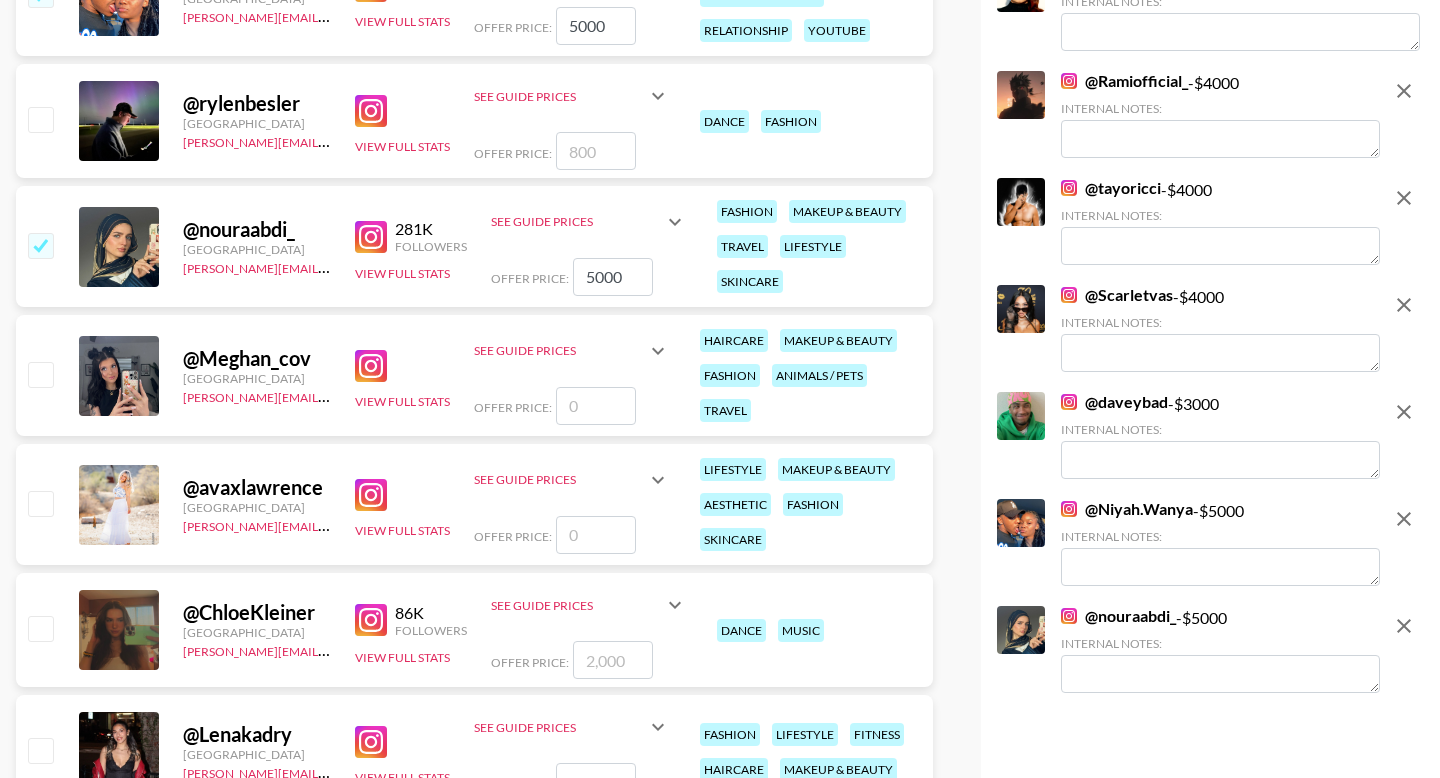 scroll, scrollTop: 1351, scrollLeft: 0, axis: vertical 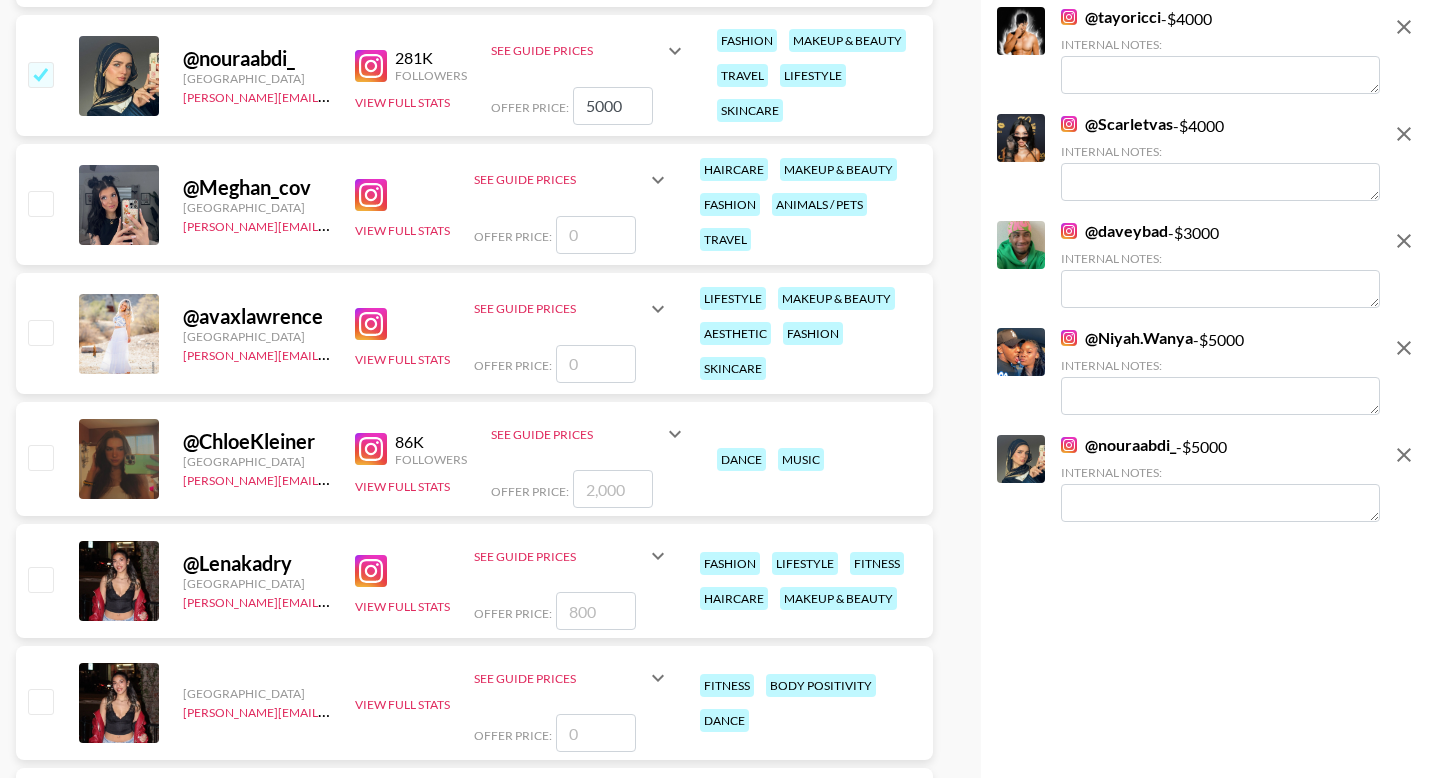 type on "5000" 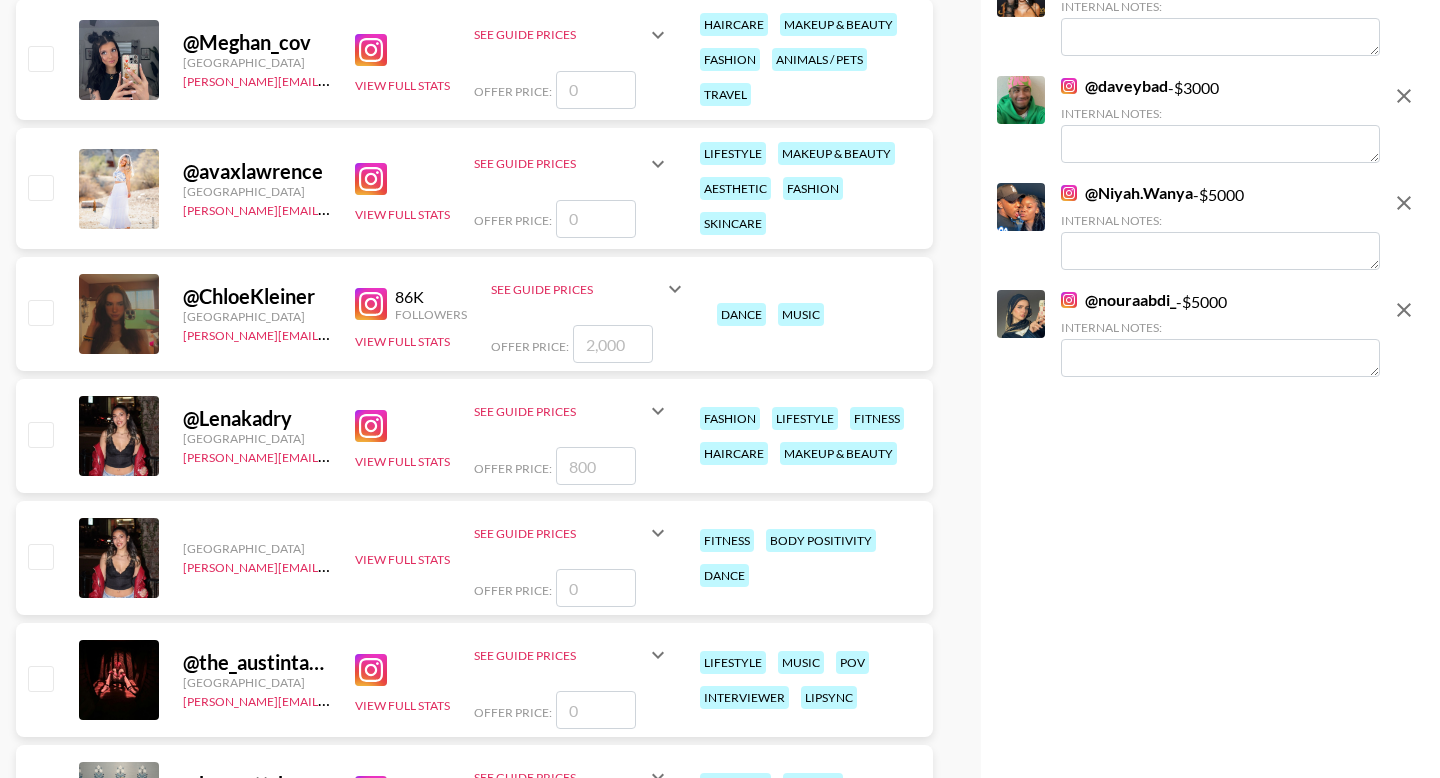 click at bounding box center (40, 434) 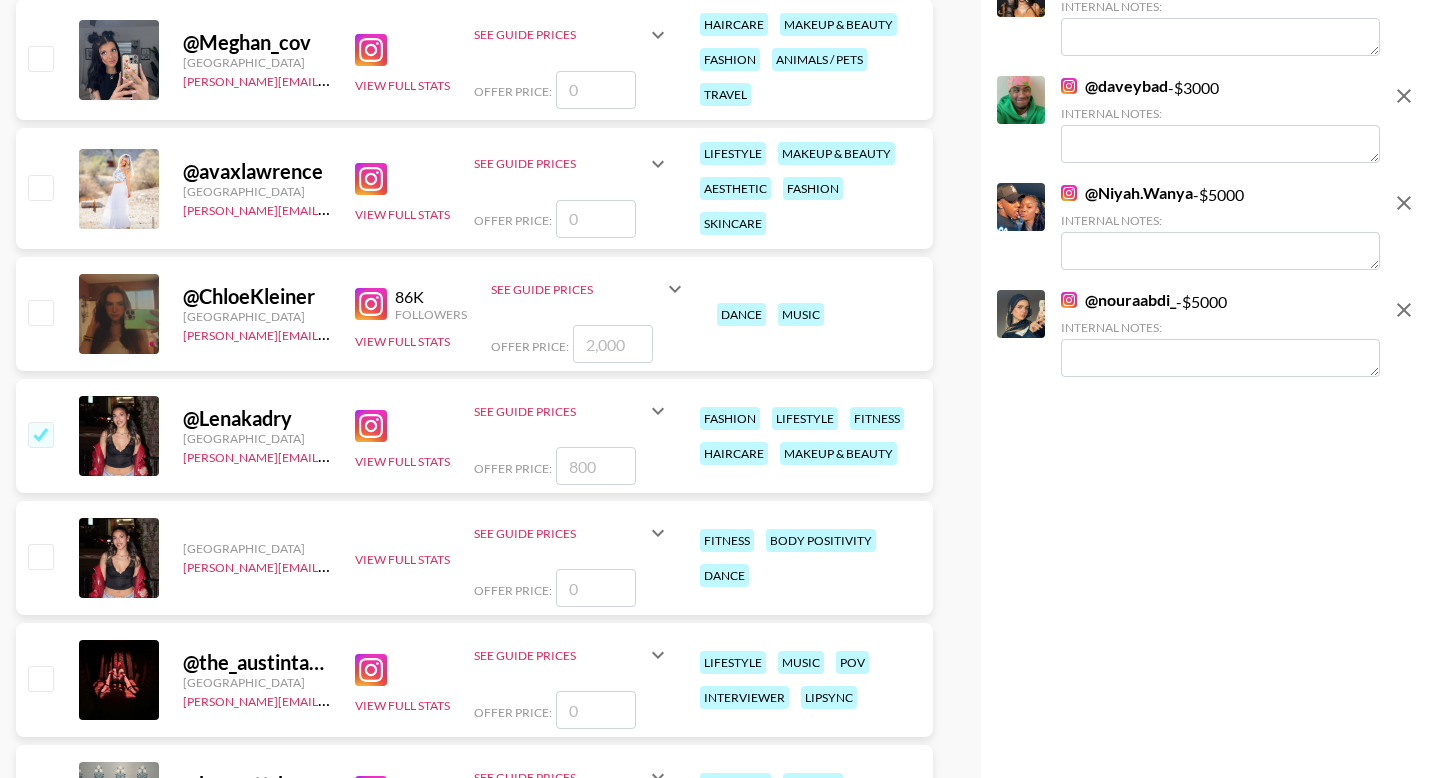 checkbox on "true" 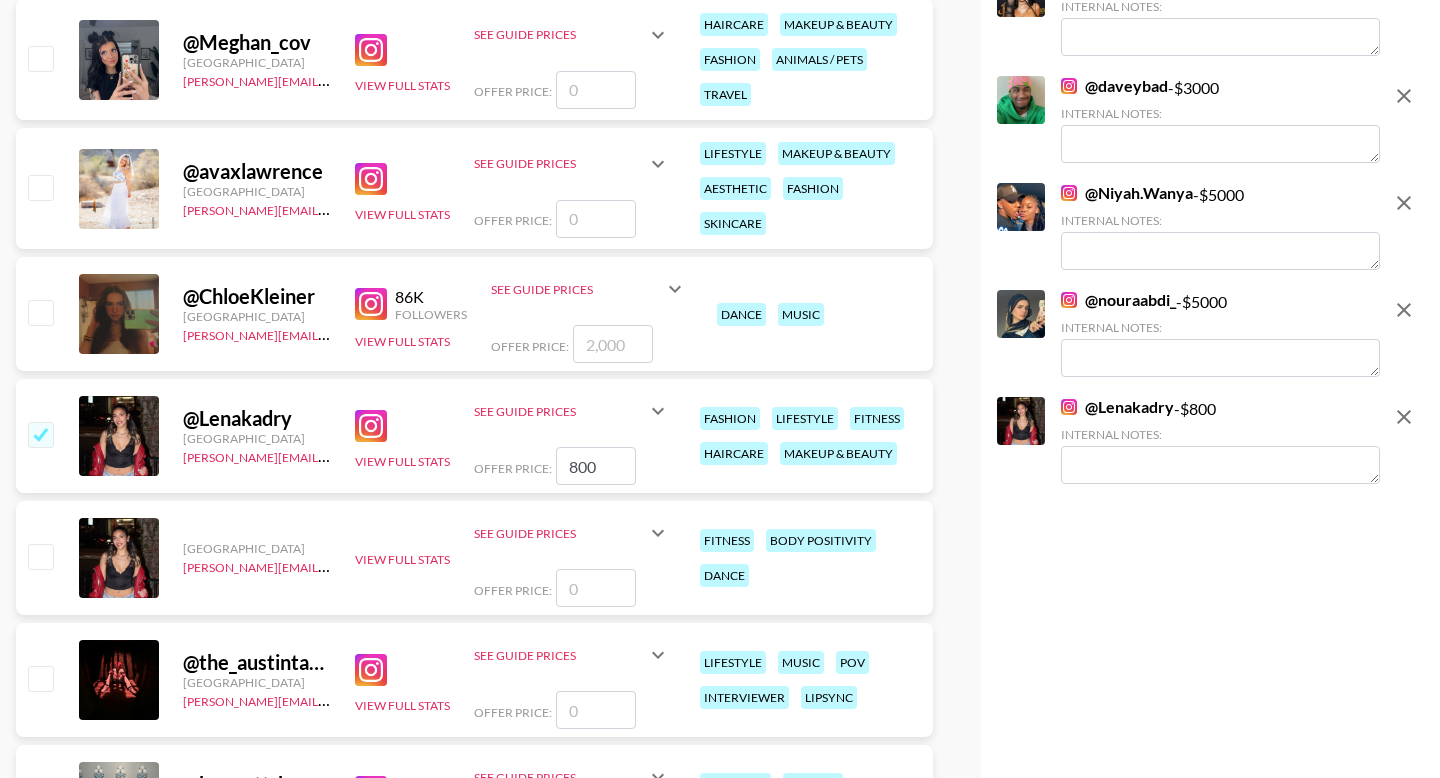 click on "800" at bounding box center [596, 466] 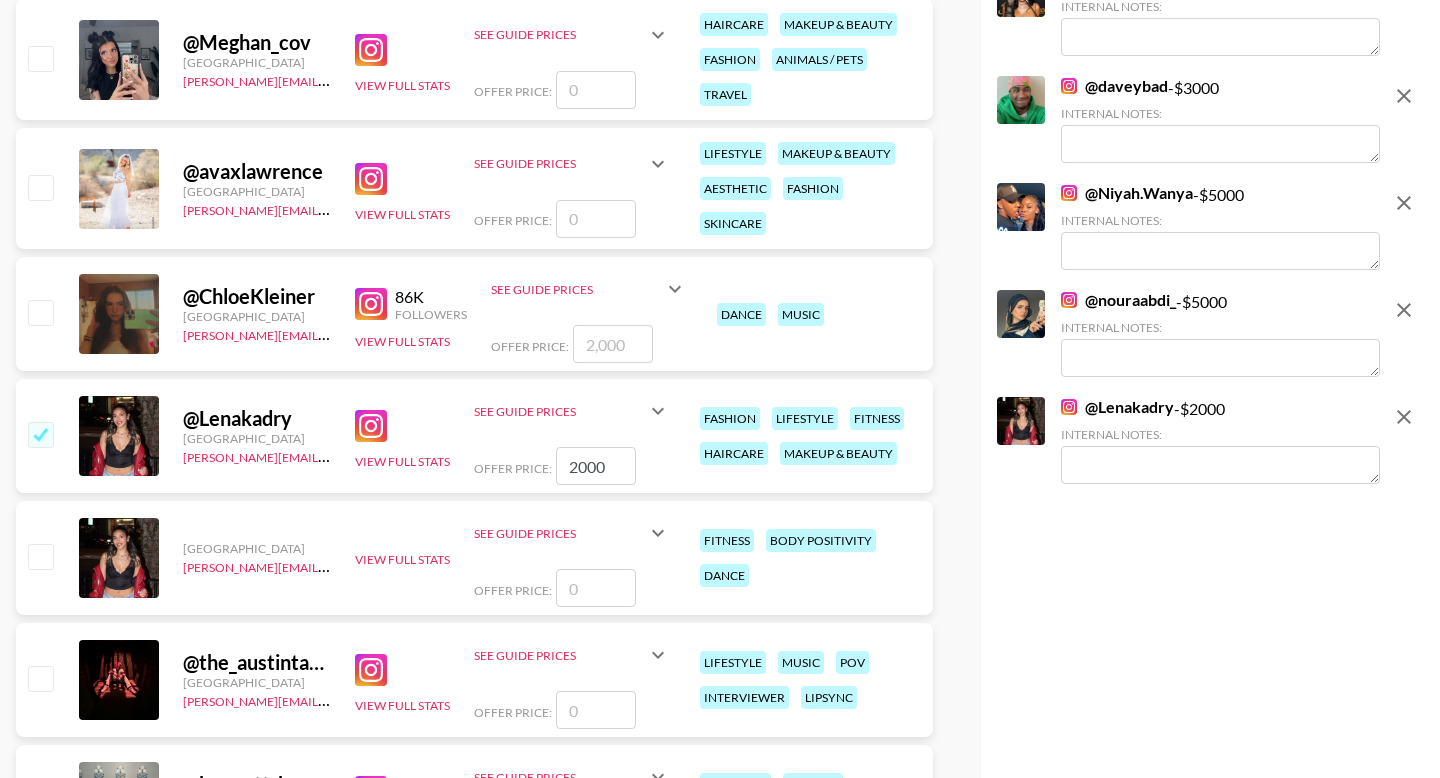 scroll, scrollTop: 1856, scrollLeft: 0, axis: vertical 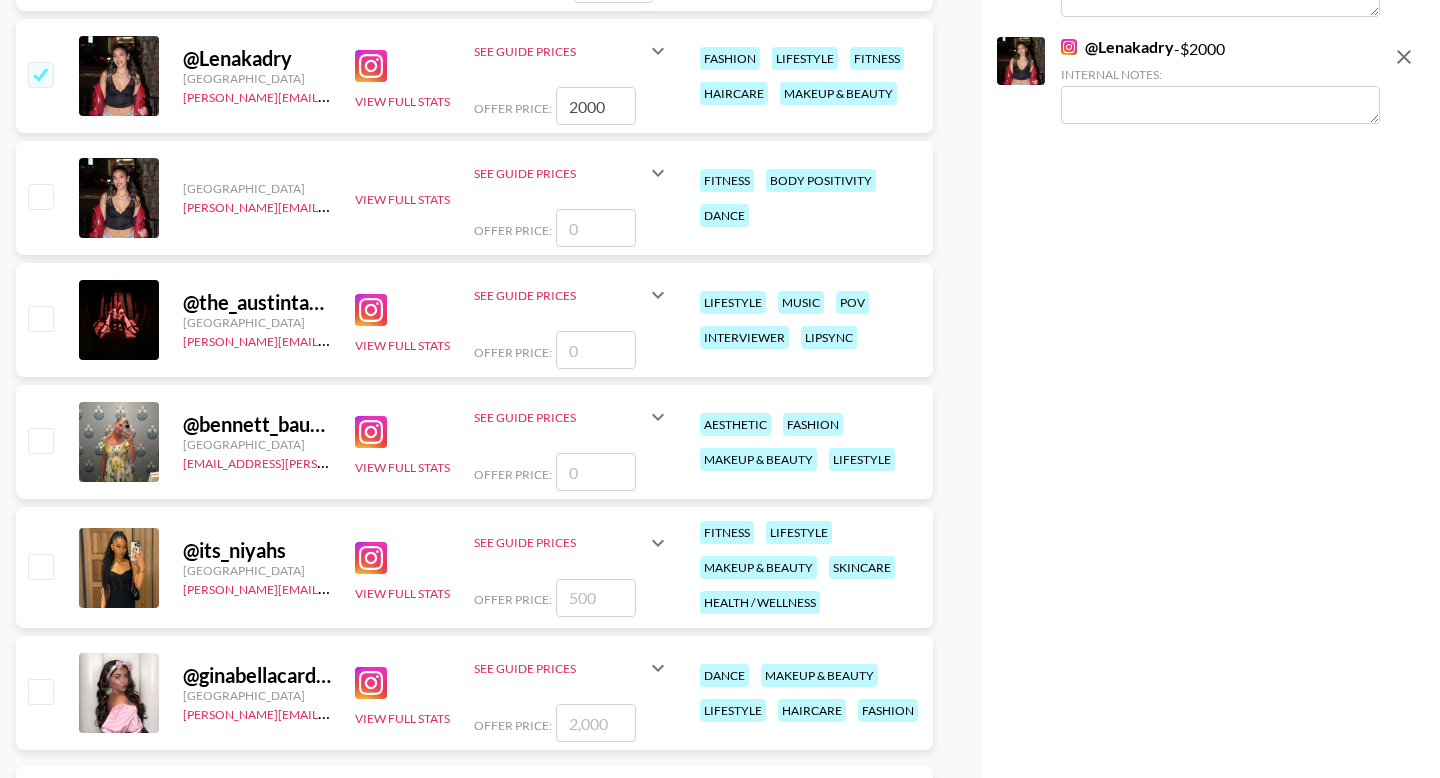 type on "2000" 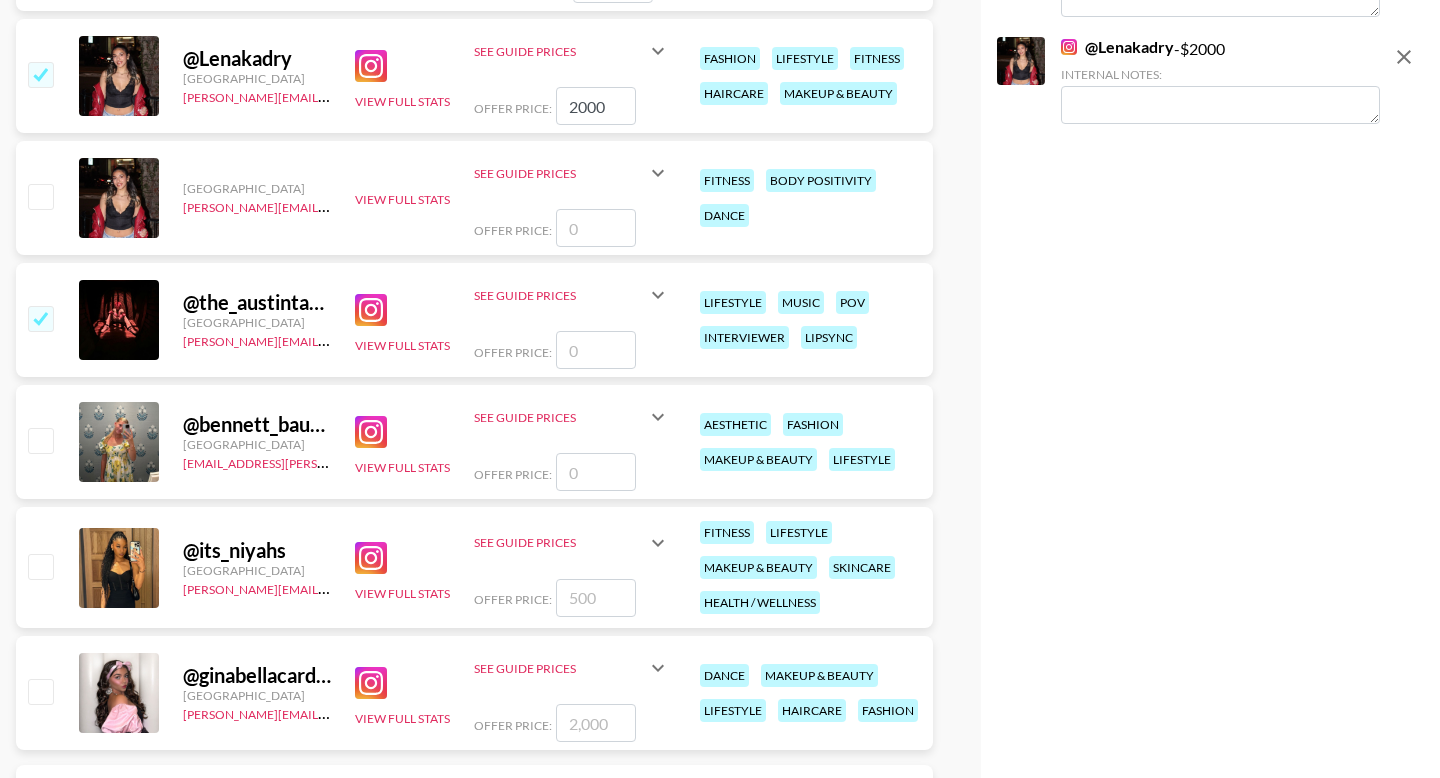 checkbox on "true" 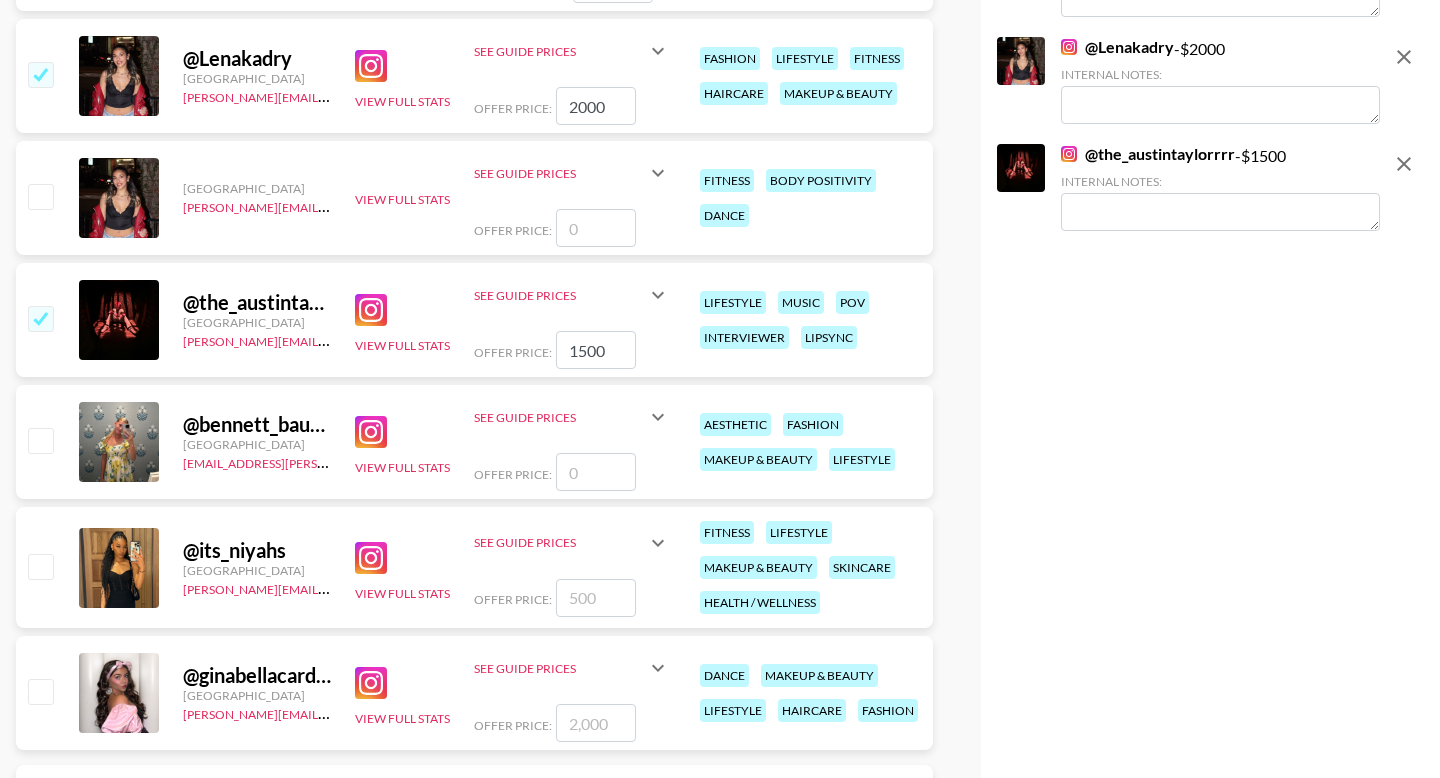 scroll, scrollTop: 1960, scrollLeft: 0, axis: vertical 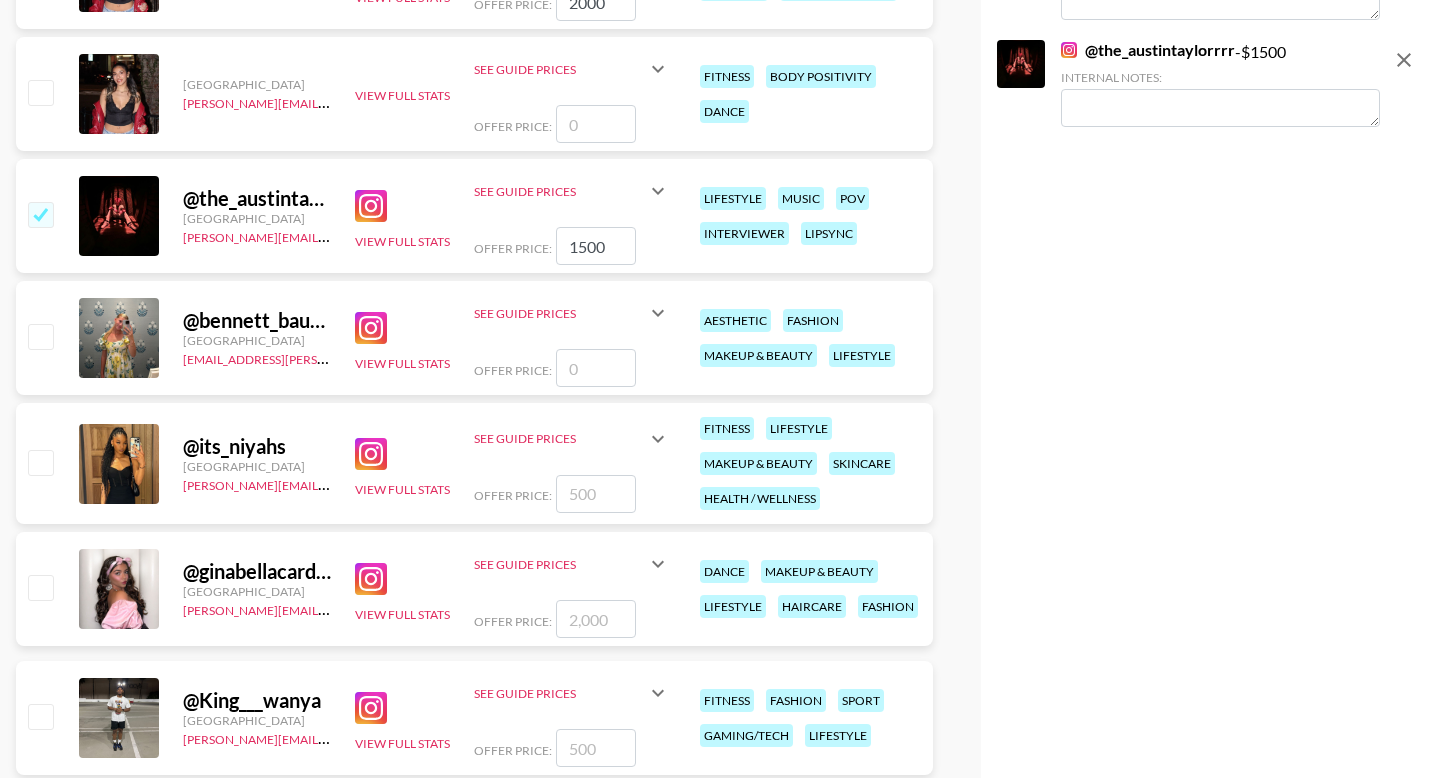 type on "1500" 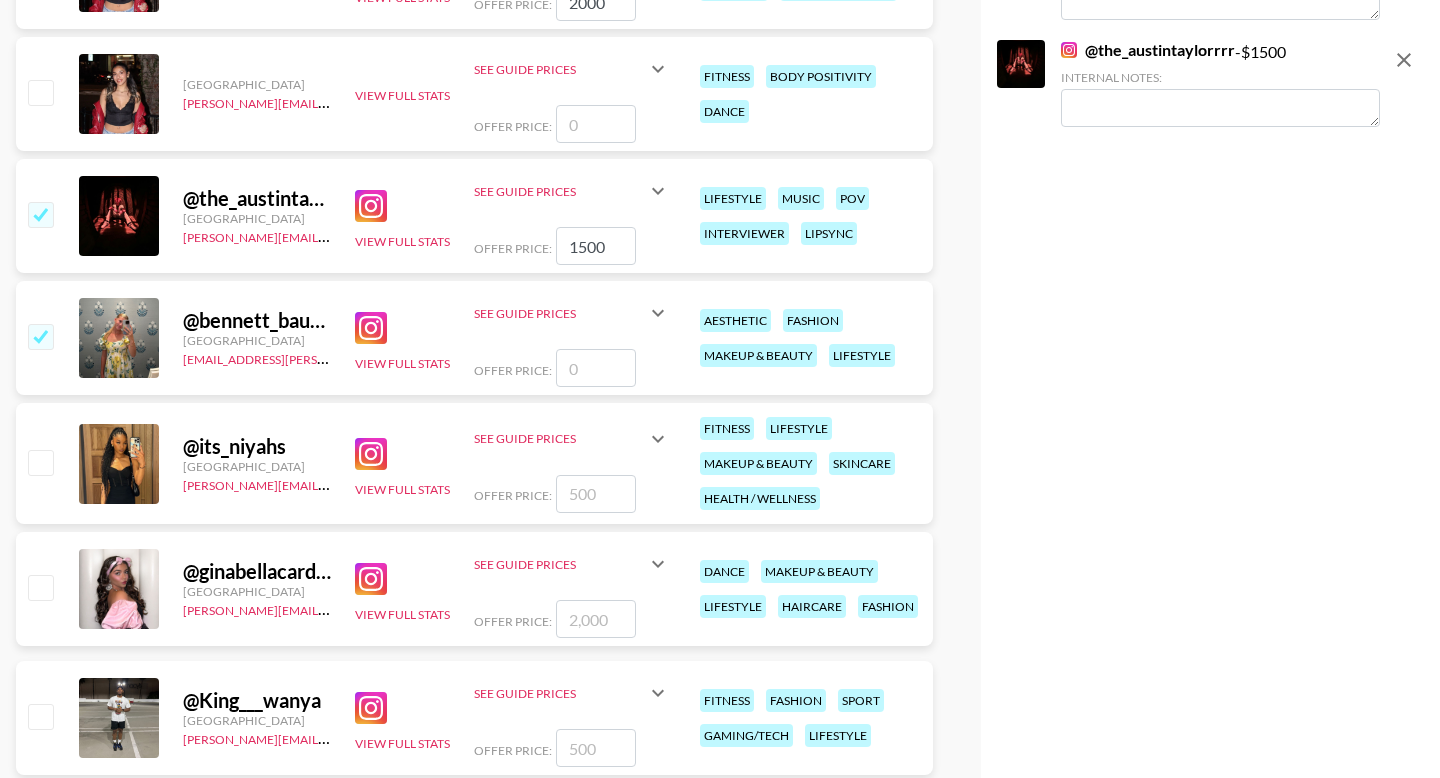 checkbox on "true" 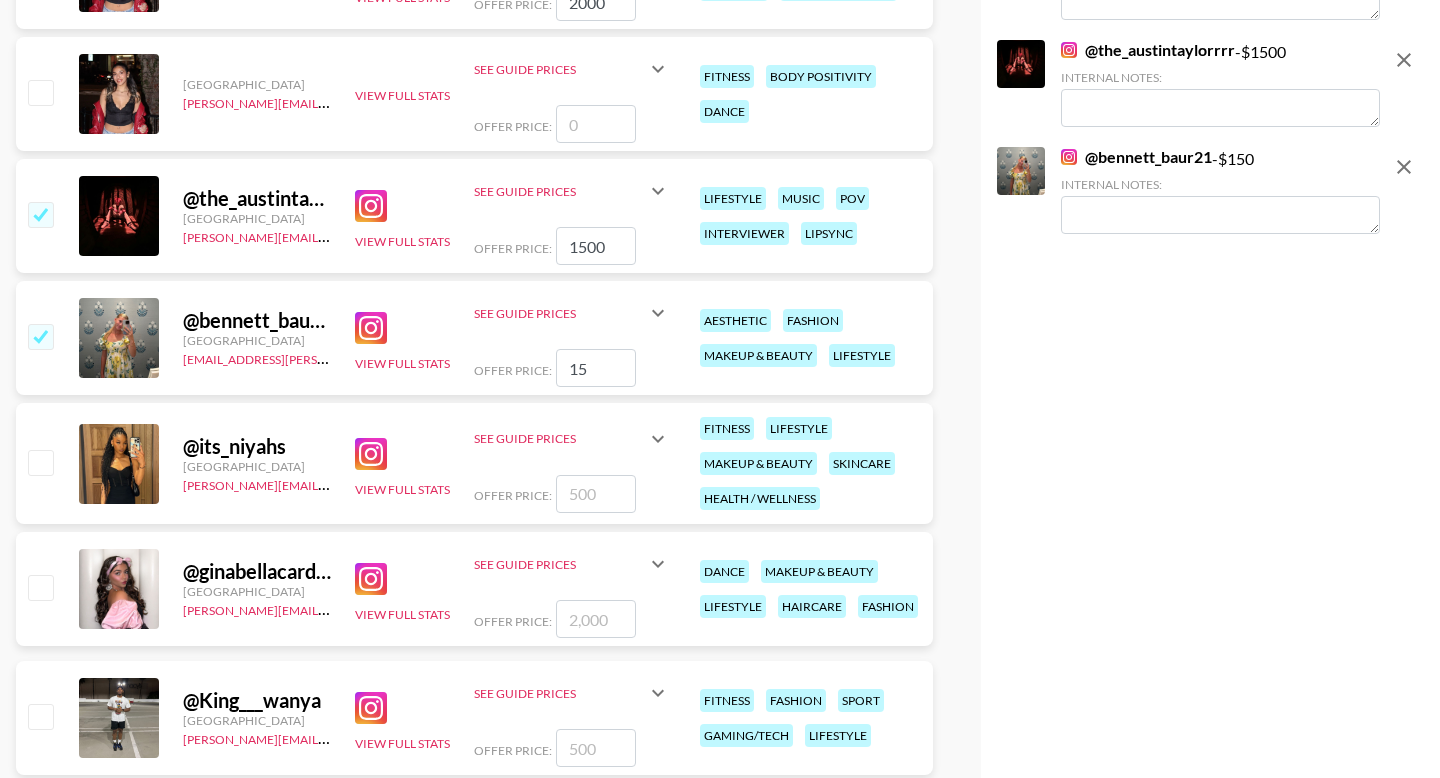 type on "1" 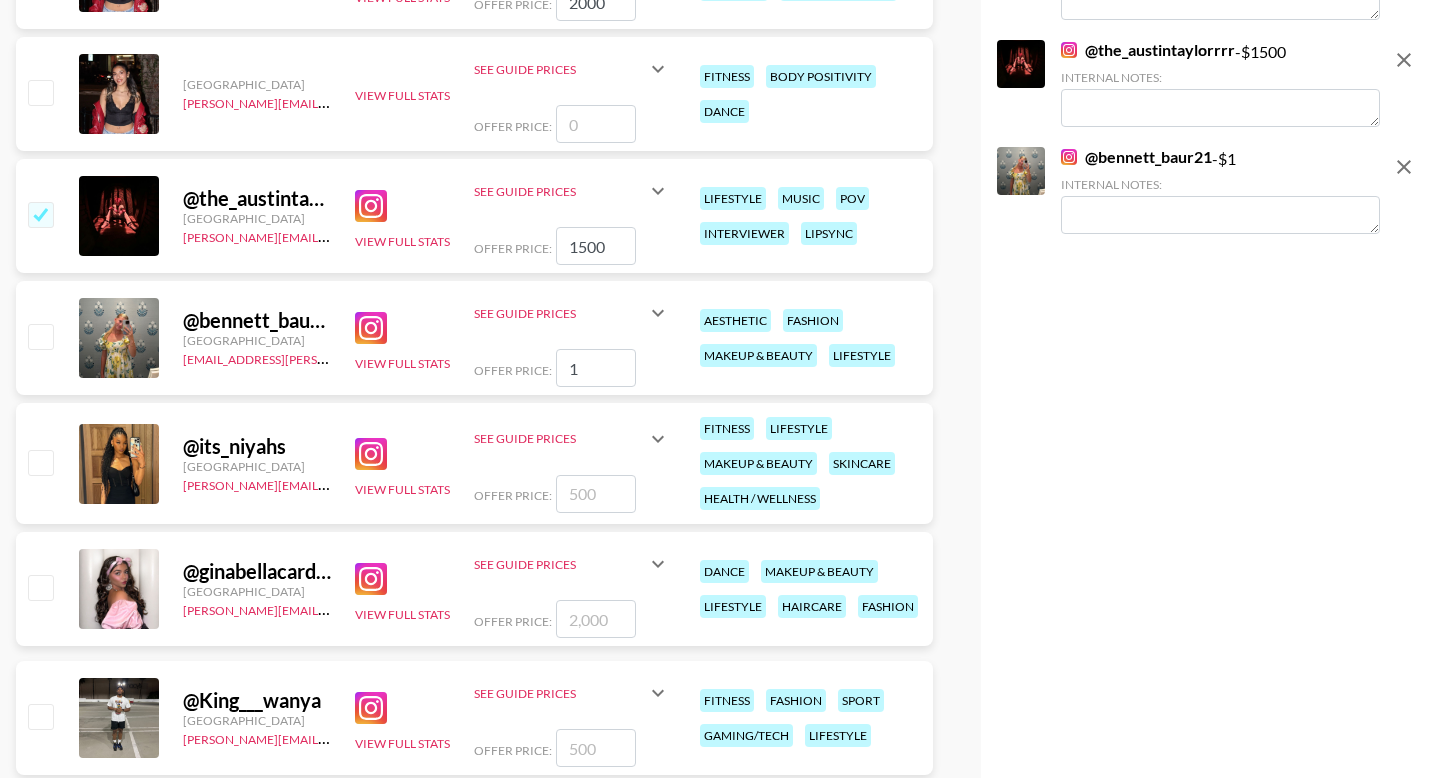 type 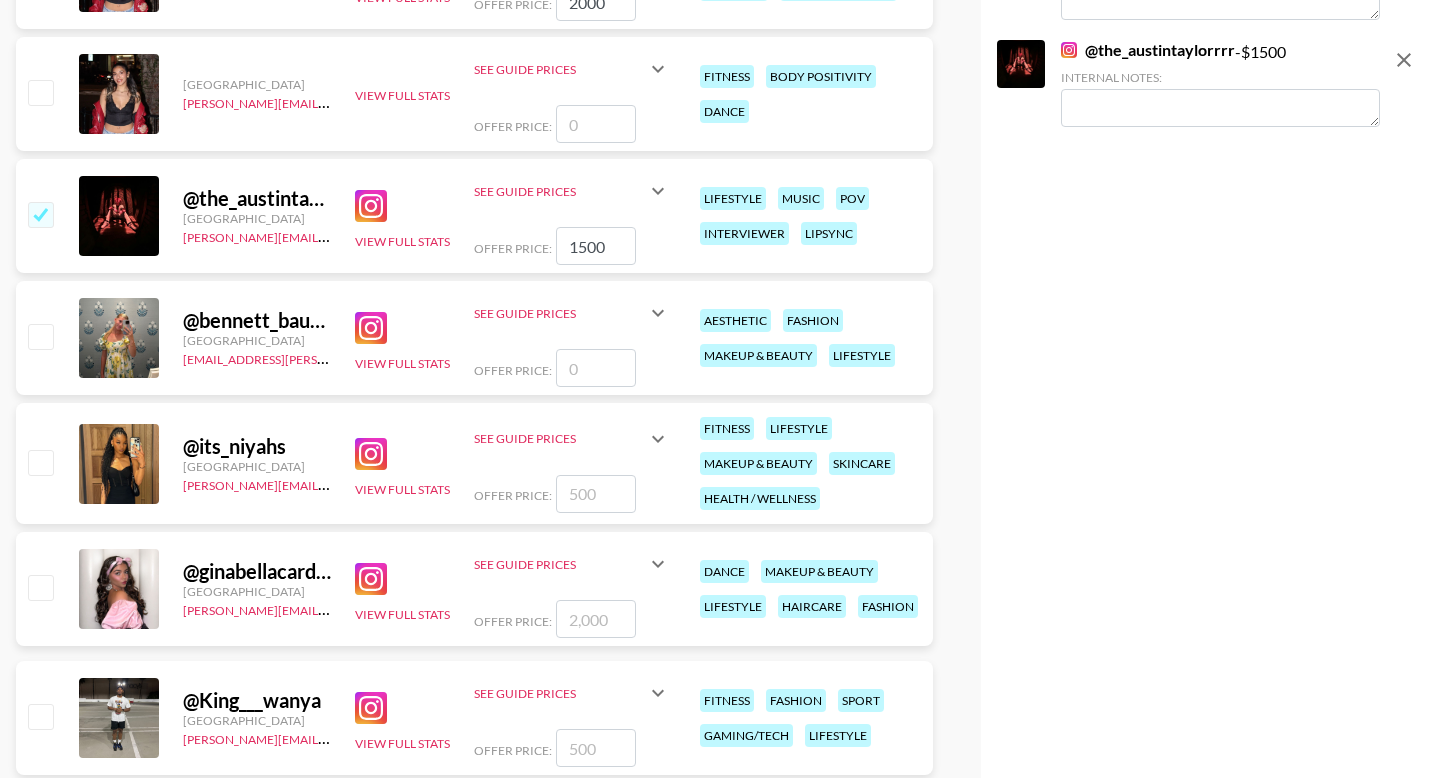 checkbox on "true" 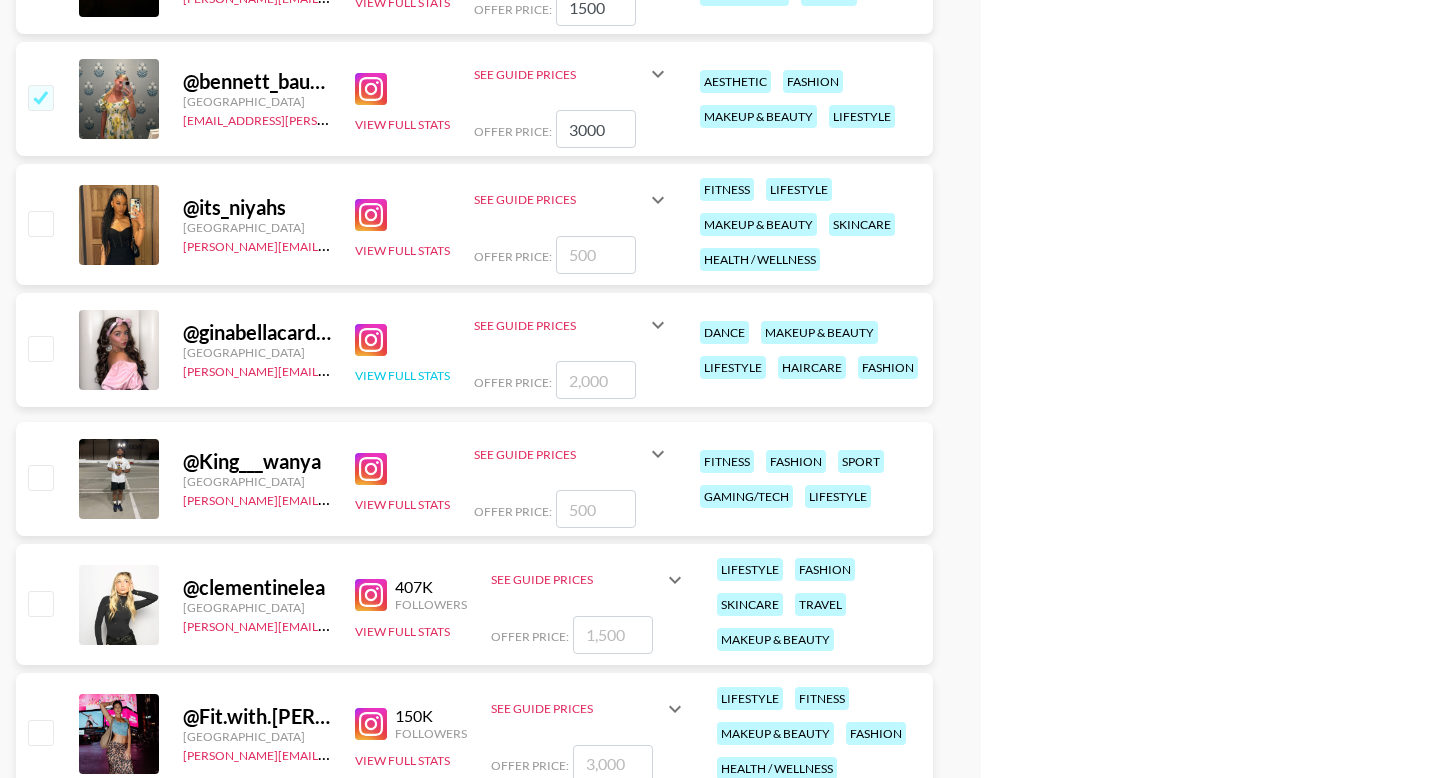 scroll, scrollTop: 2333, scrollLeft: 0, axis: vertical 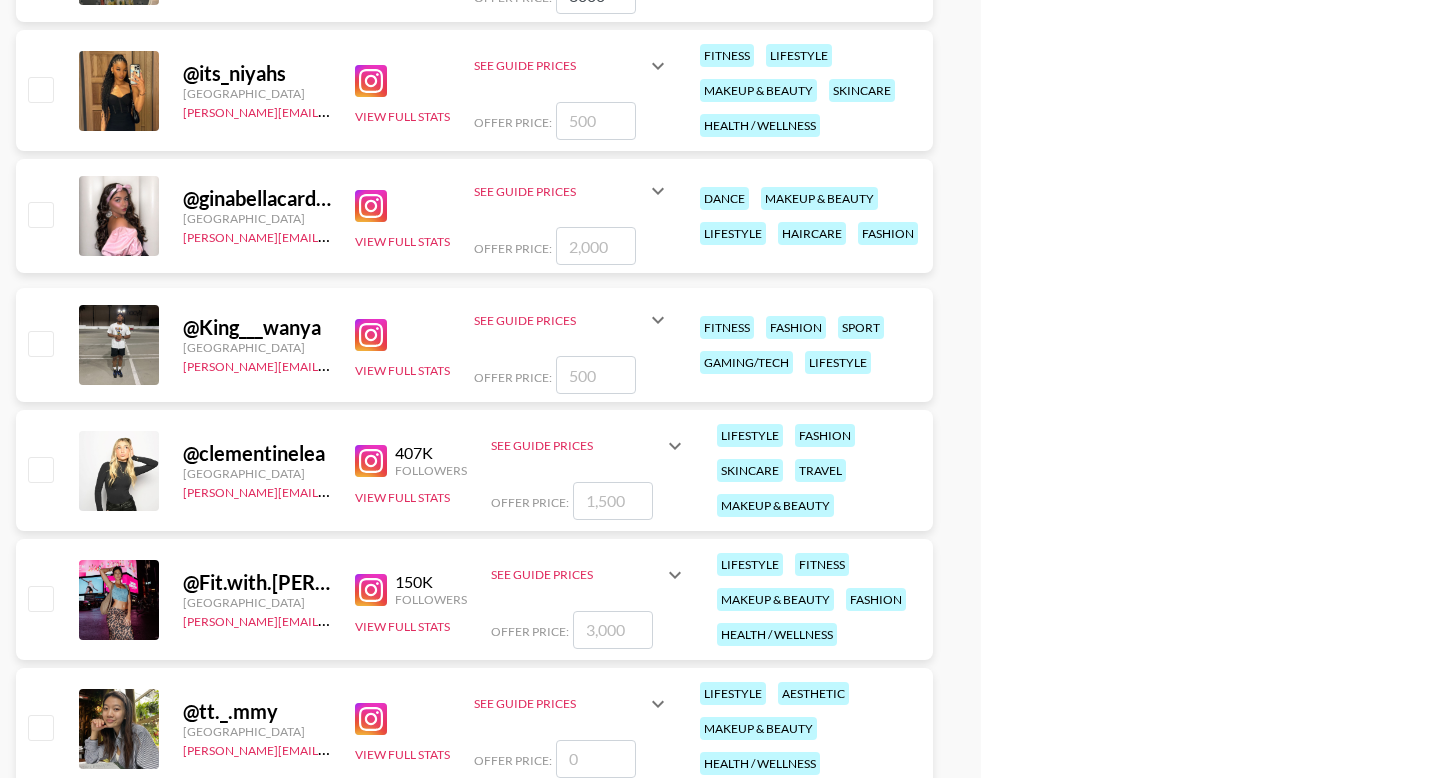 type on "3000" 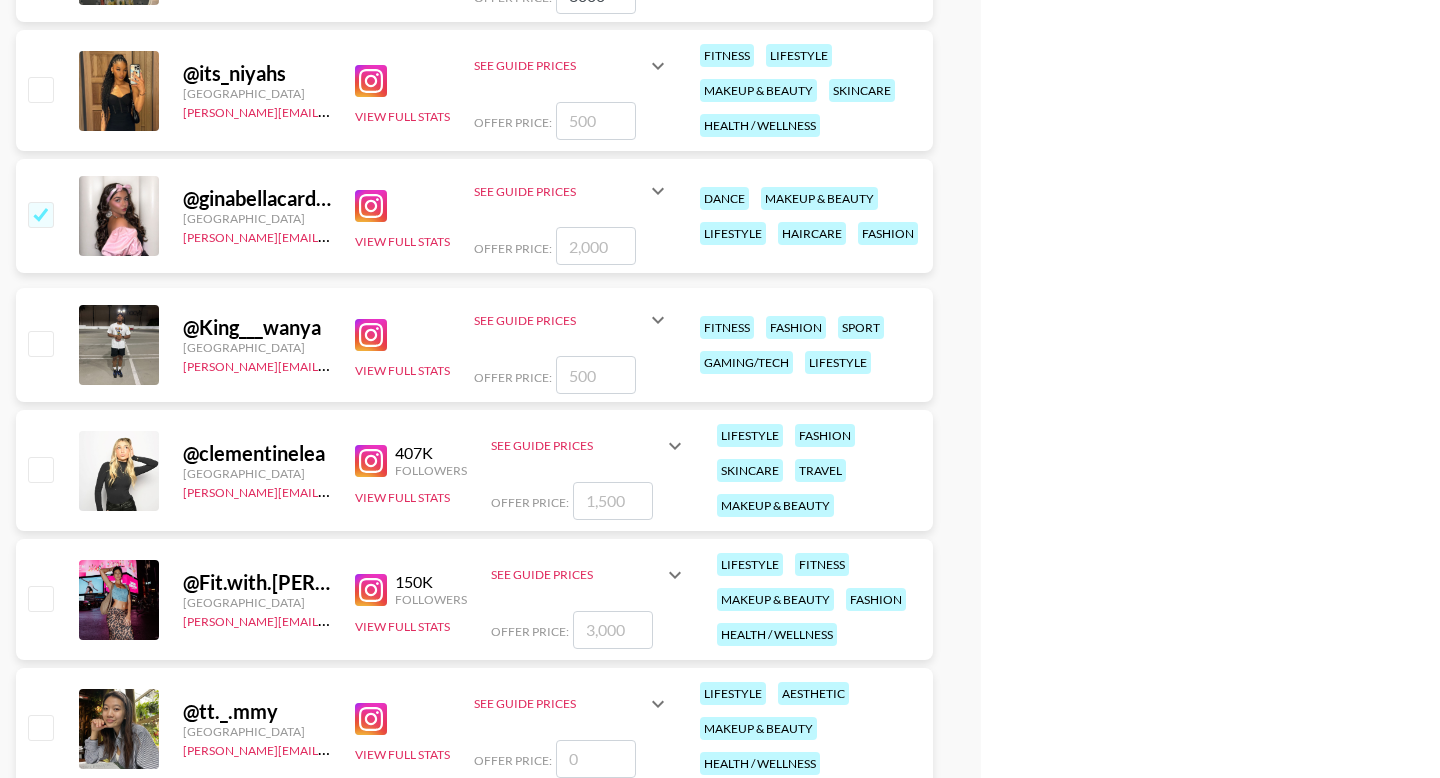 checkbox on "true" 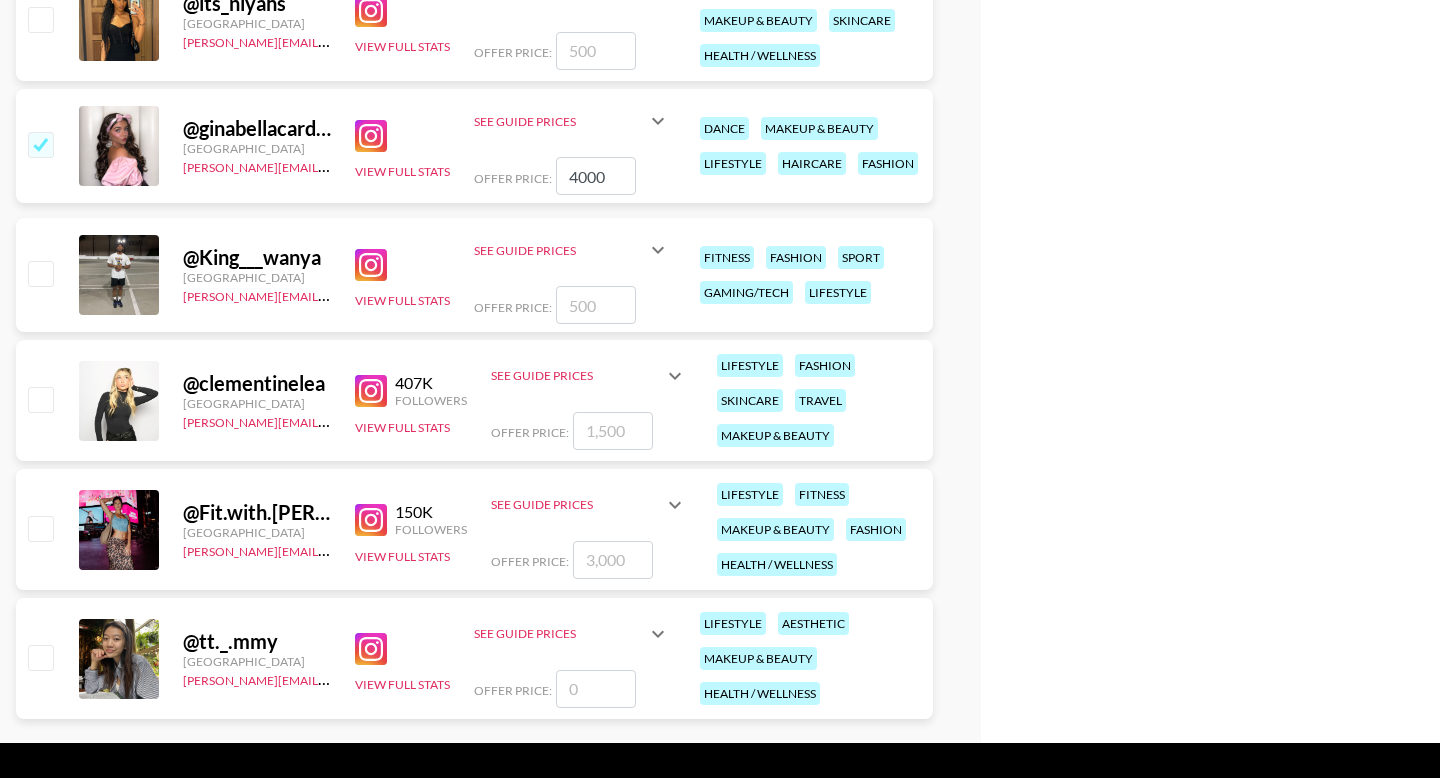 scroll, scrollTop: 2404, scrollLeft: 0, axis: vertical 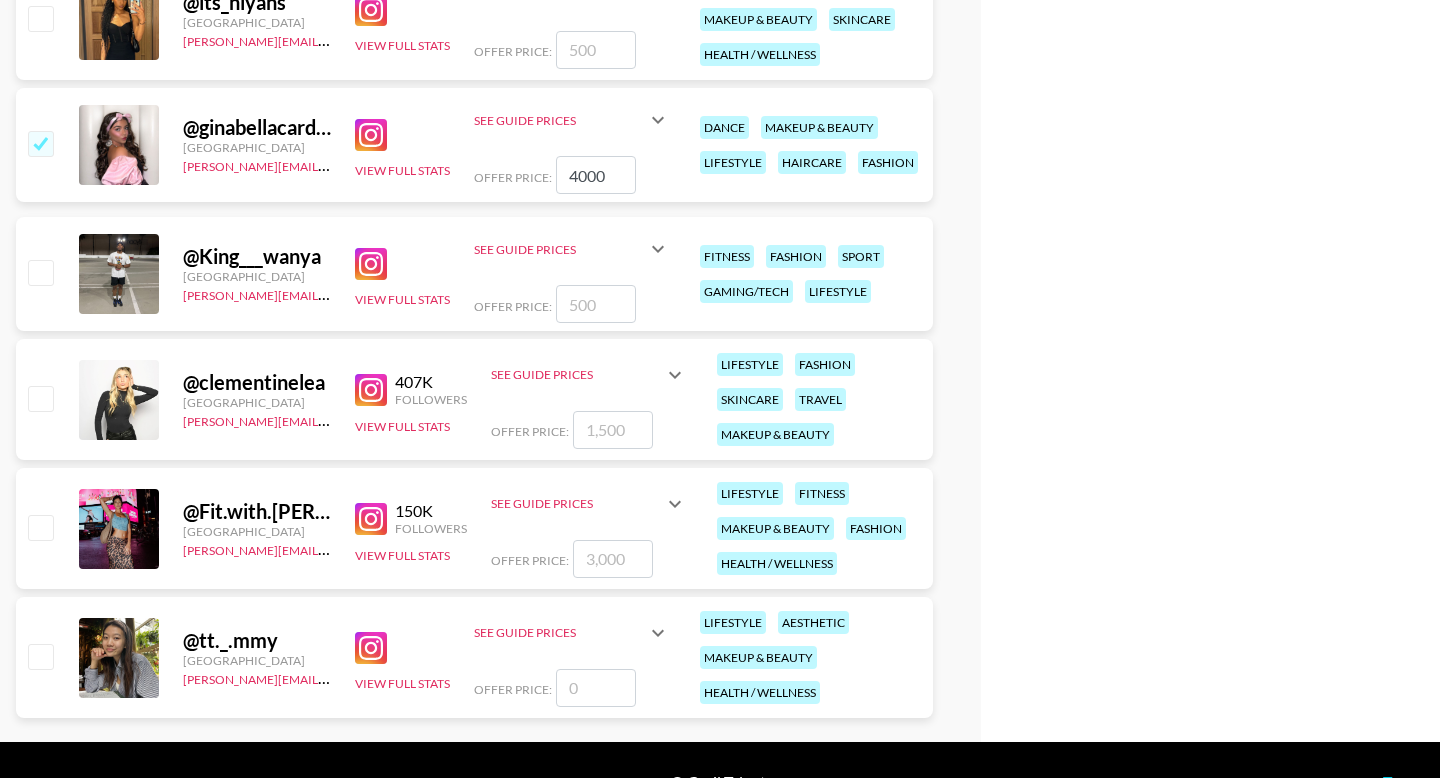 type on "4000" 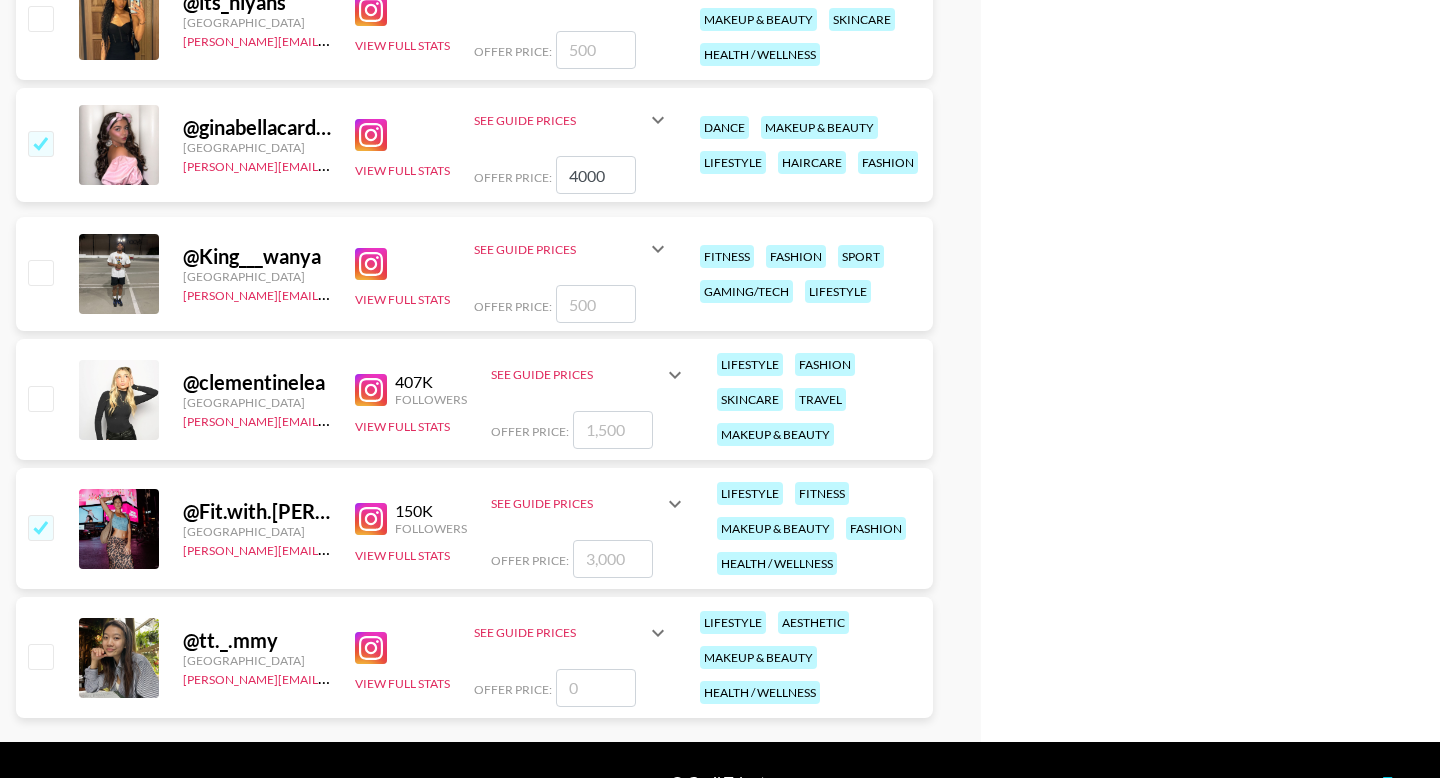type on "5" 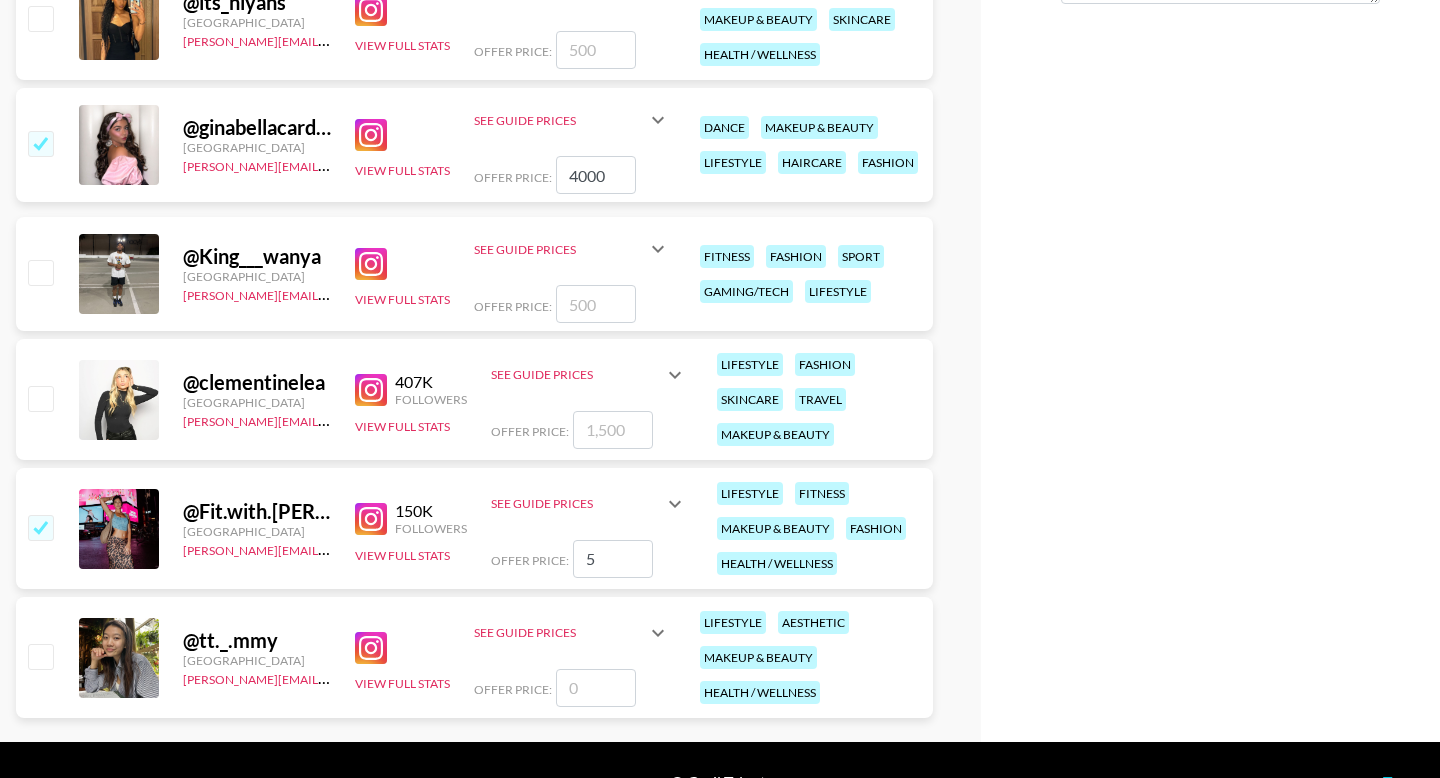 checkbox on "false" 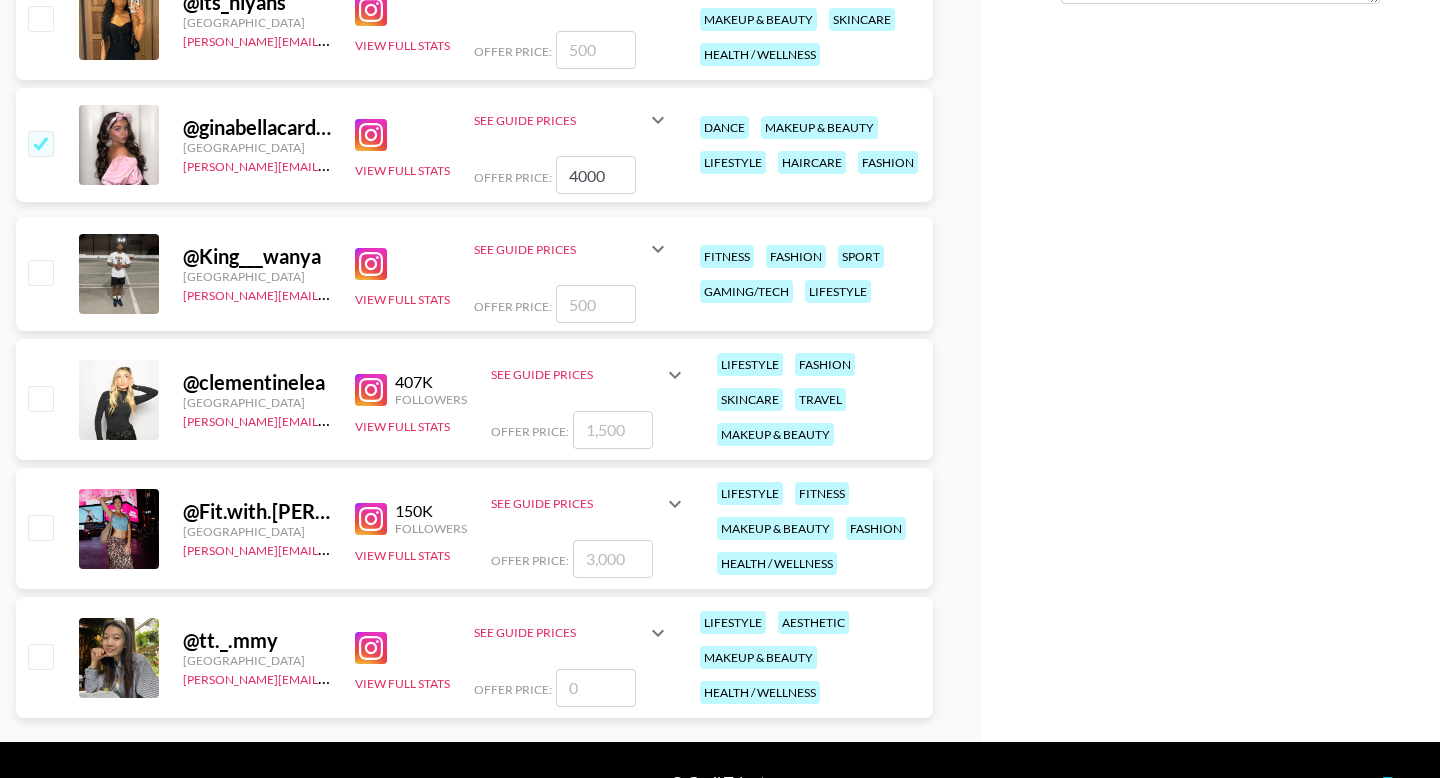 type on "4" 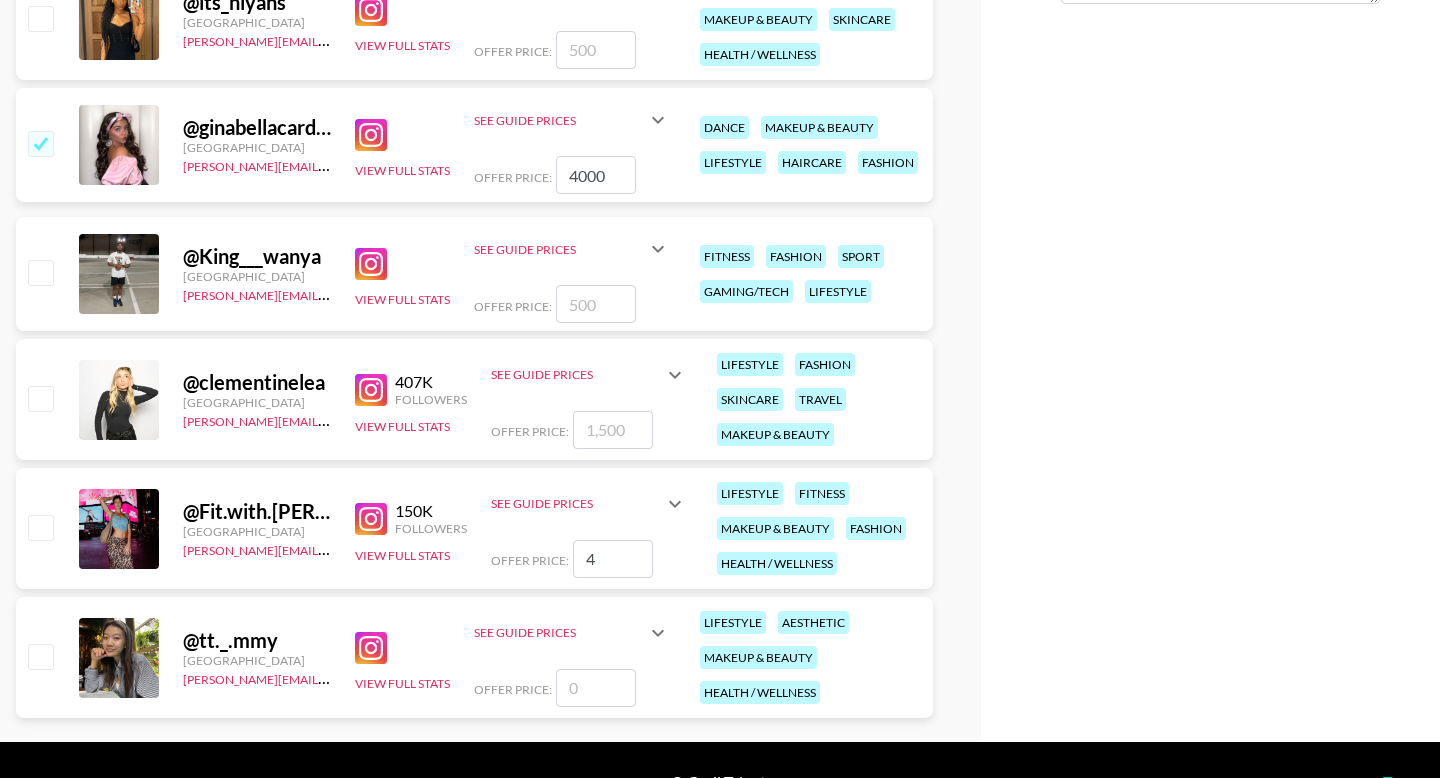 checkbox on "true" 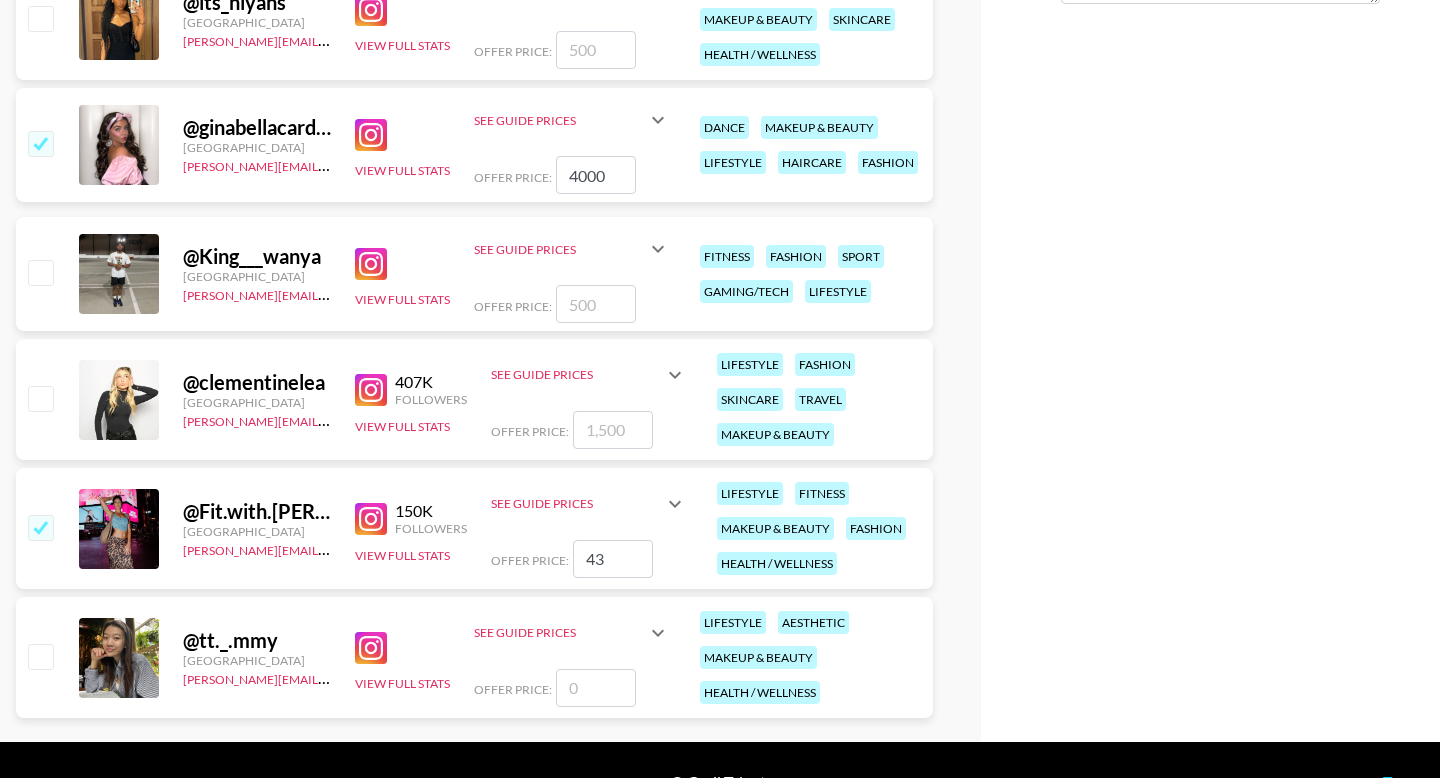 type on "4" 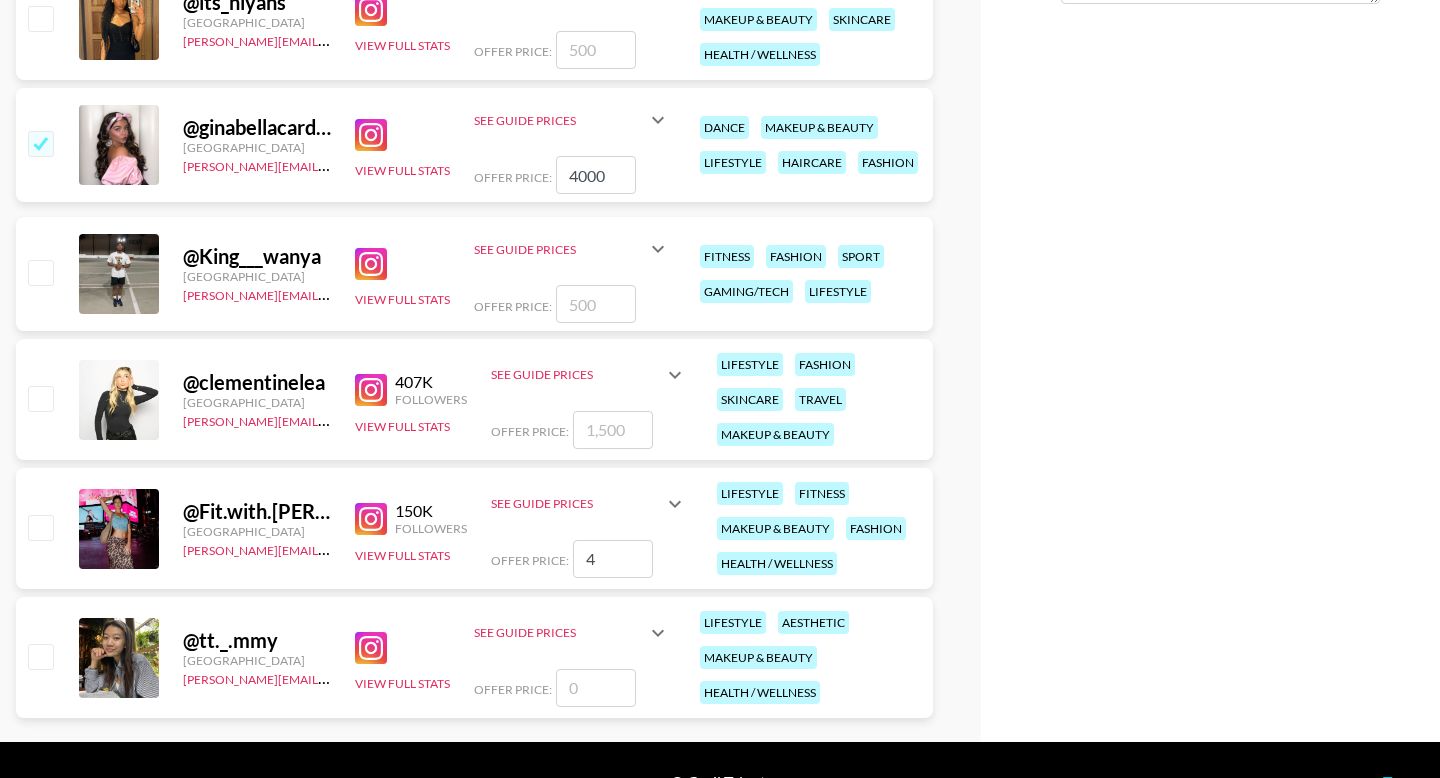type 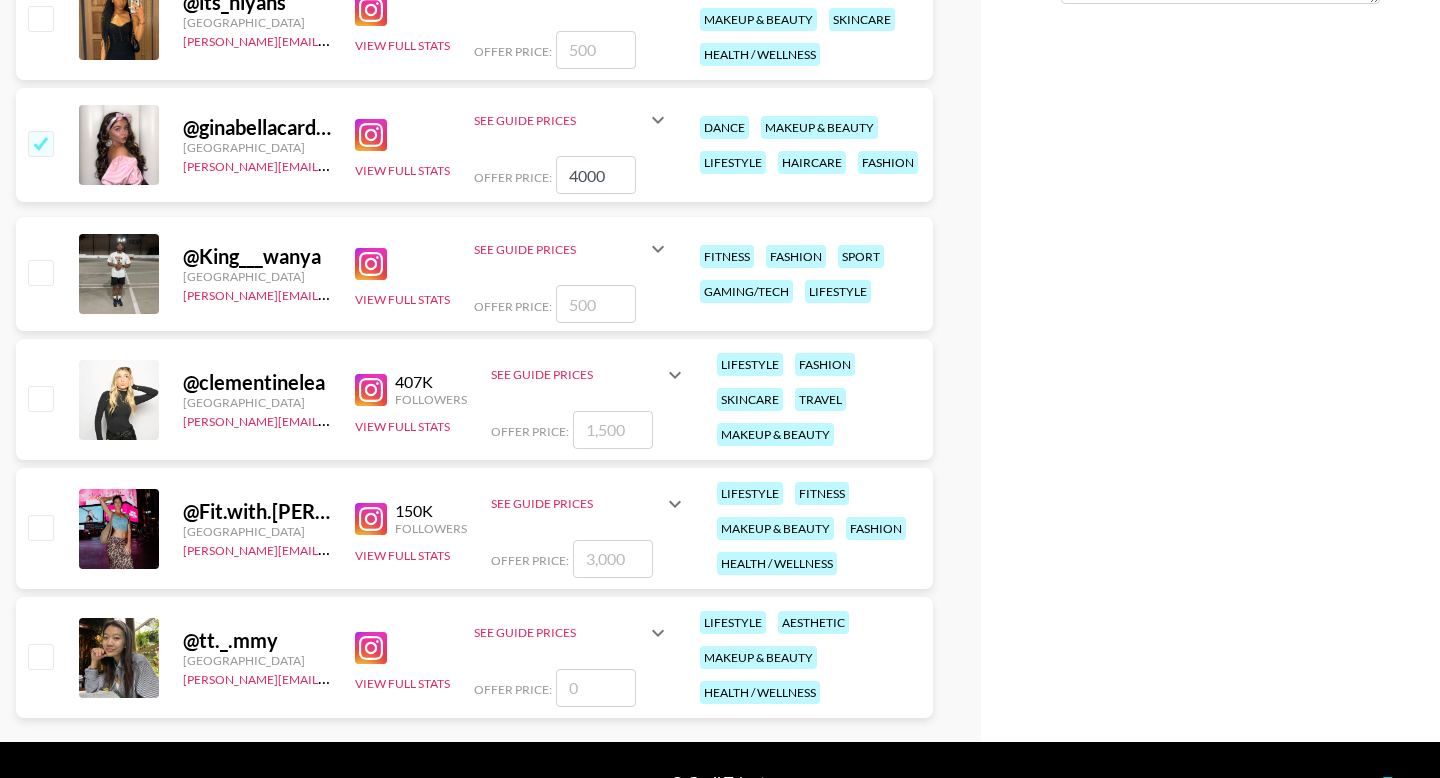 checkbox on "false" 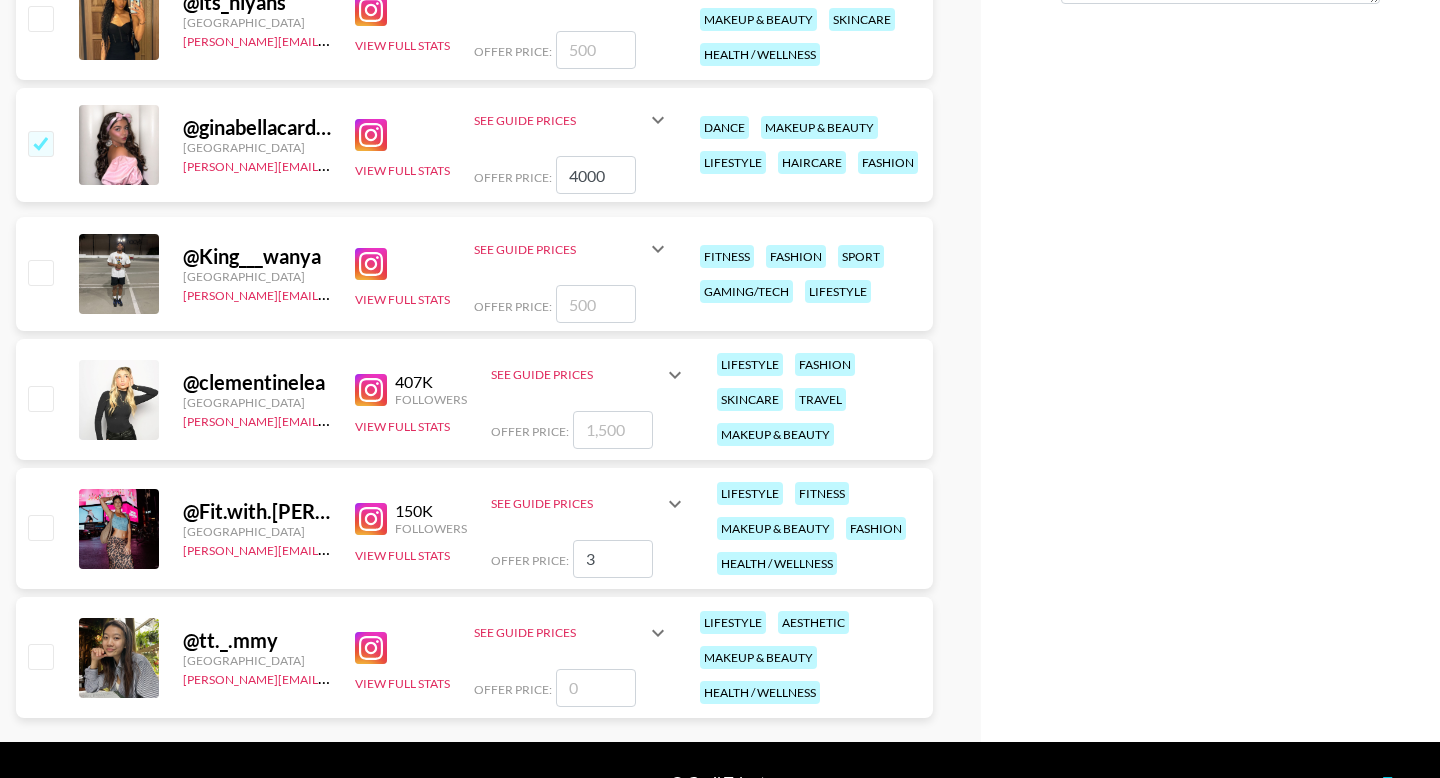 type on "30" 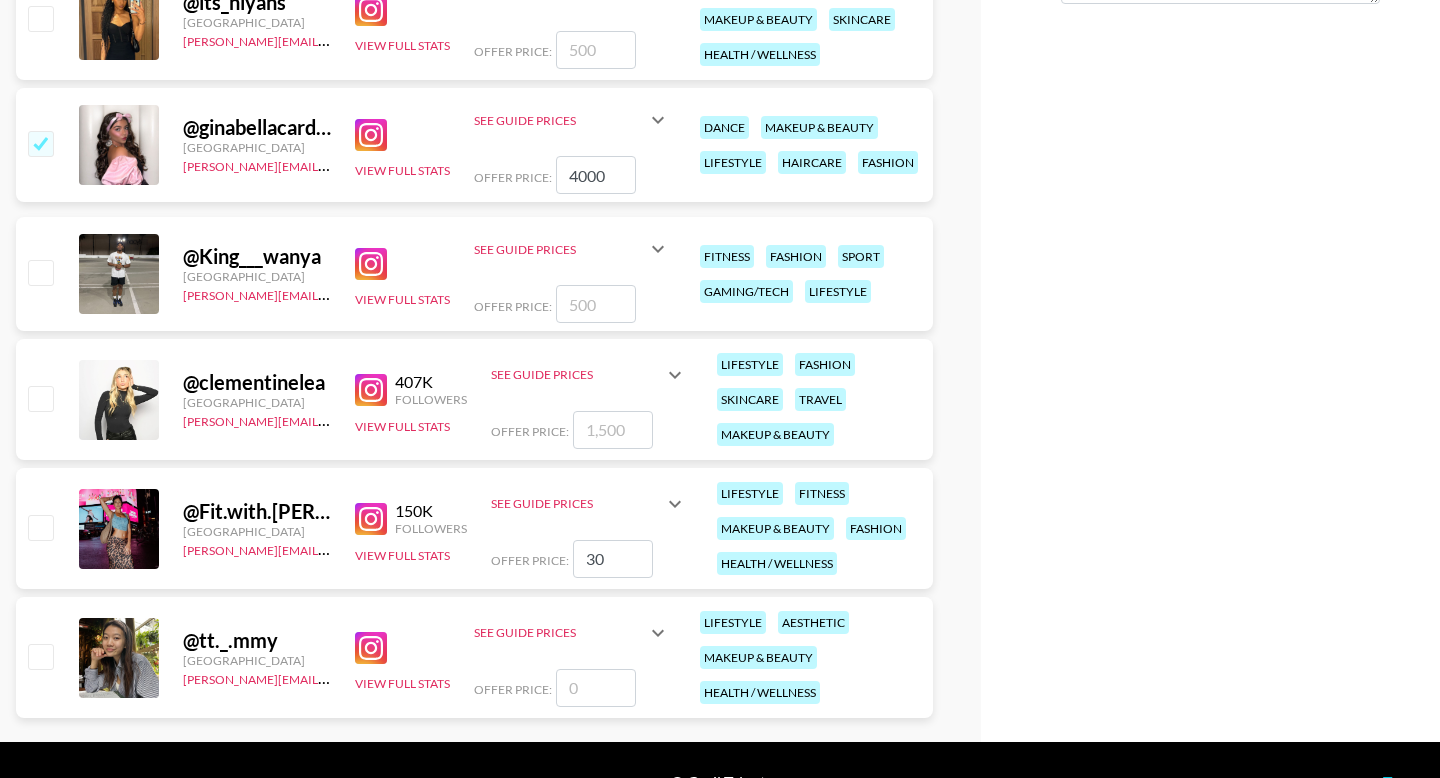 checkbox on "true" 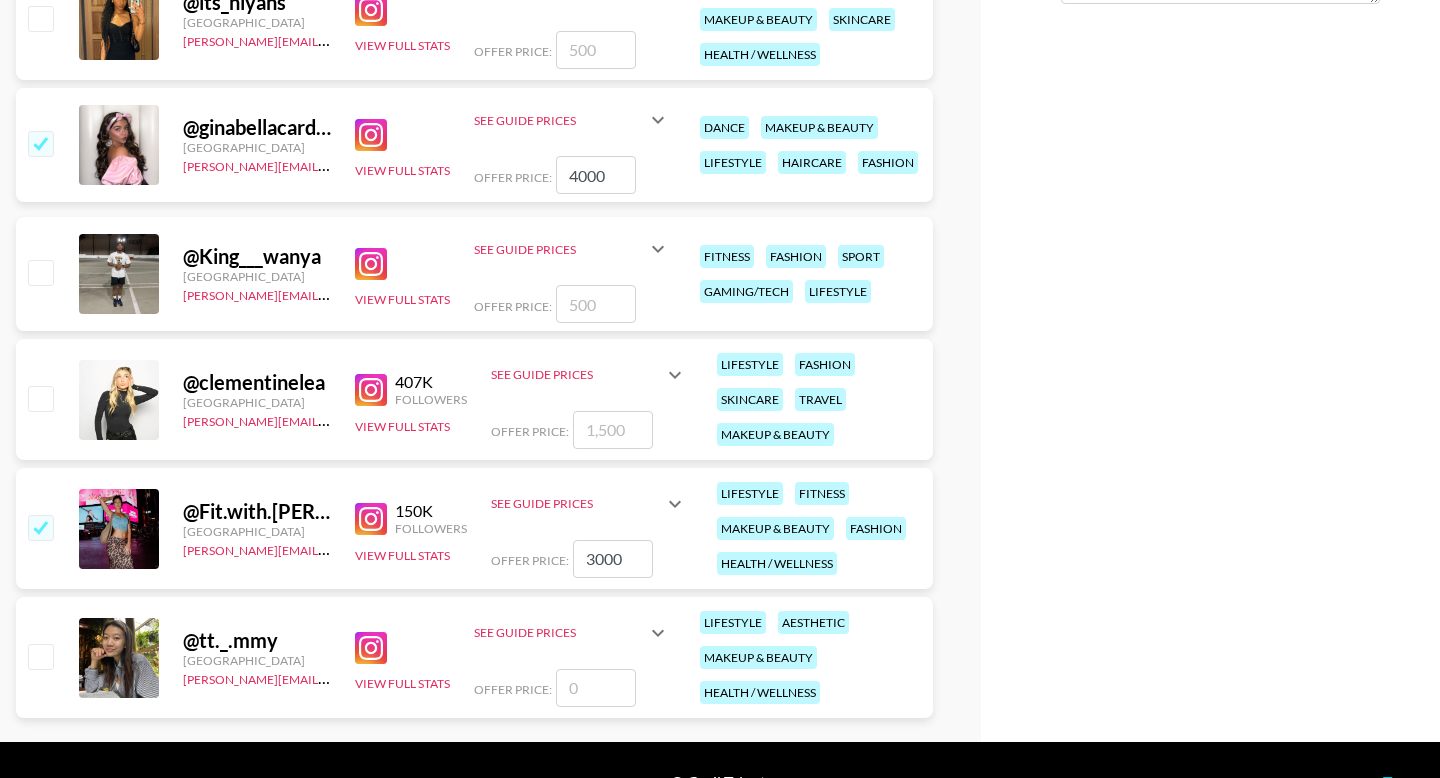type on "3000" 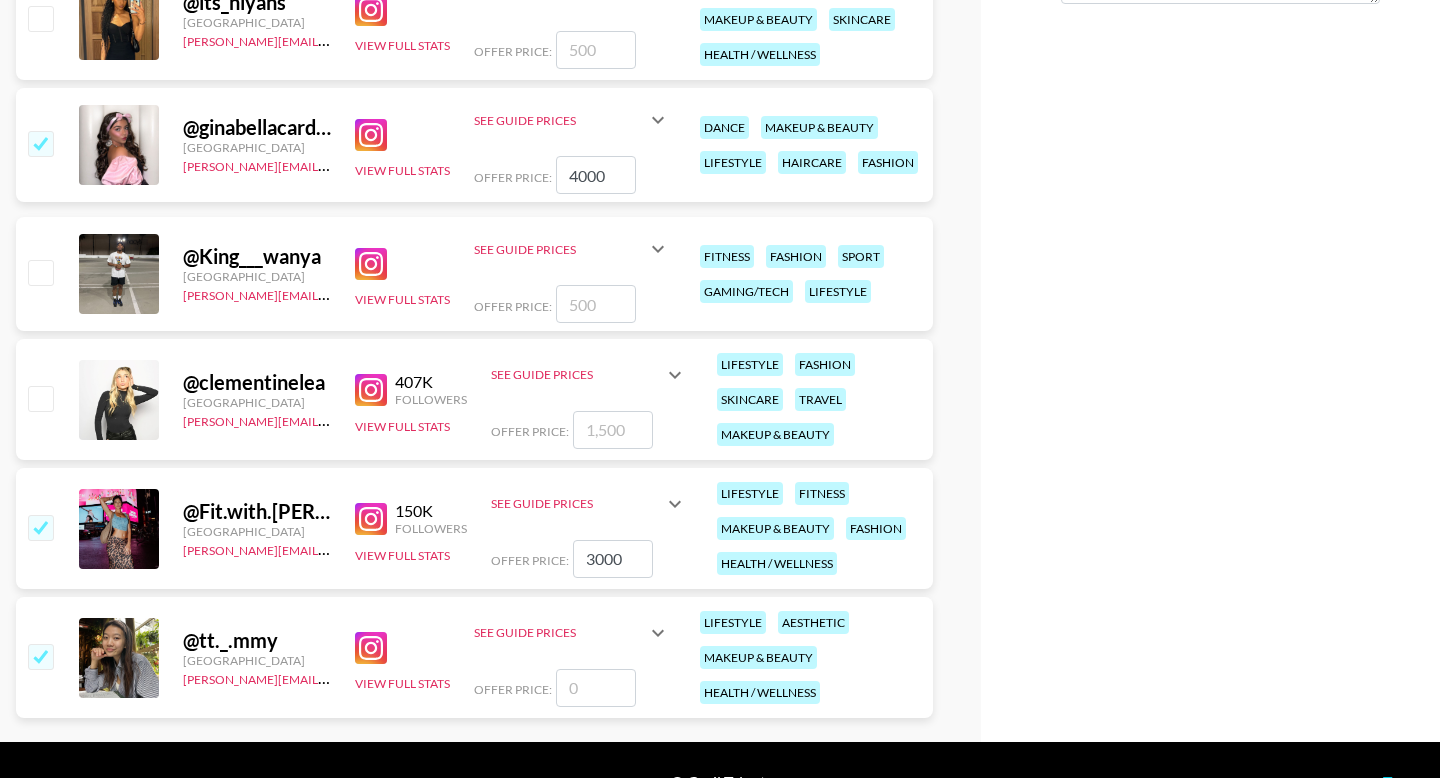 checkbox on "true" 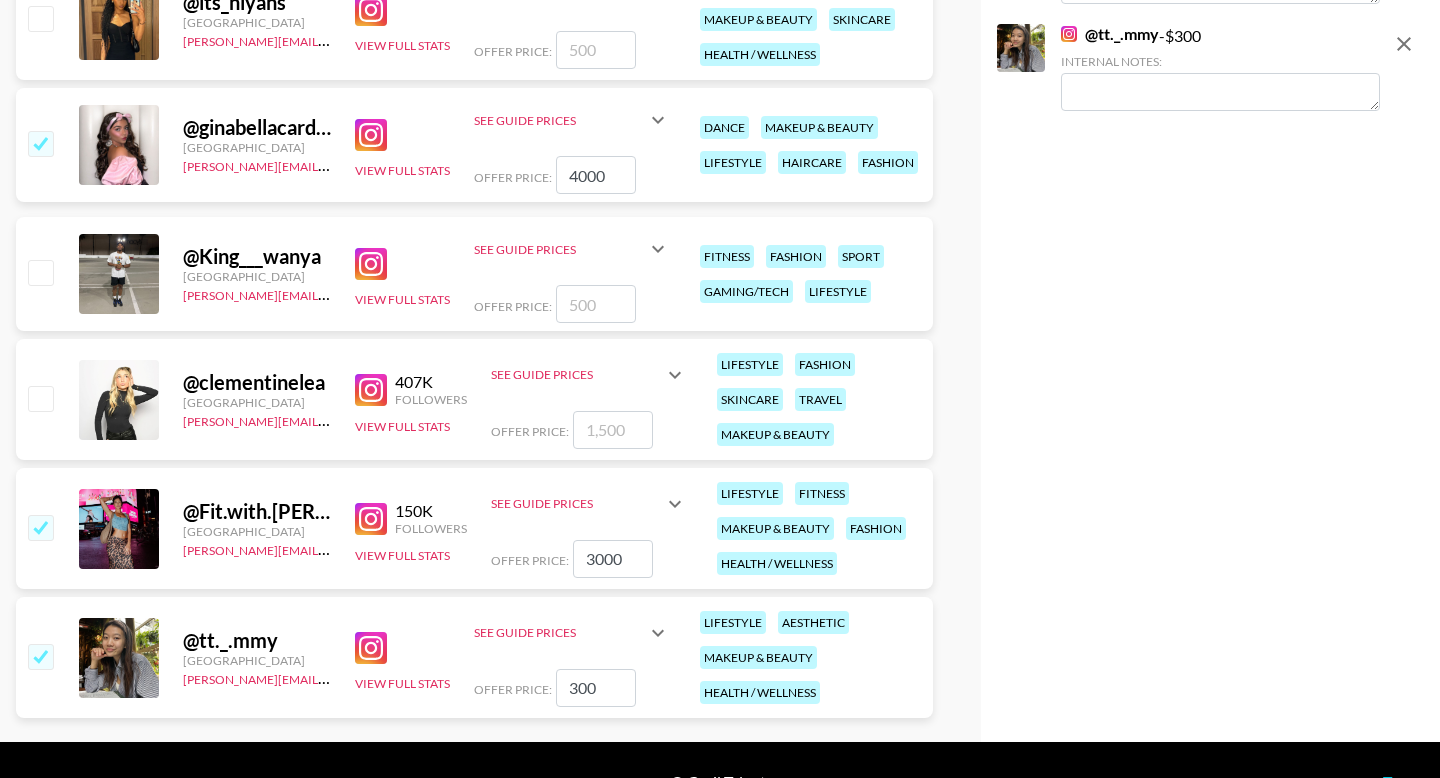 type on "3000" 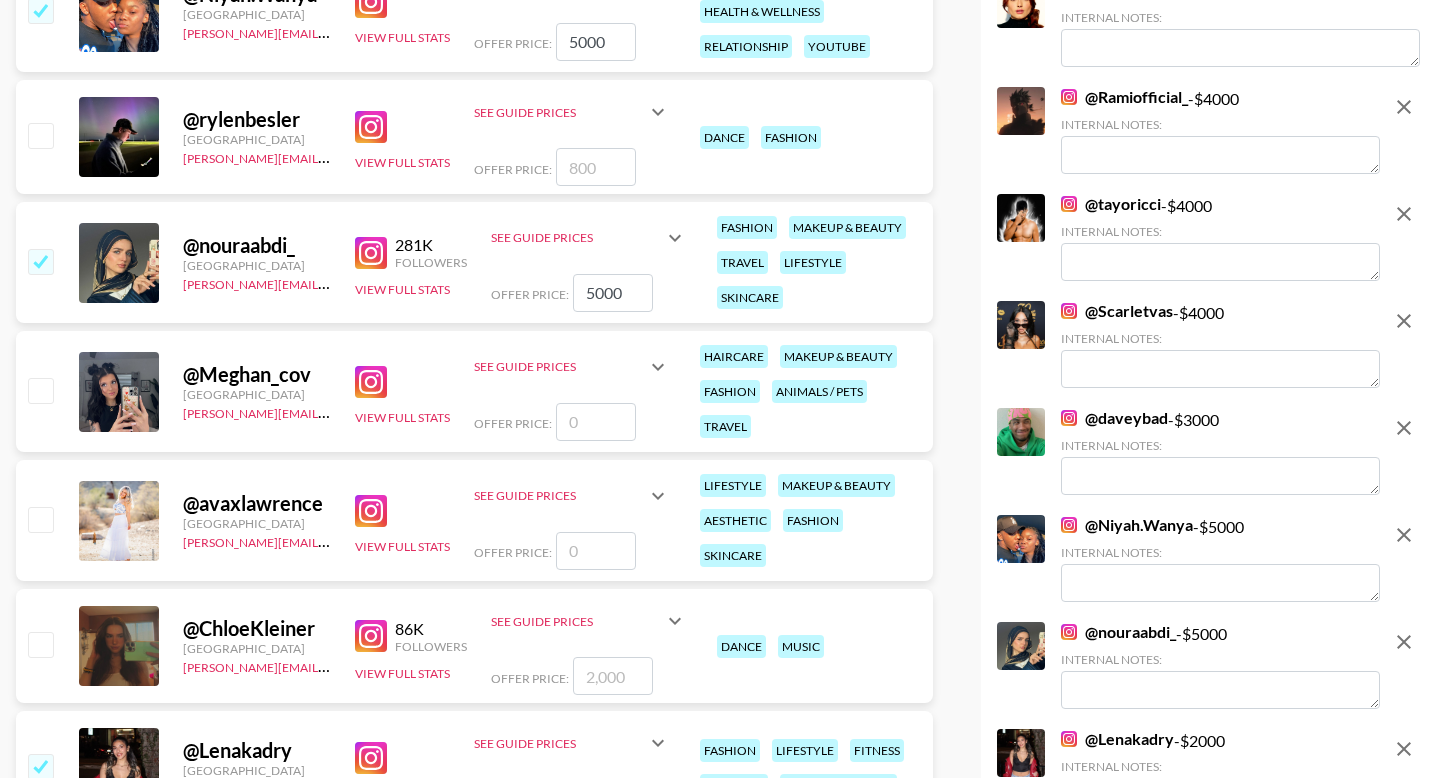 scroll, scrollTop: 0, scrollLeft: 0, axis: both 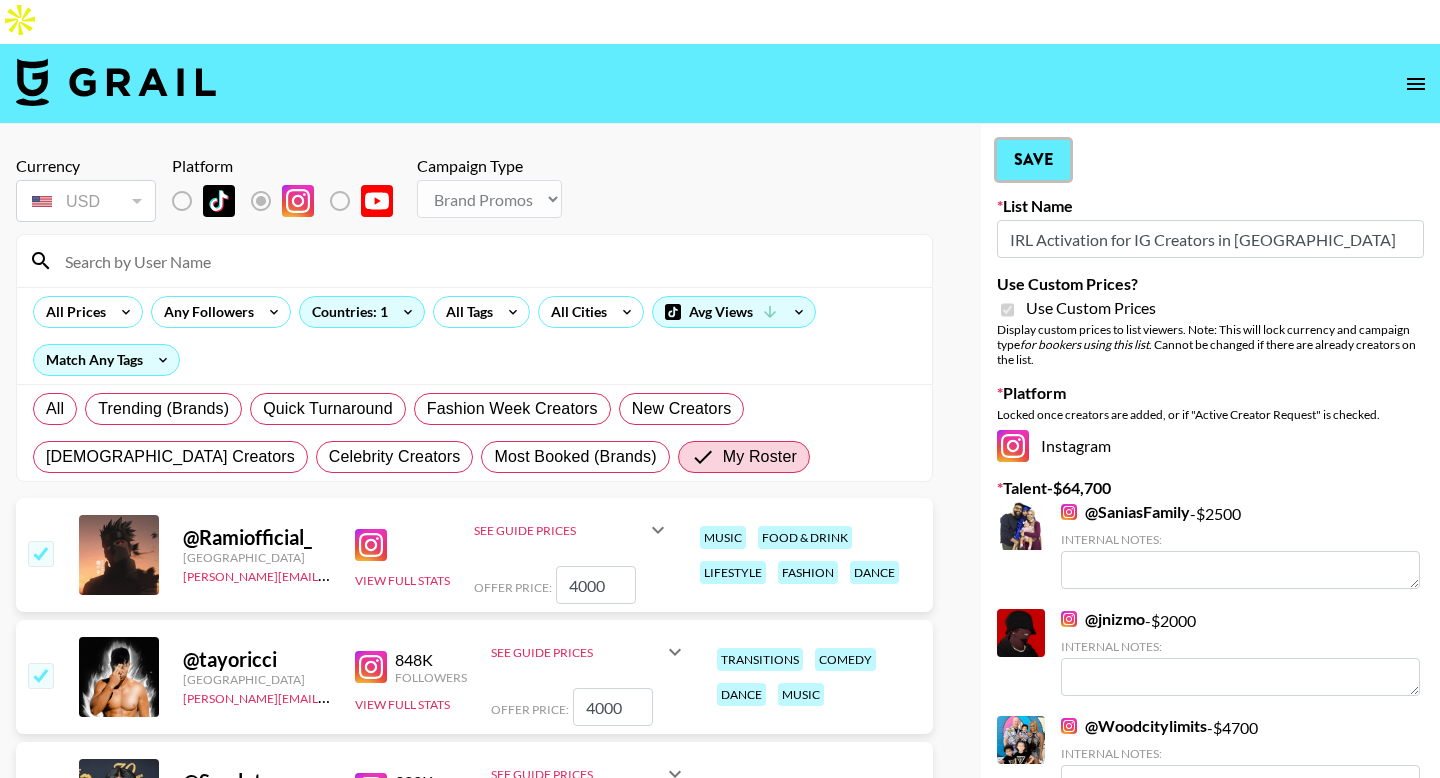 click on "Save" at bounding box center (1033, 160) 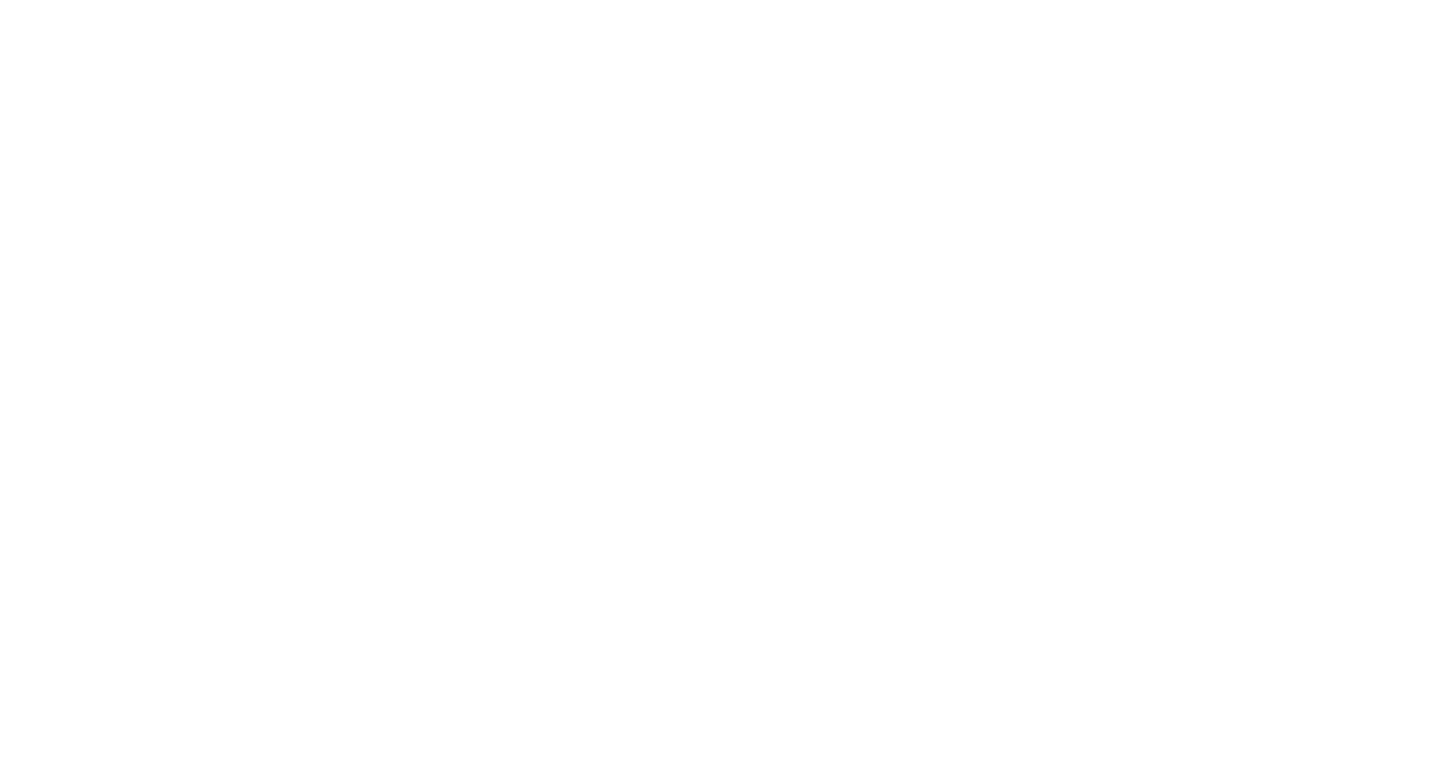 scroll, scrollTop: 0, scrollLeft: 0, axis: both 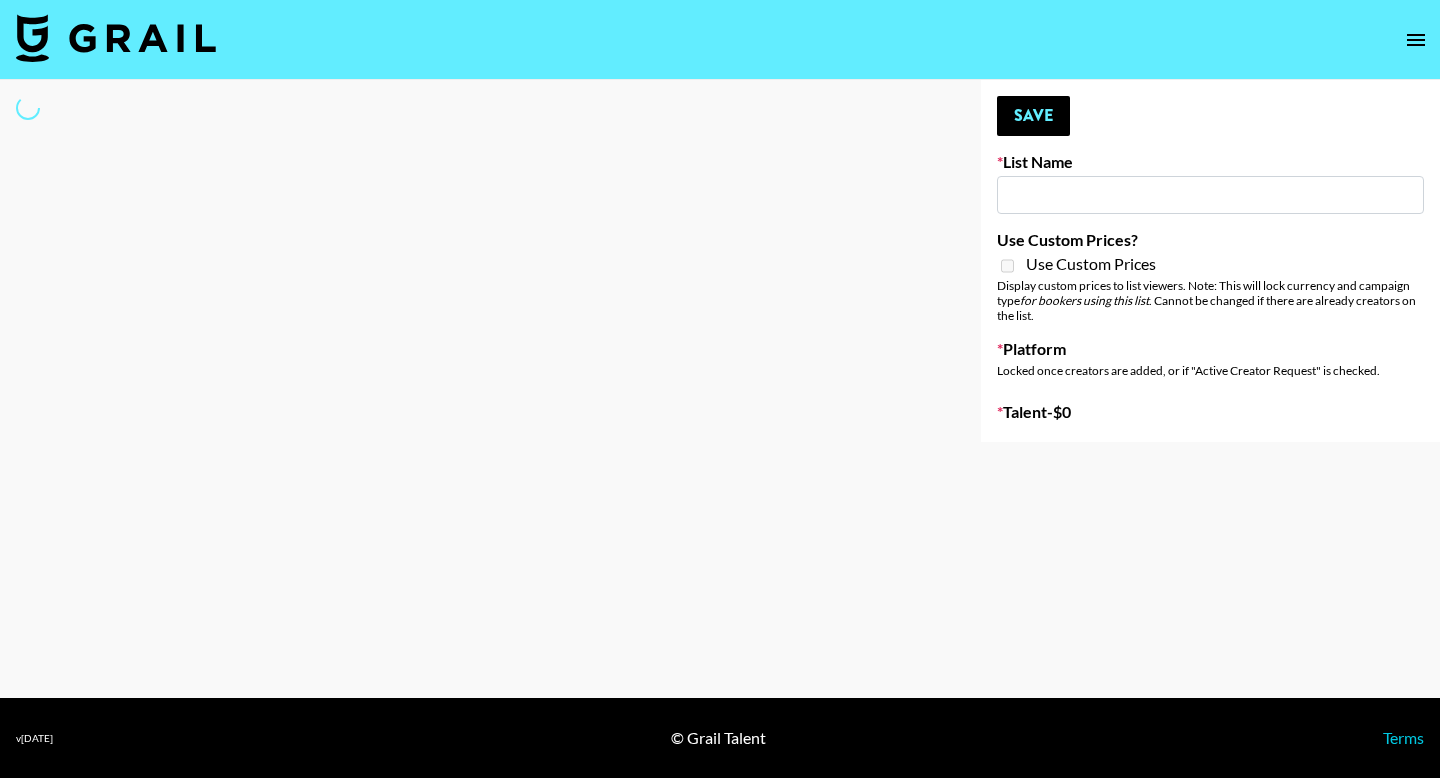 click on "Platform Locked once creators are added, or if "Active Creator Request" is checked." at bounding box center [1210, 362] 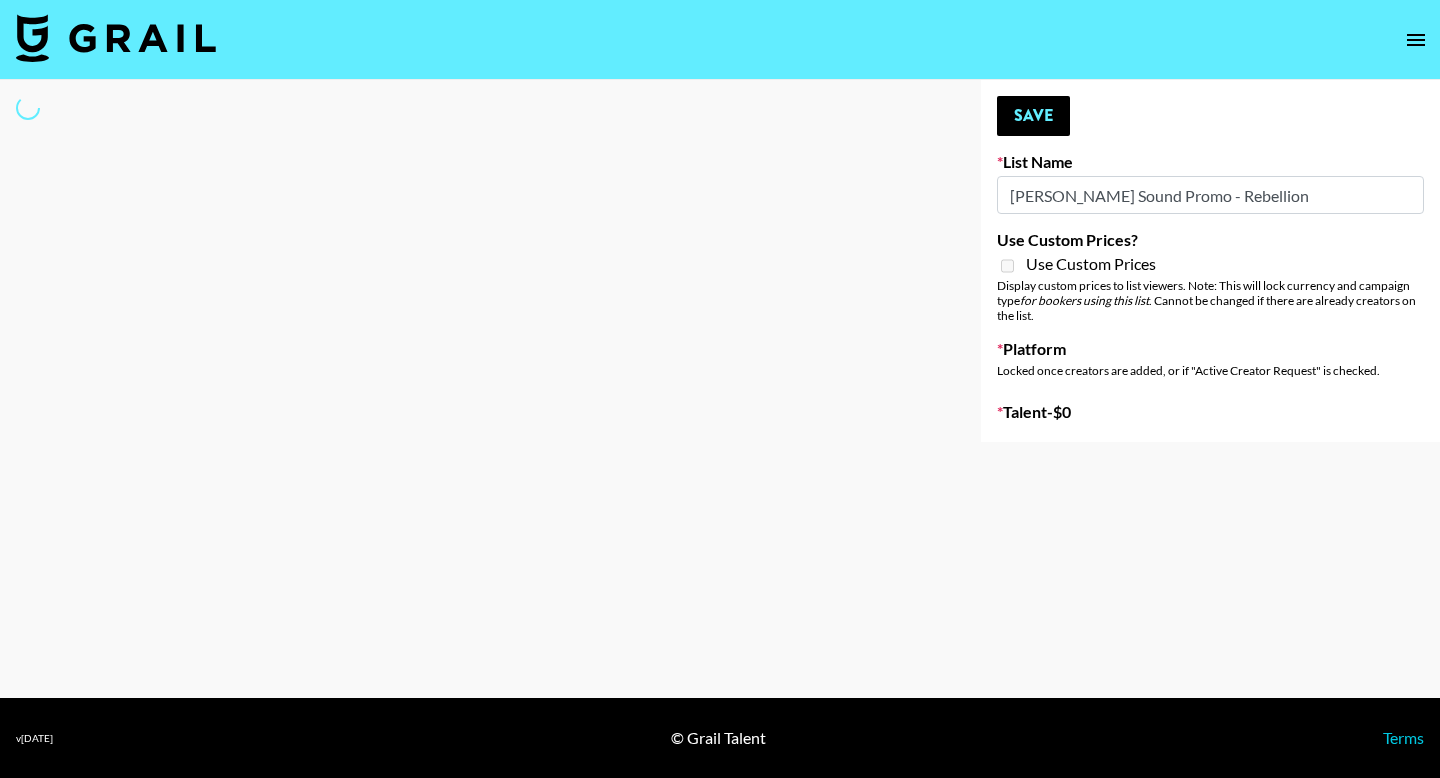 select on "Song" 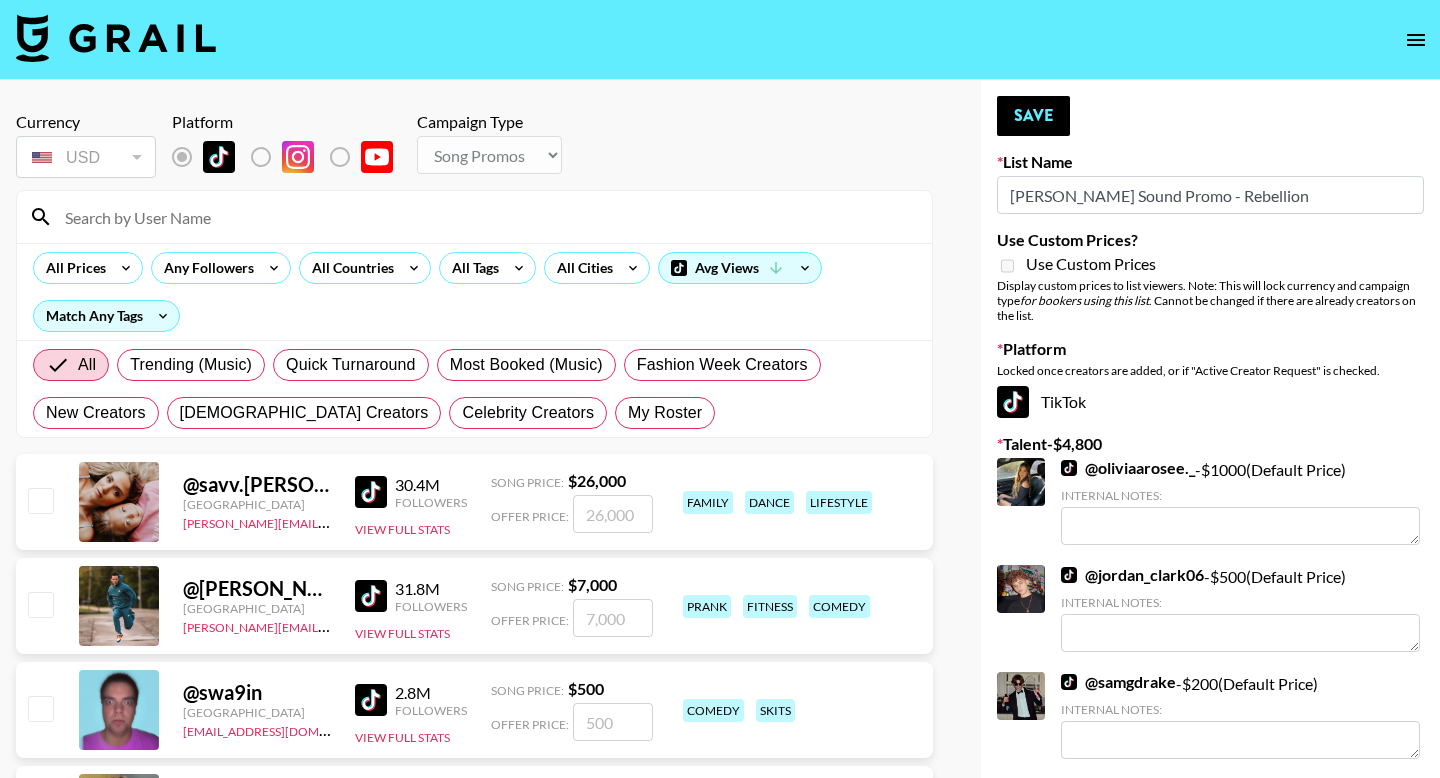 type on "Really fast! Usually gets draft ready in less than 12 hours!" 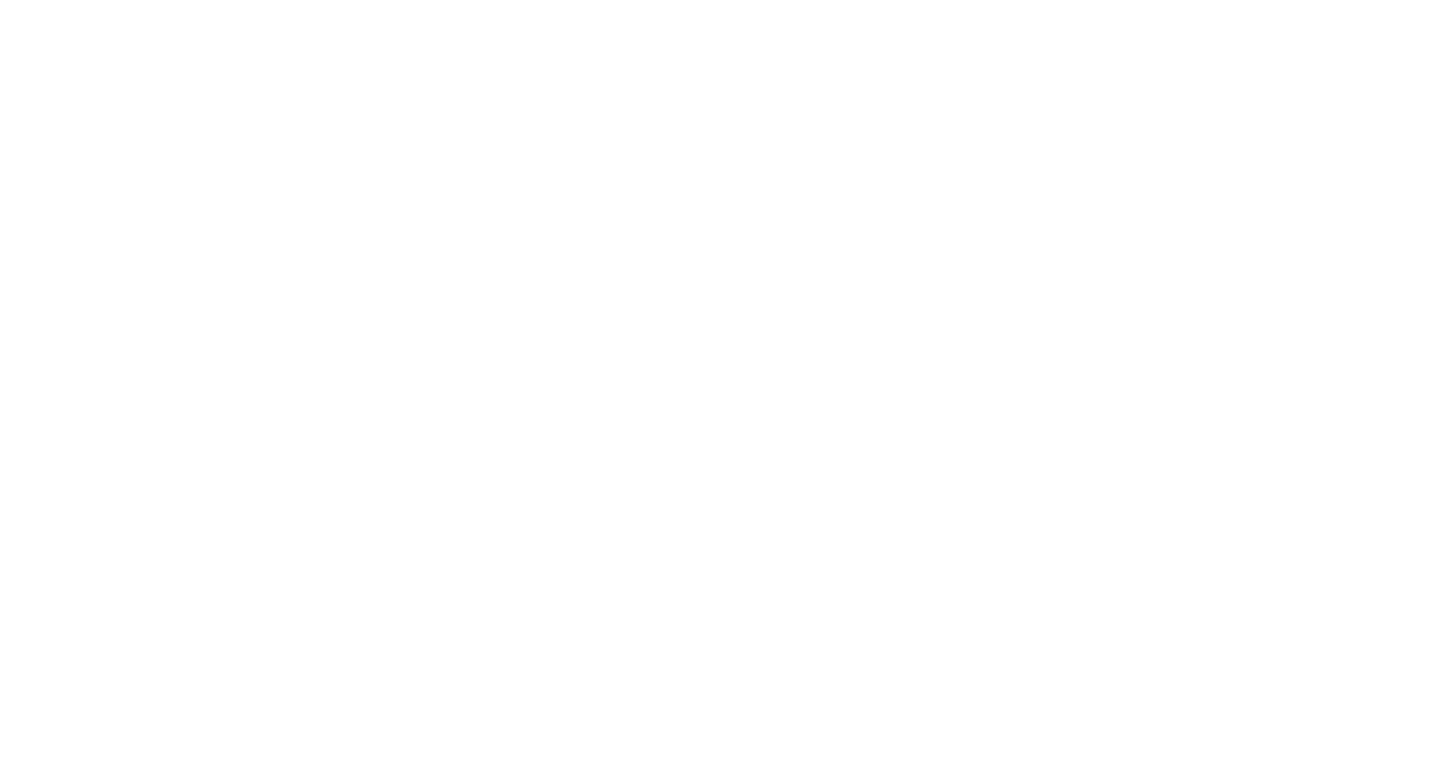 scroll, scrollTop: 0, scrollLeft: 0, axis: both 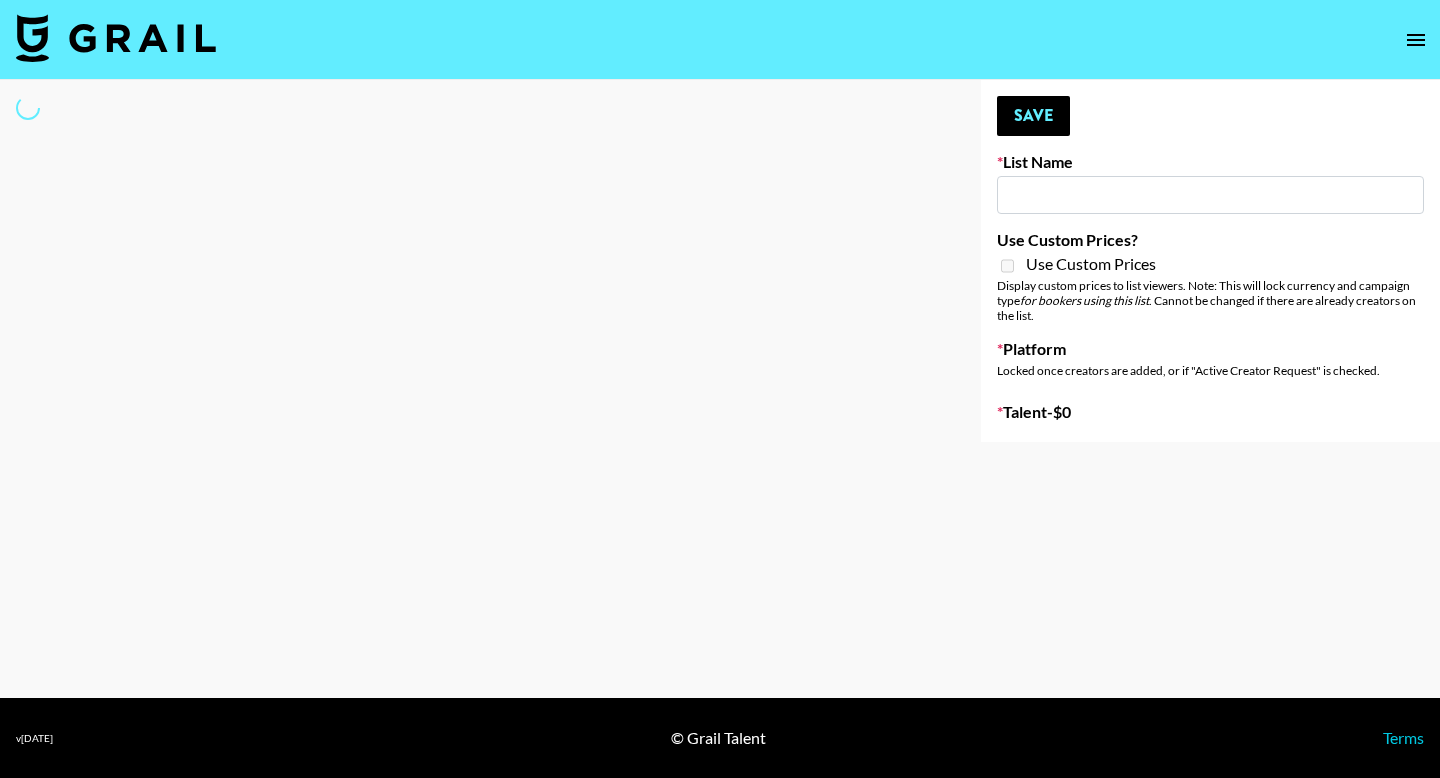 select on "Song" 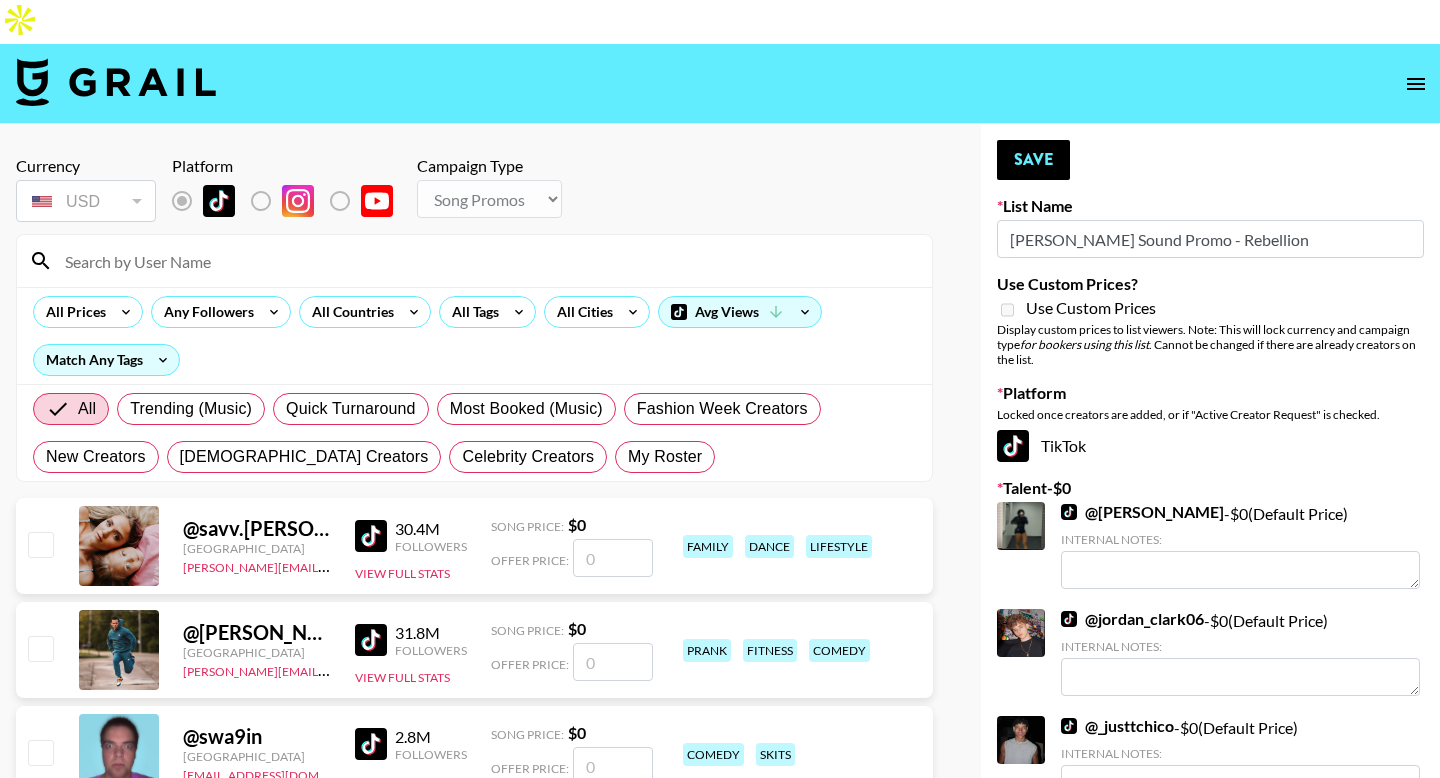 type on "[PERSON_NAME] Sound Promo - Rebellion" 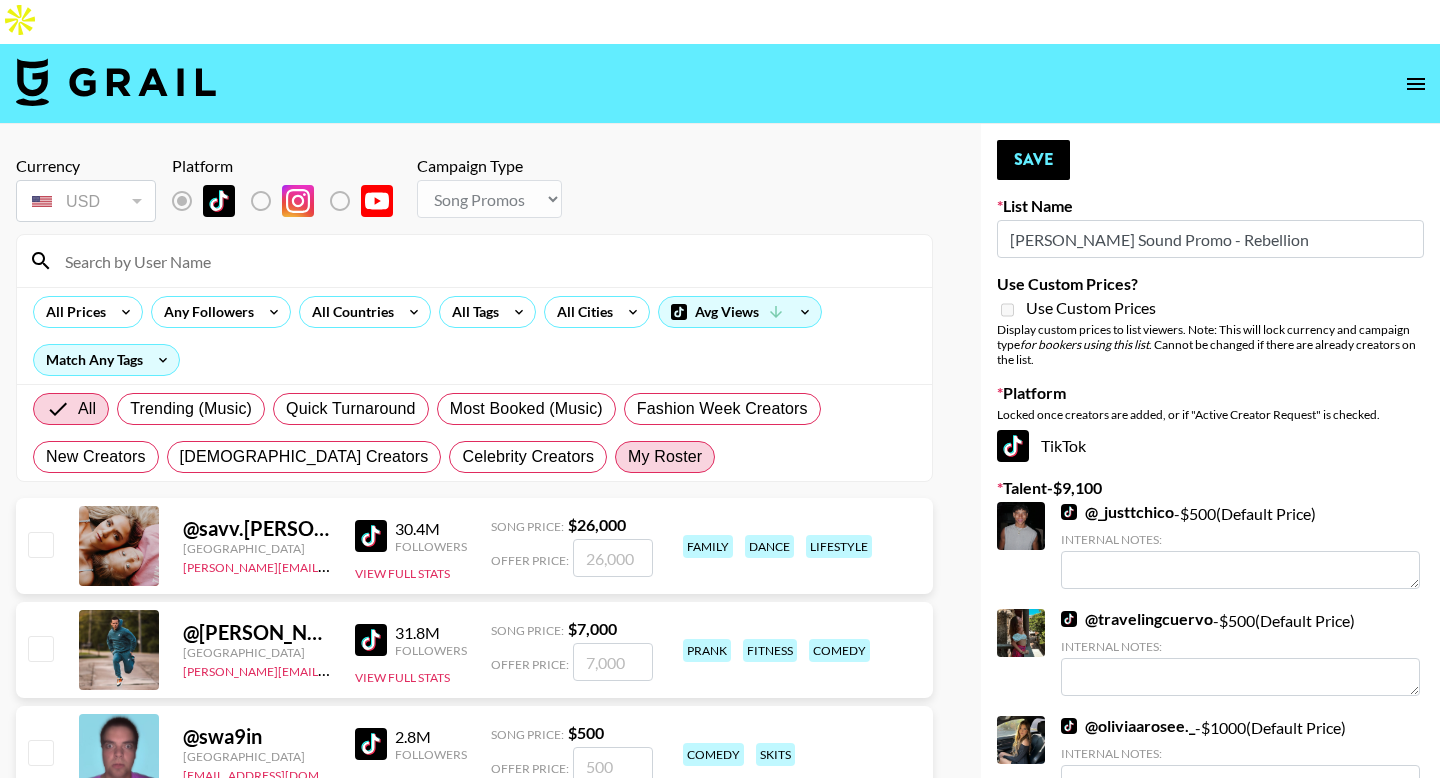 click on "My Roster" at bounding box center [665, 457] 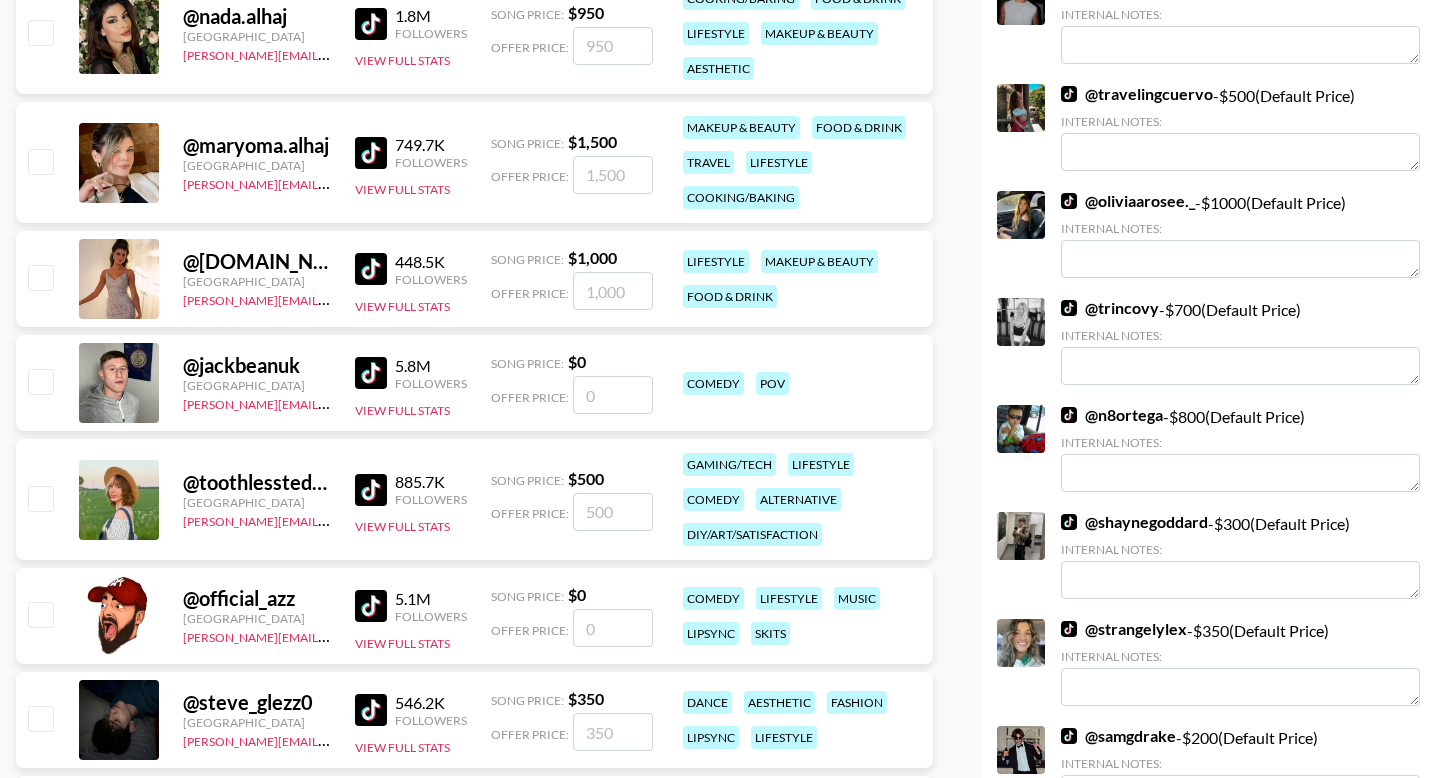 scroll, scrollTop: 568, scrollLeft: 0, axis: vertical 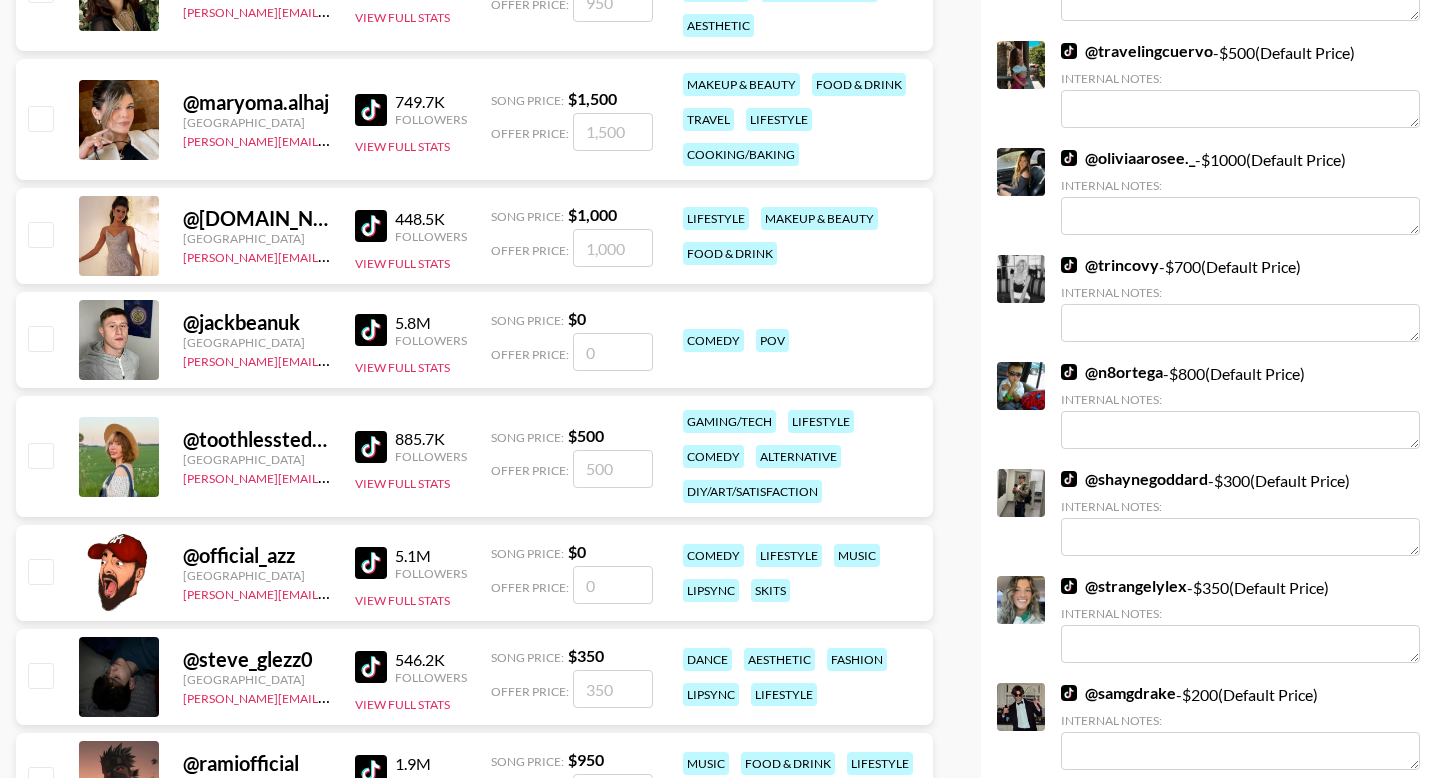 click at bounding box center [613, 585] 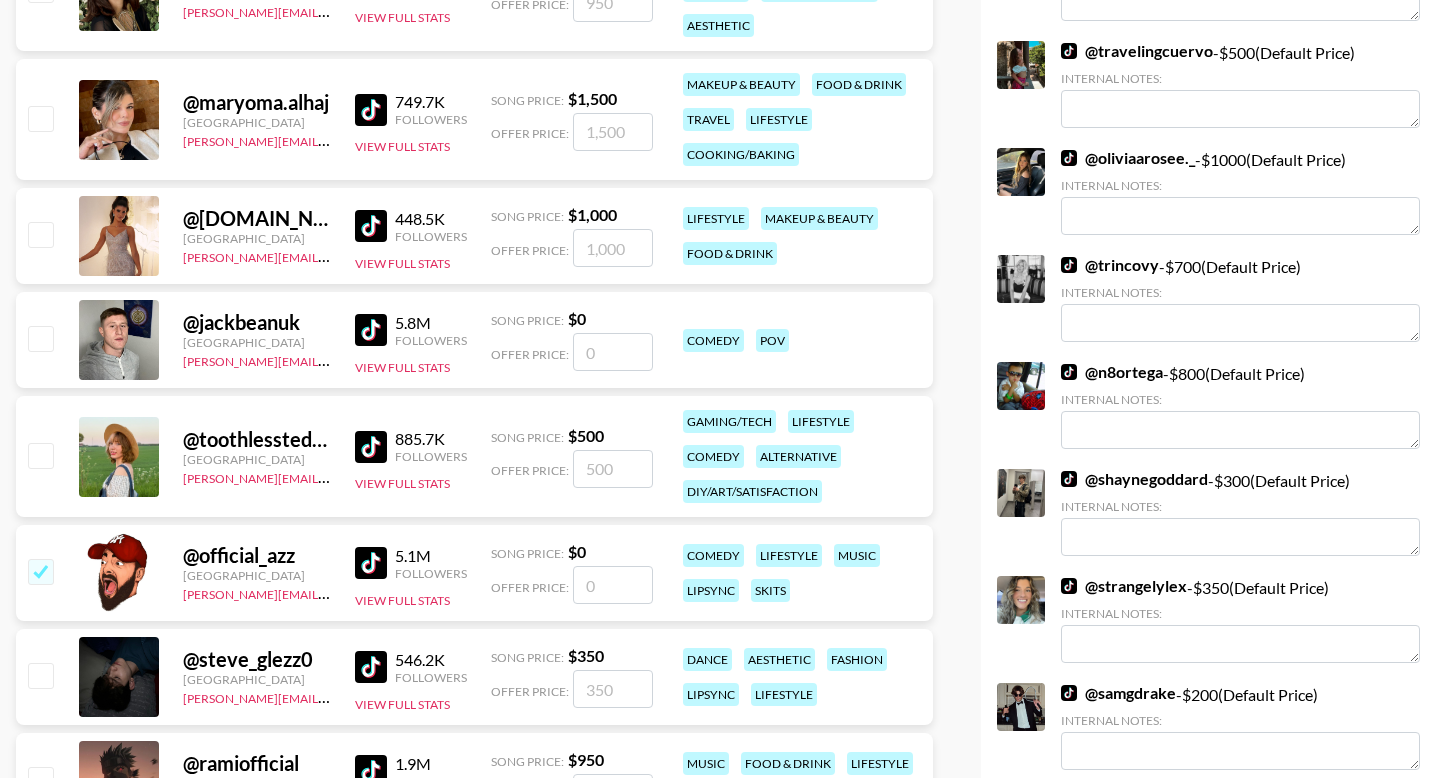 type on "5" 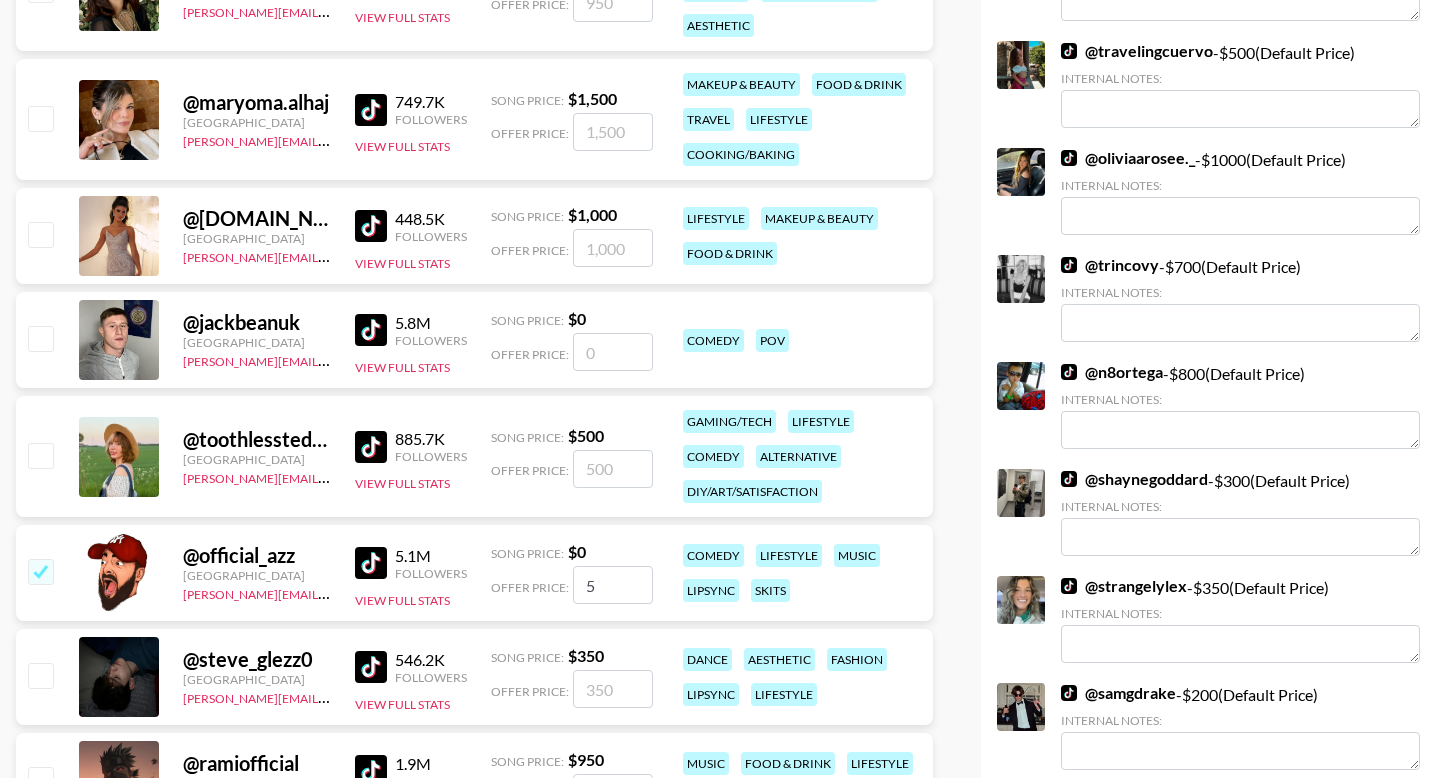 checkbox on "true" 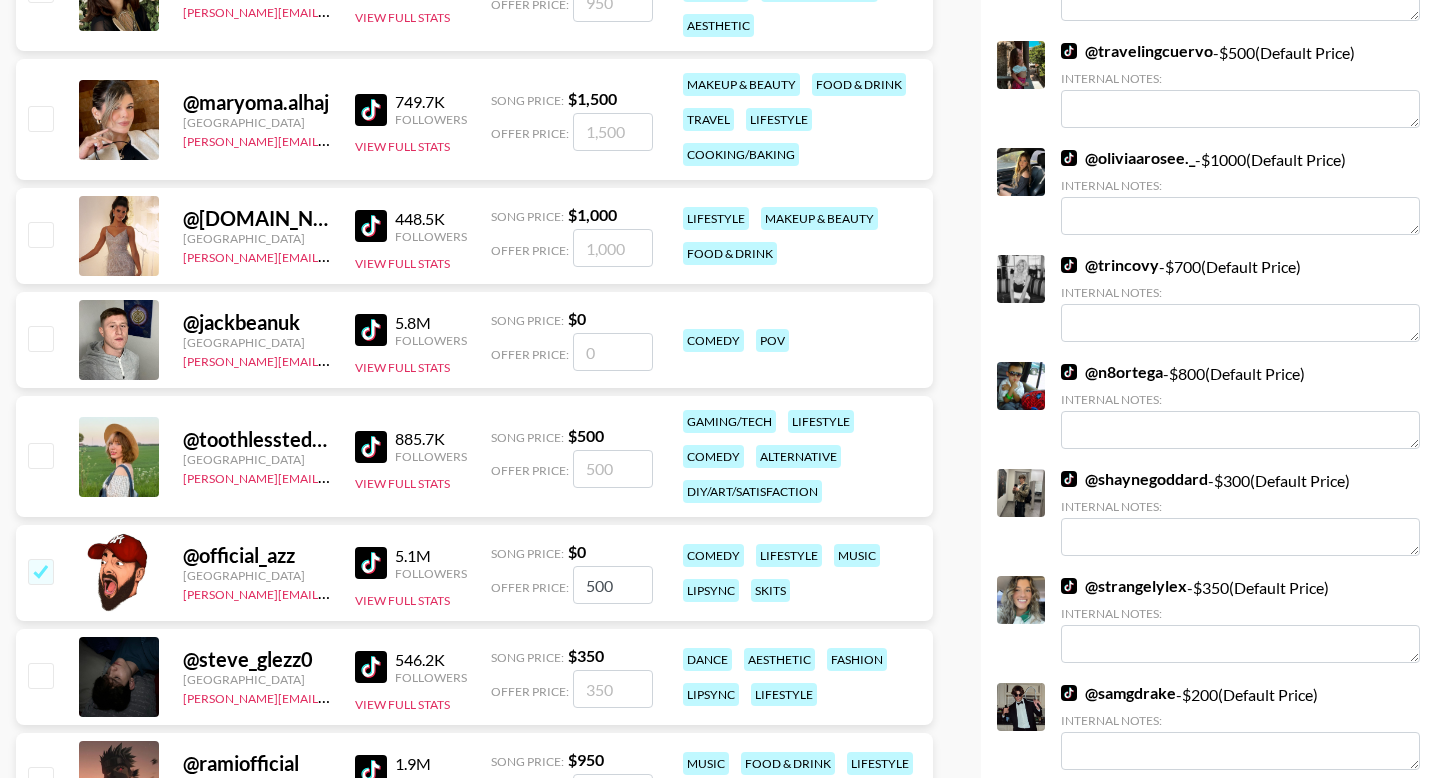 type on "500" 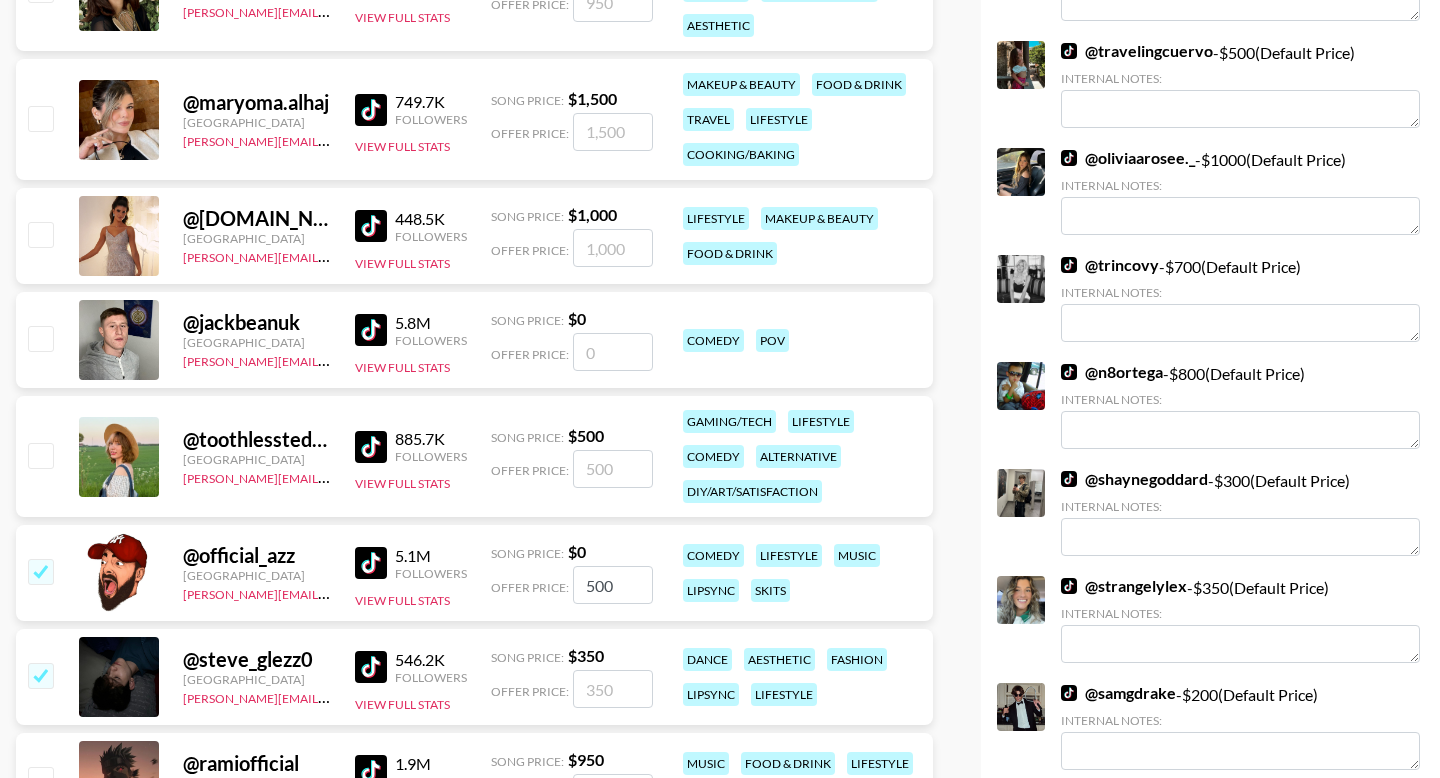 checkbox on "true" 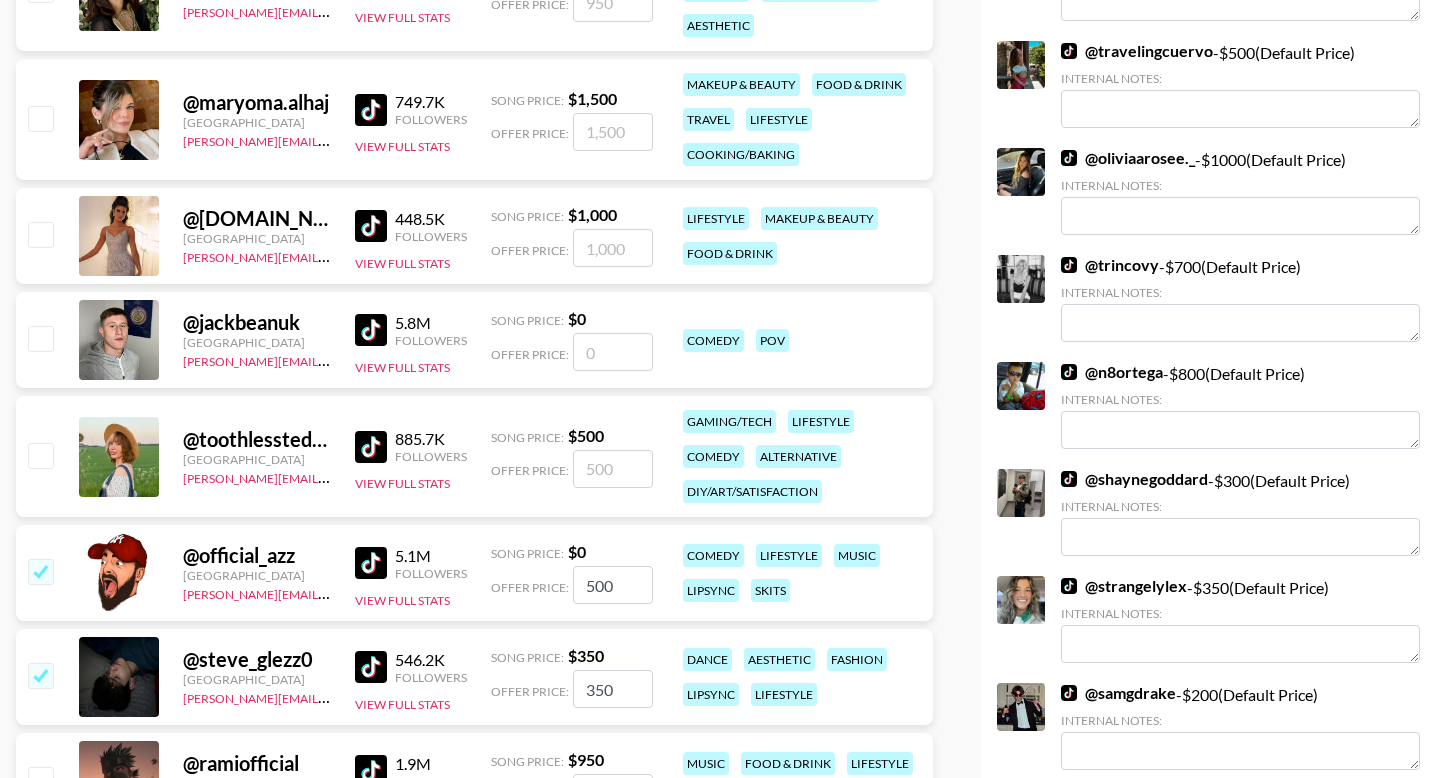 click on "350" at bounding box center [613, 689] 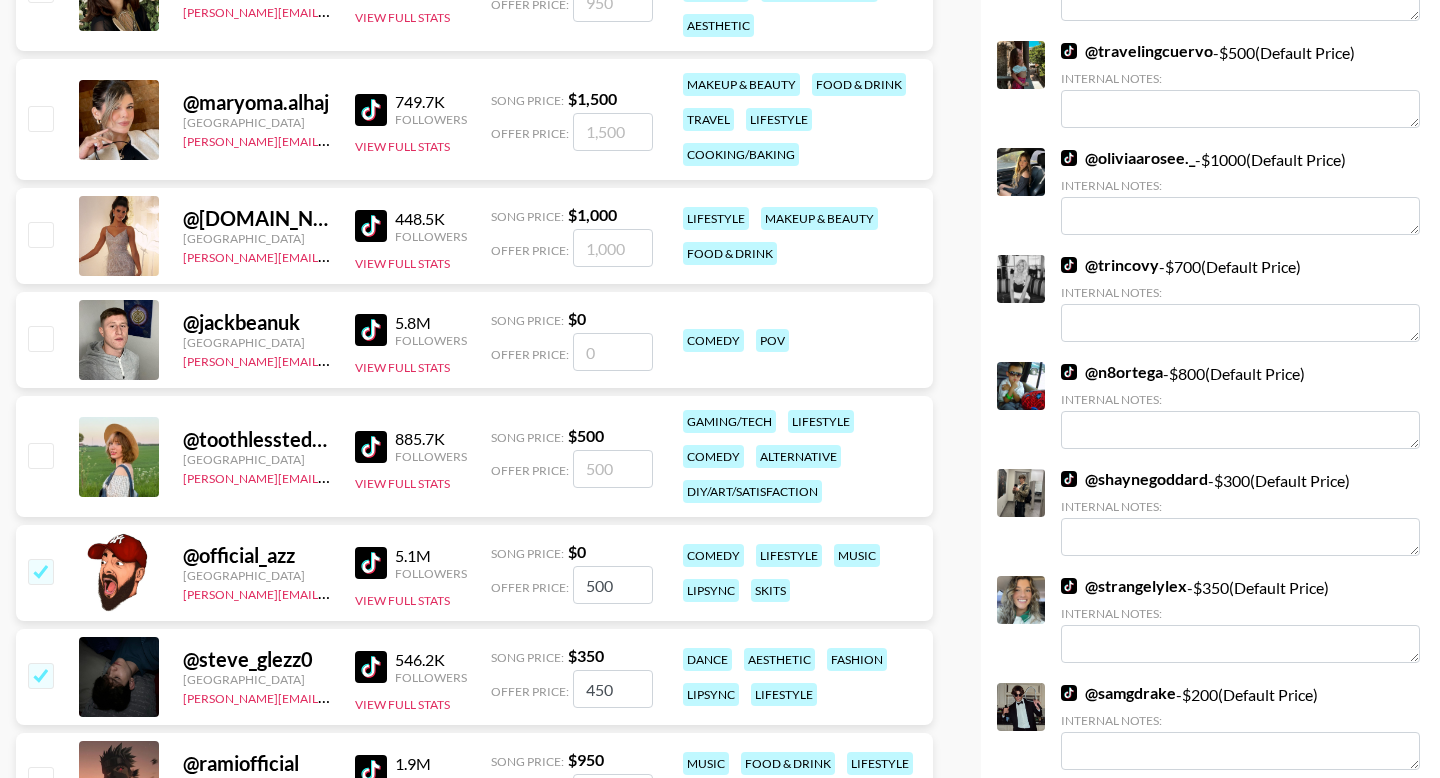 type on "450" 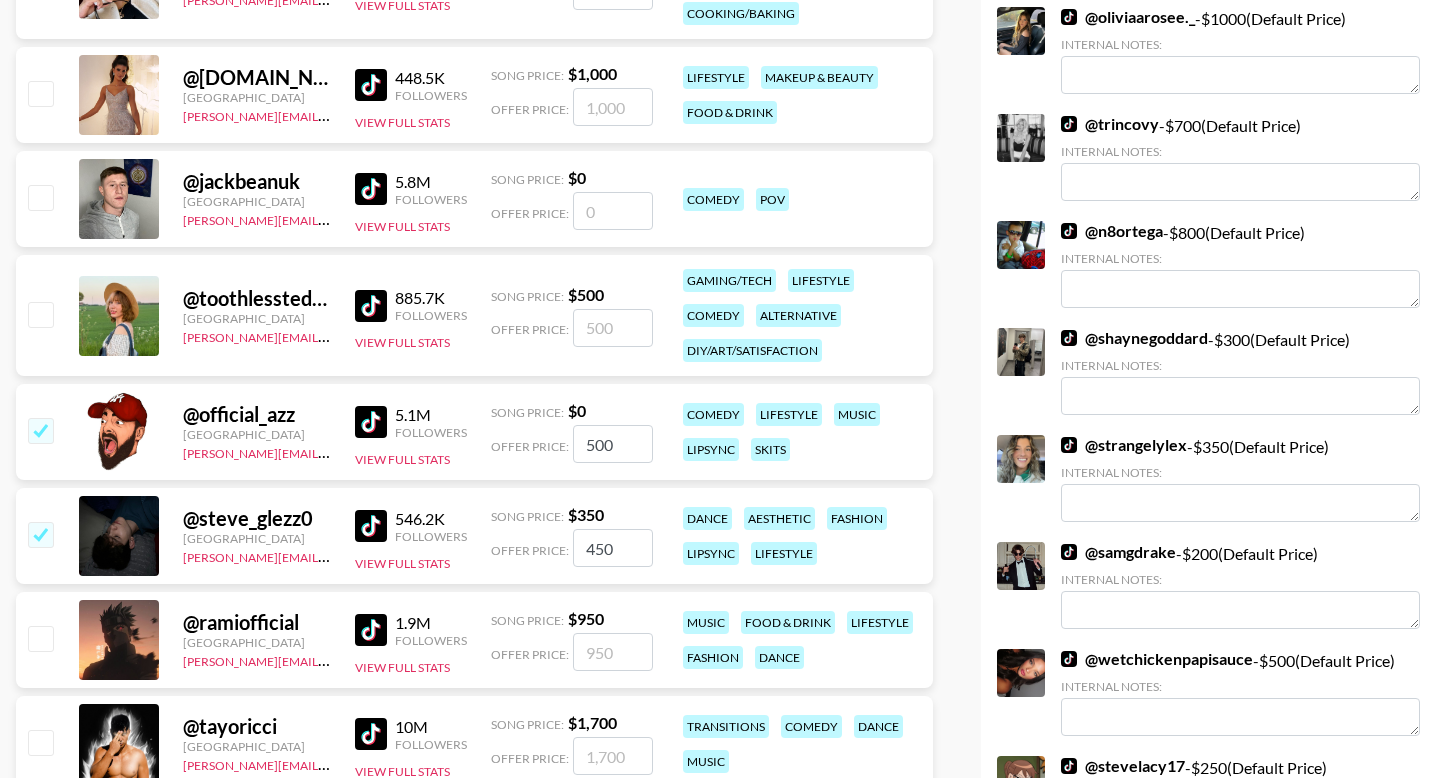 scroll, scrollTop: 830, scrollLeft: 0, axis: vertical 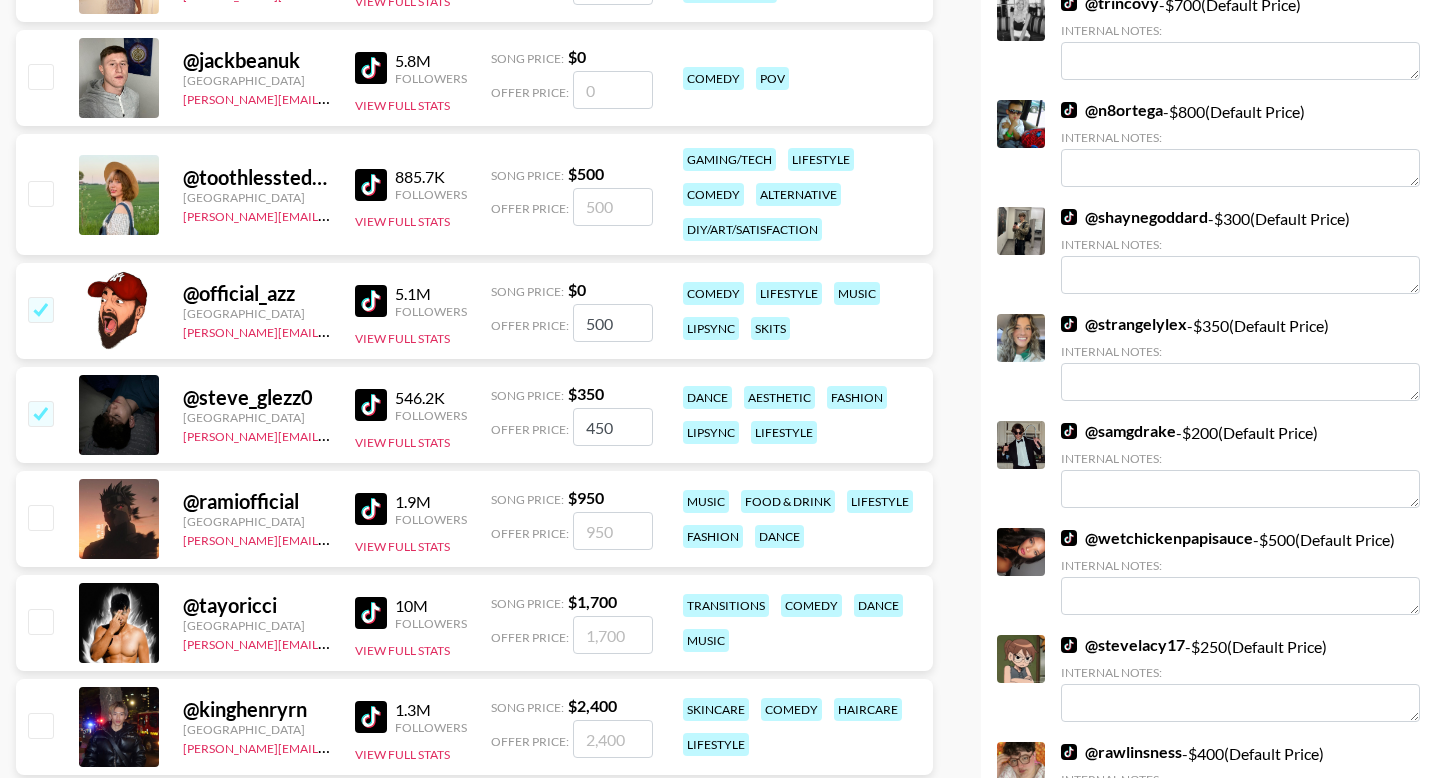 click at bounding box center [40, 517] 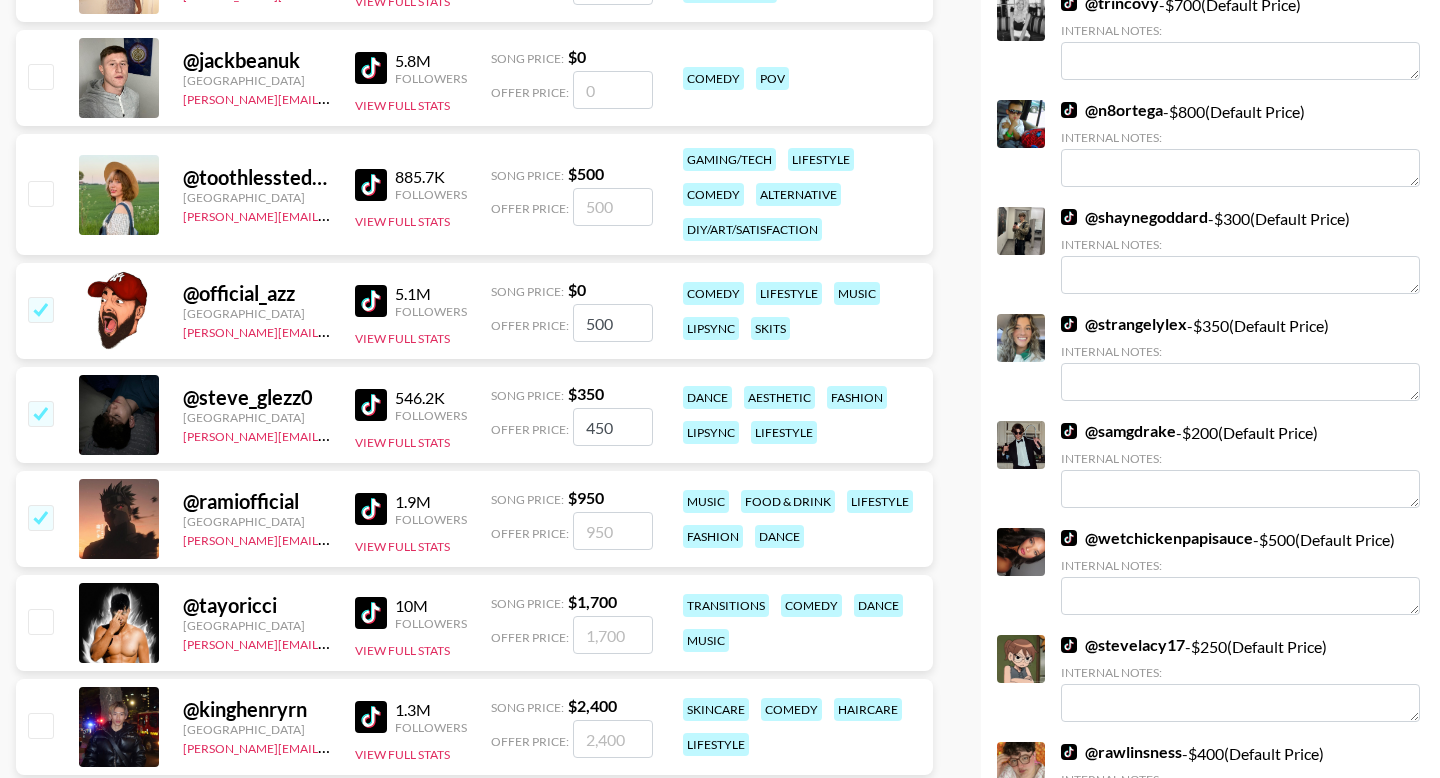 checkbox on "true" 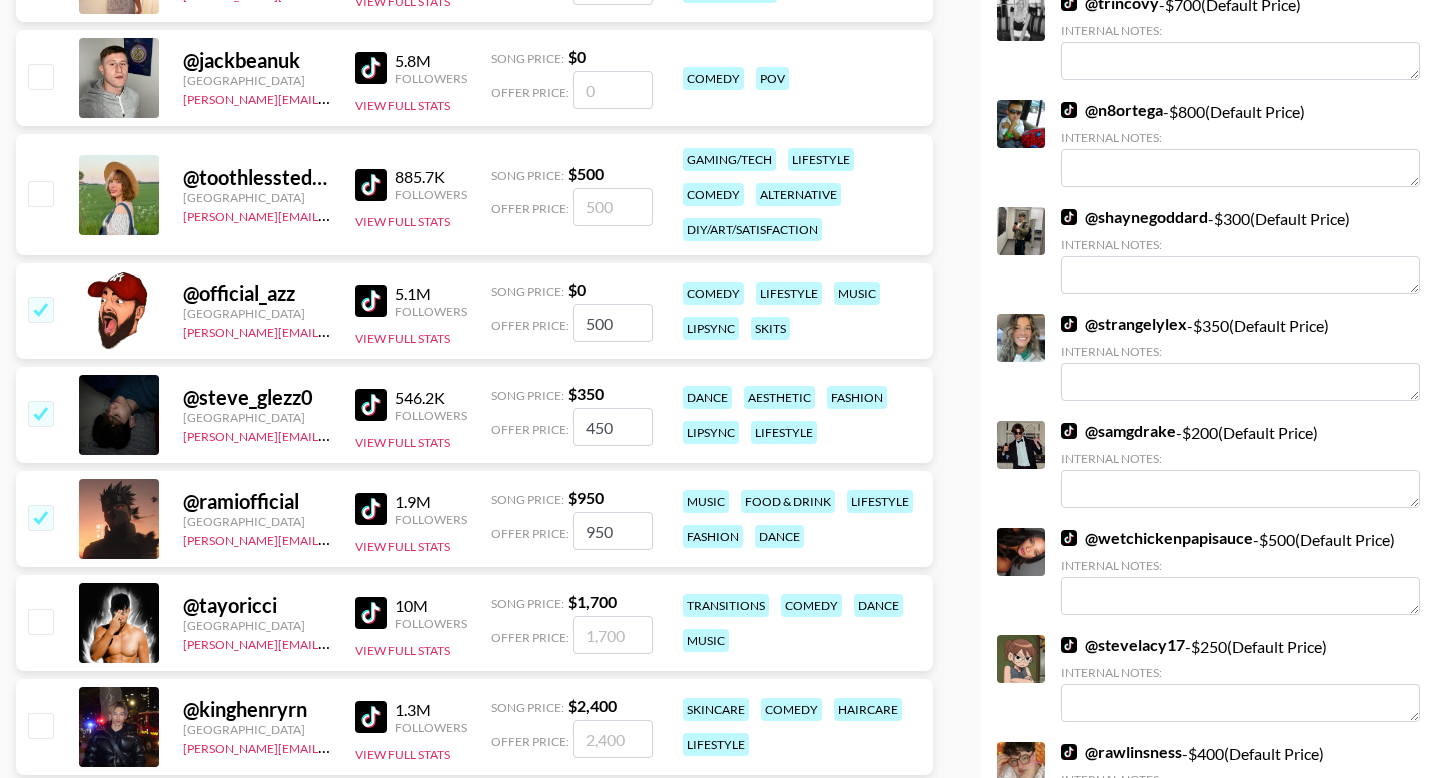 click on "950" at bounding box center [613, 531] 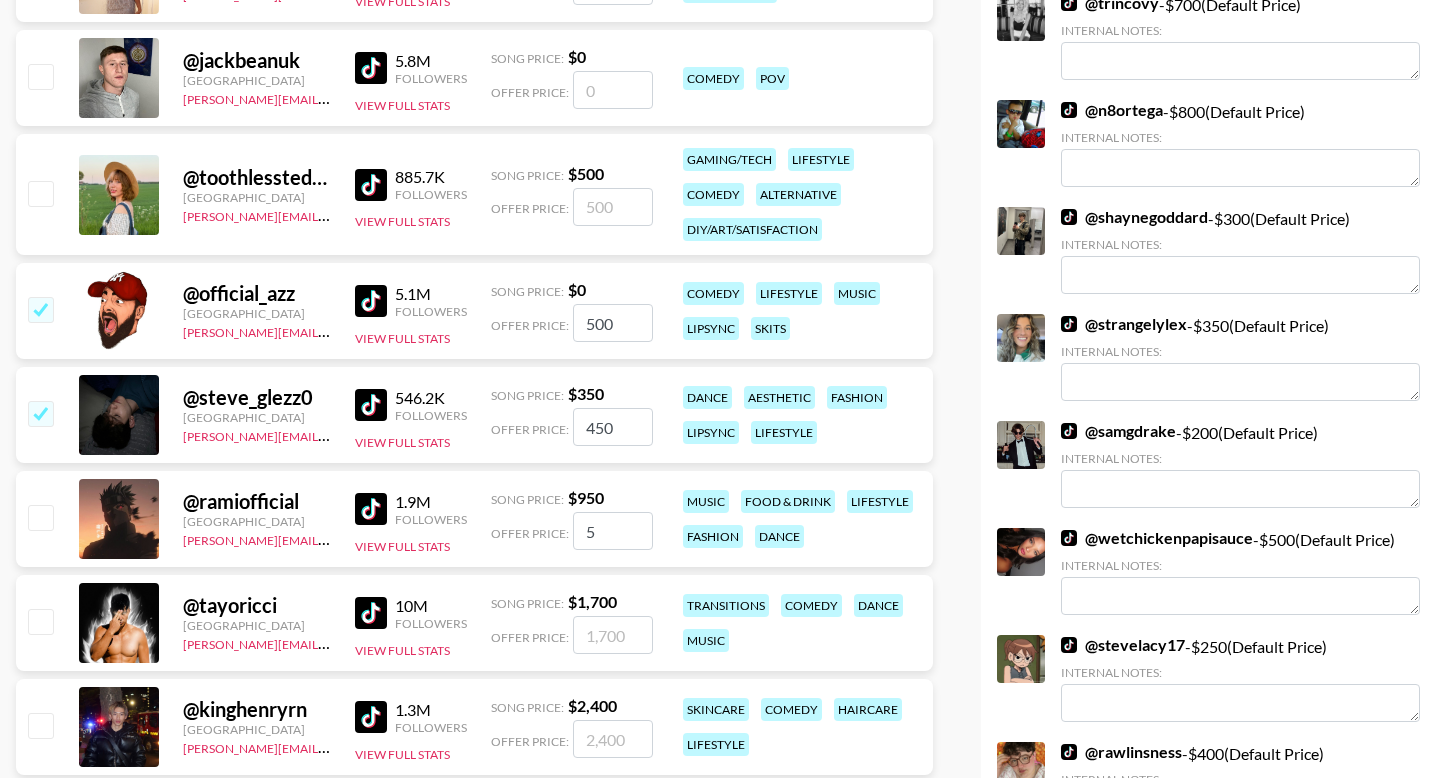 checkbox on "false" 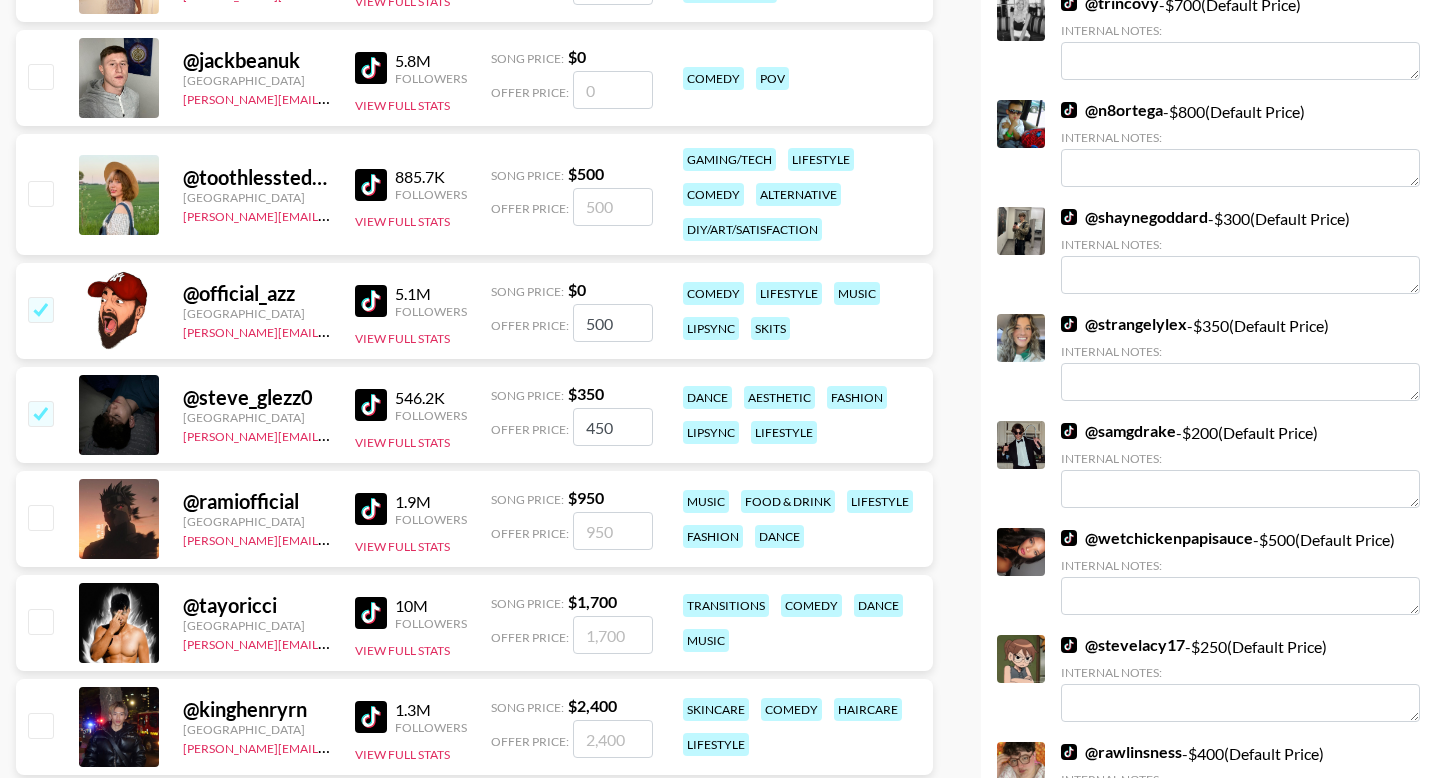 checkbox on "true" 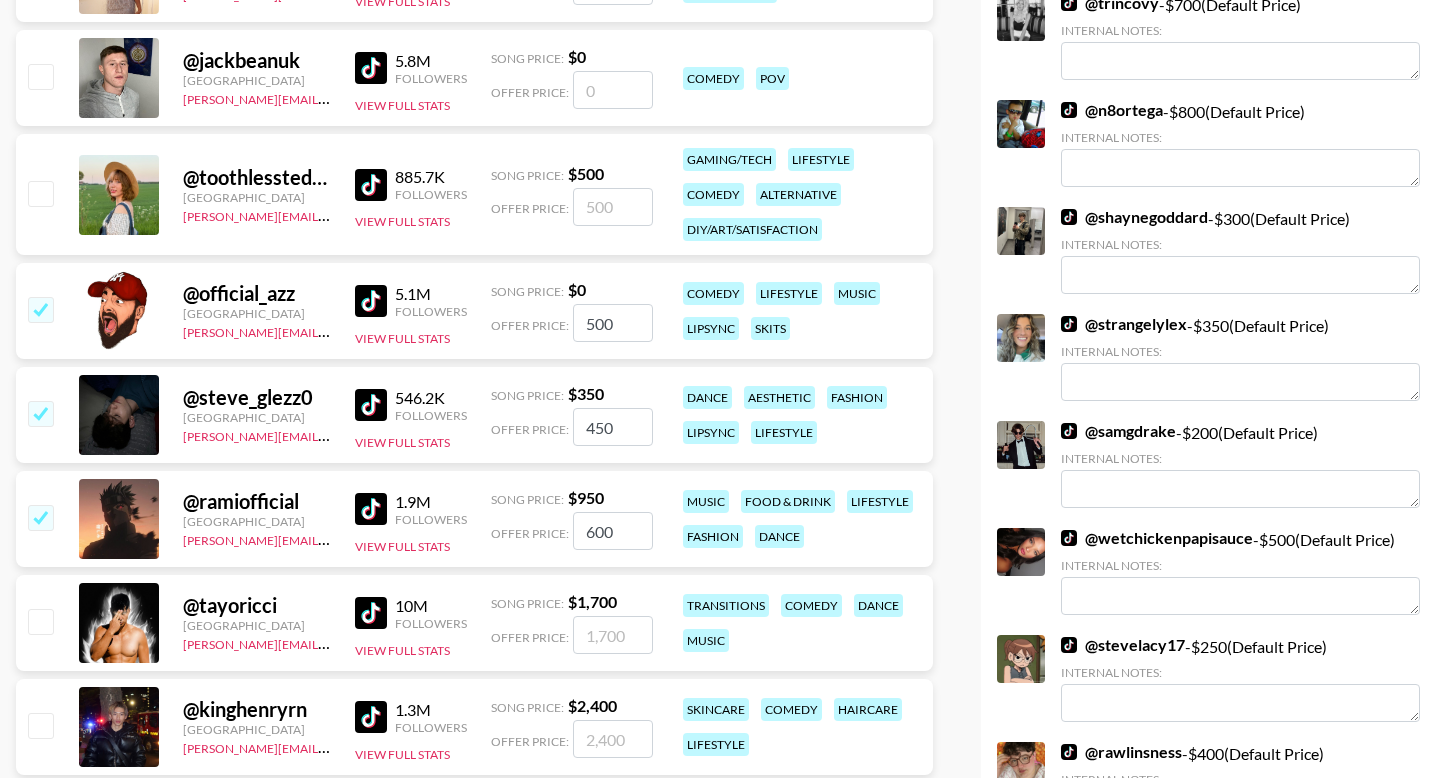 type on "600" 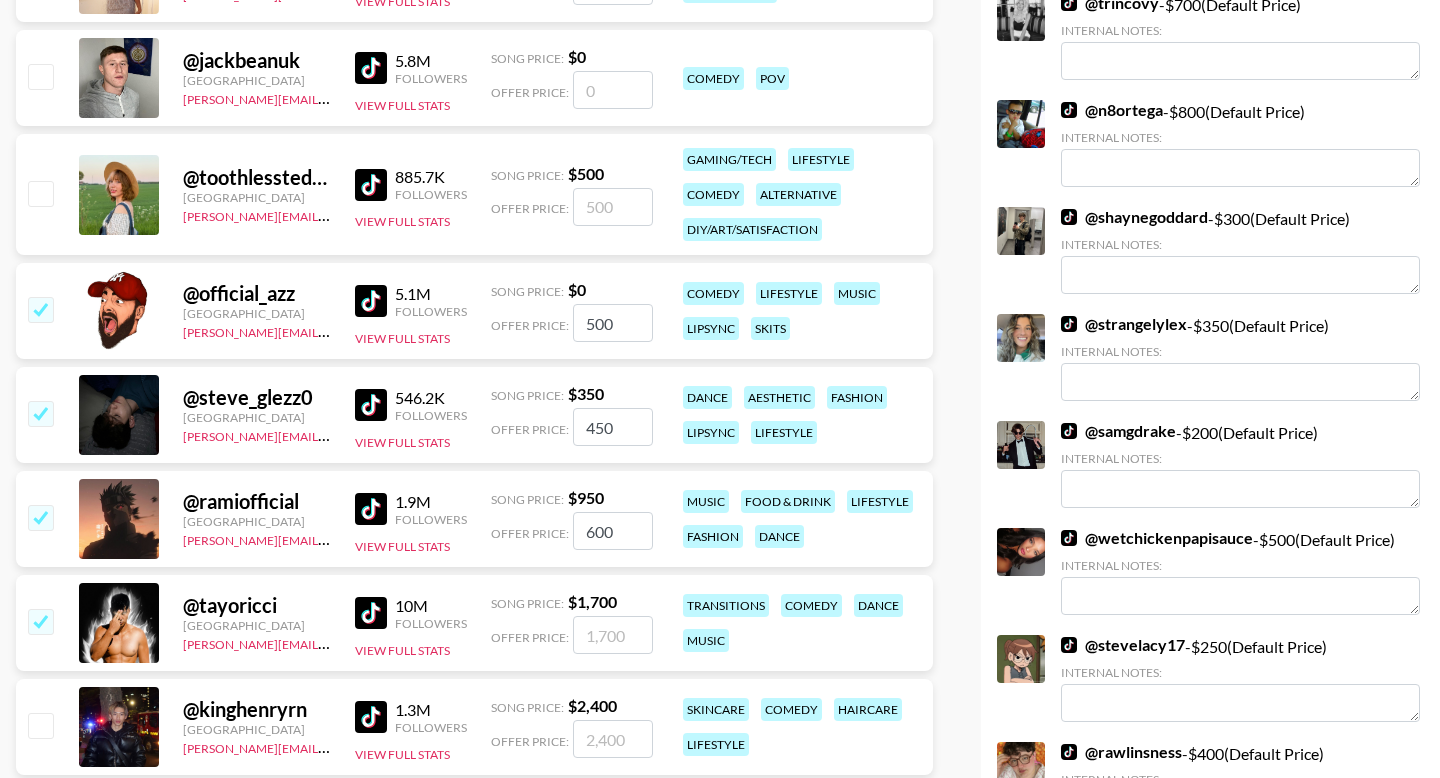 checkbox on "true" 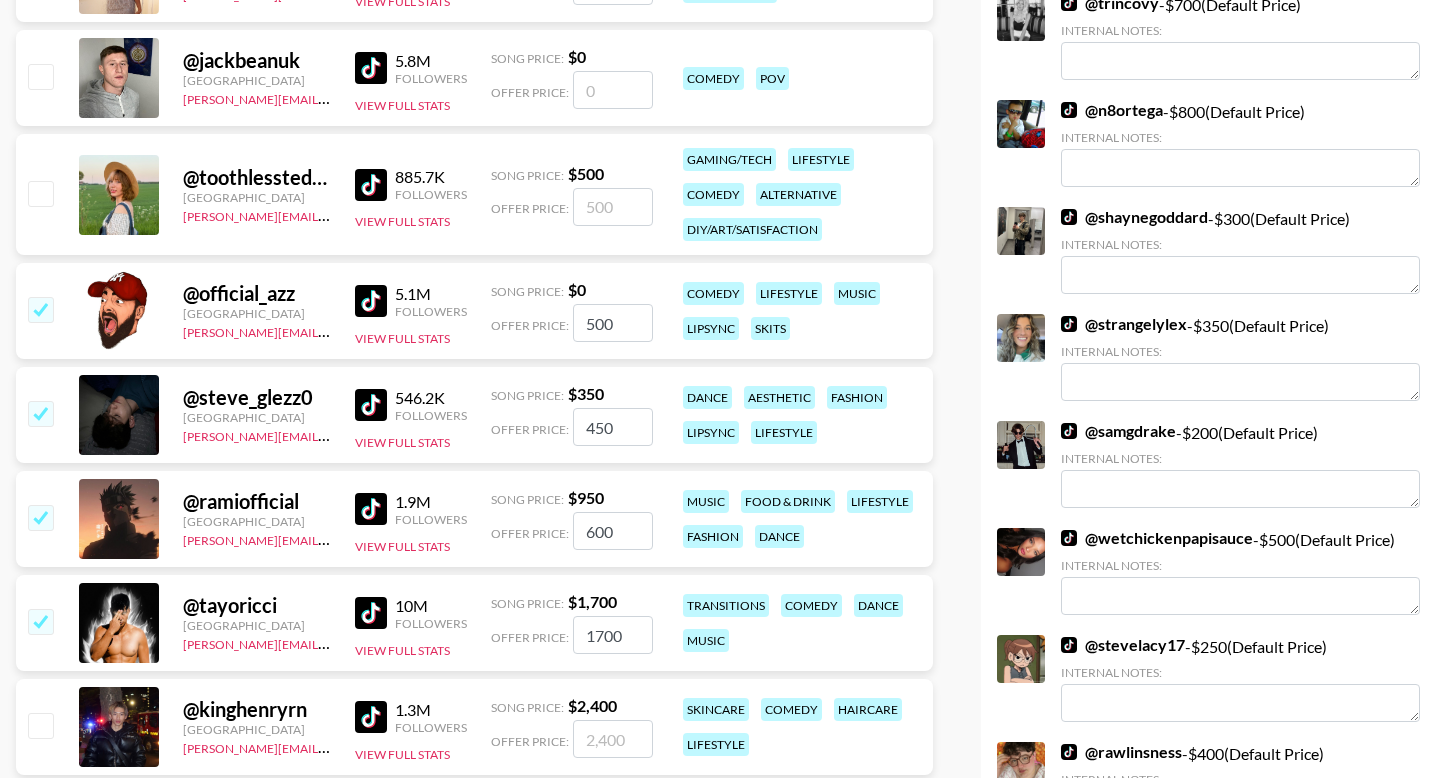click on "1700" at bounding box center [613, 635] 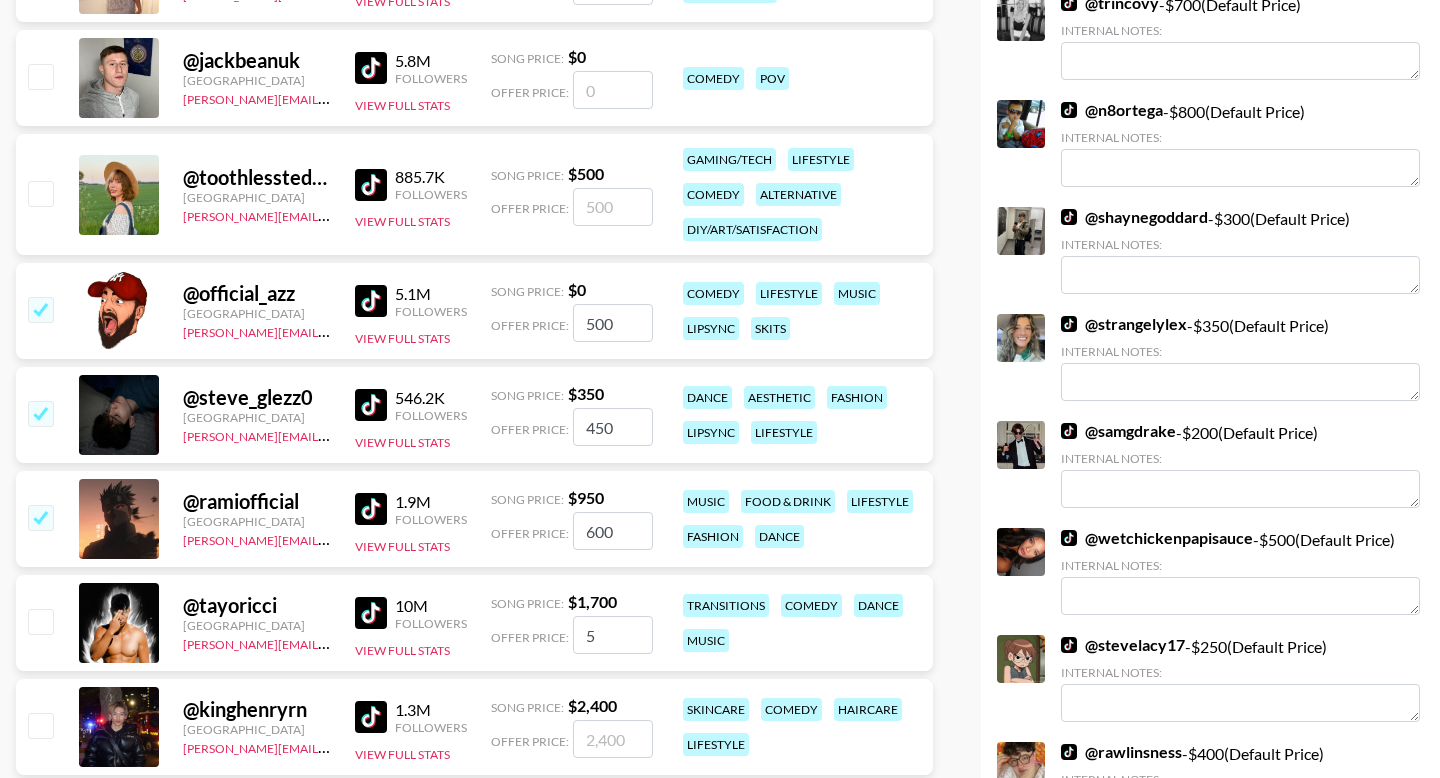 checkbox on "false" 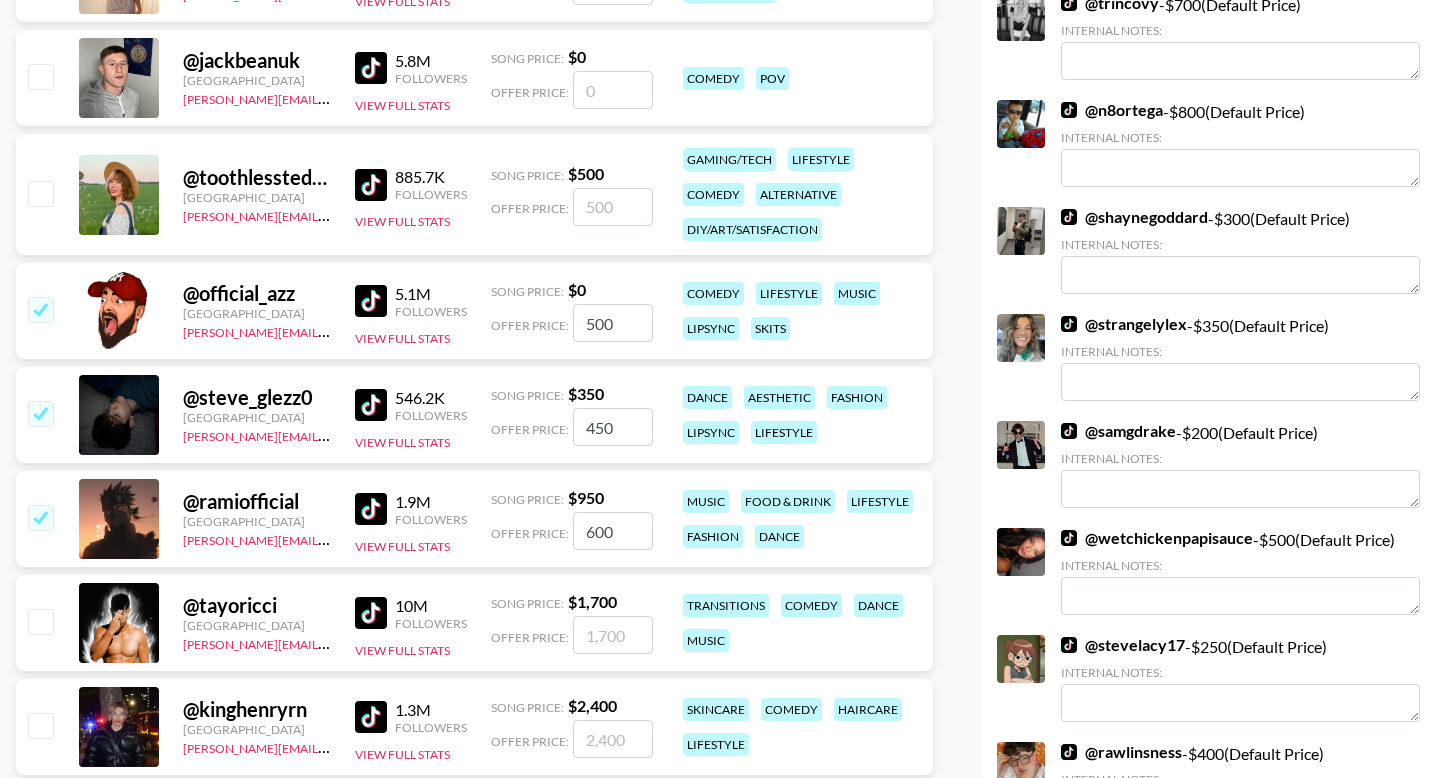 type on "6" 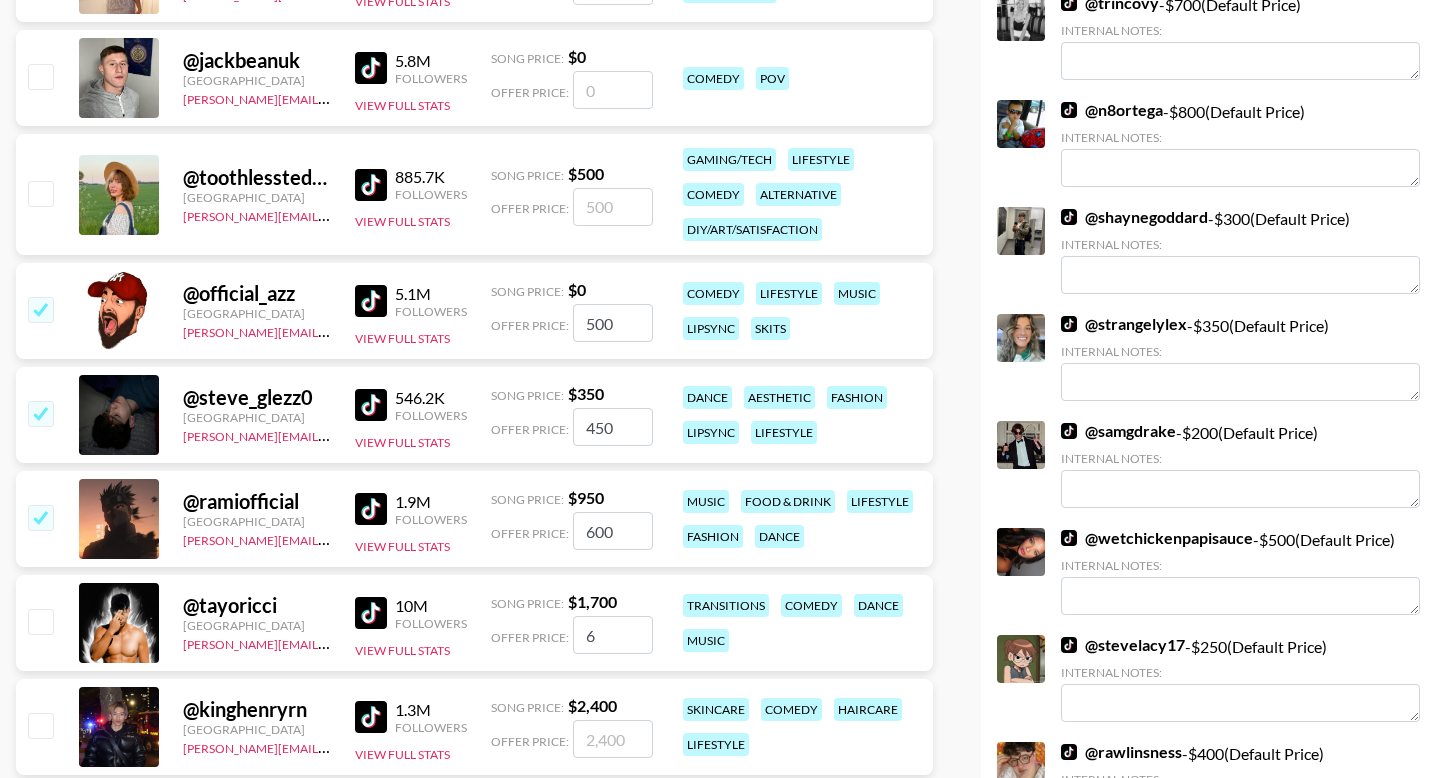 checkbox on "true" 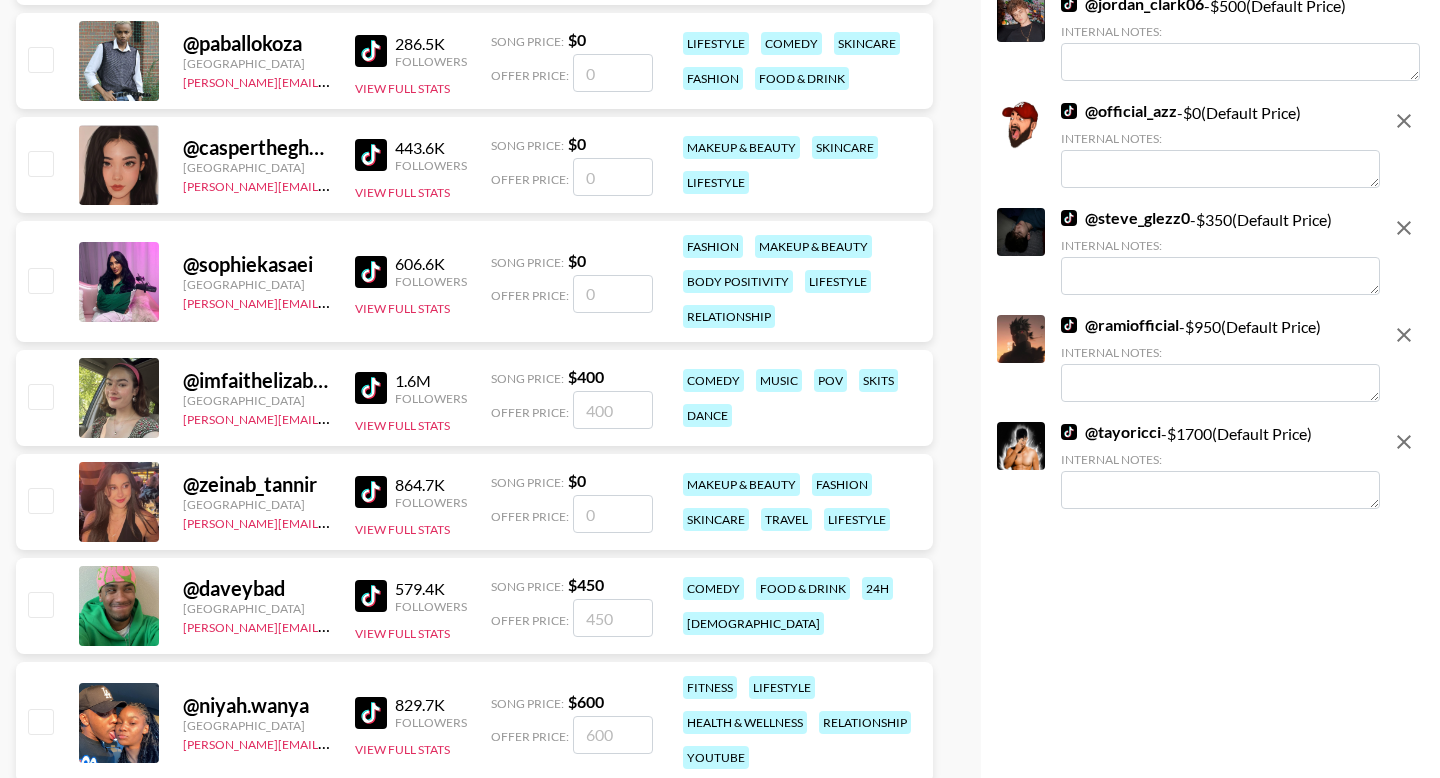 scroll, scrollTop: 2540, scrollLeft: 0, axis: vertical 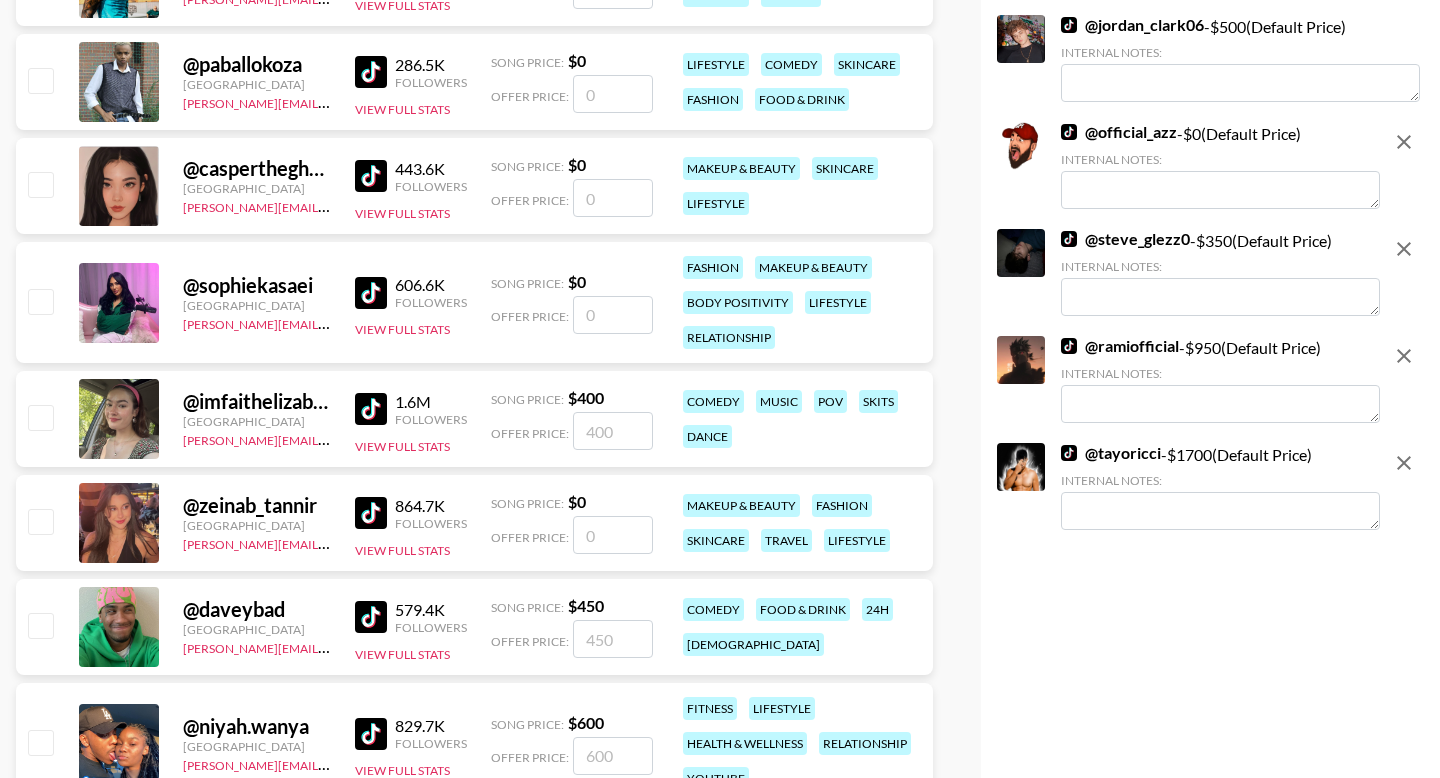type on "600" 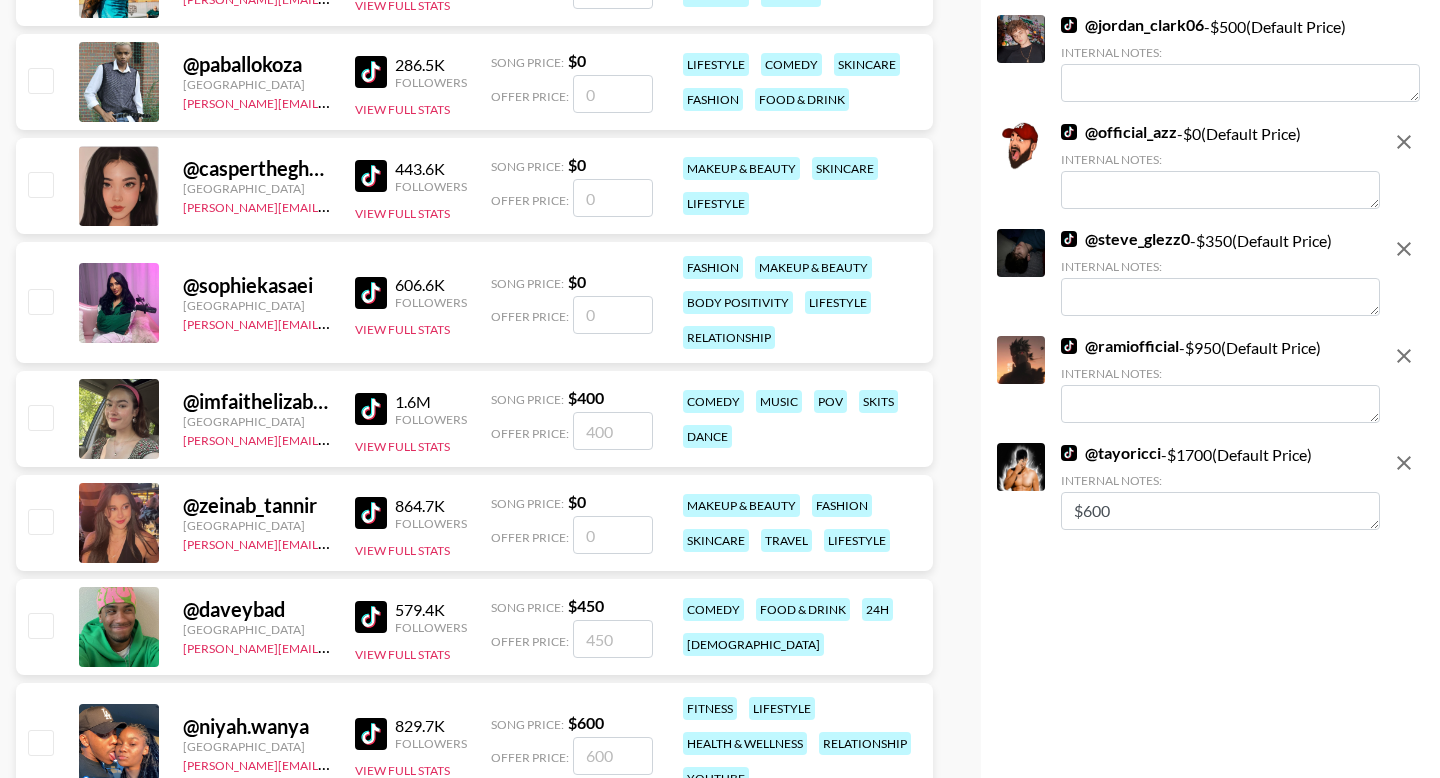 type on "$600" 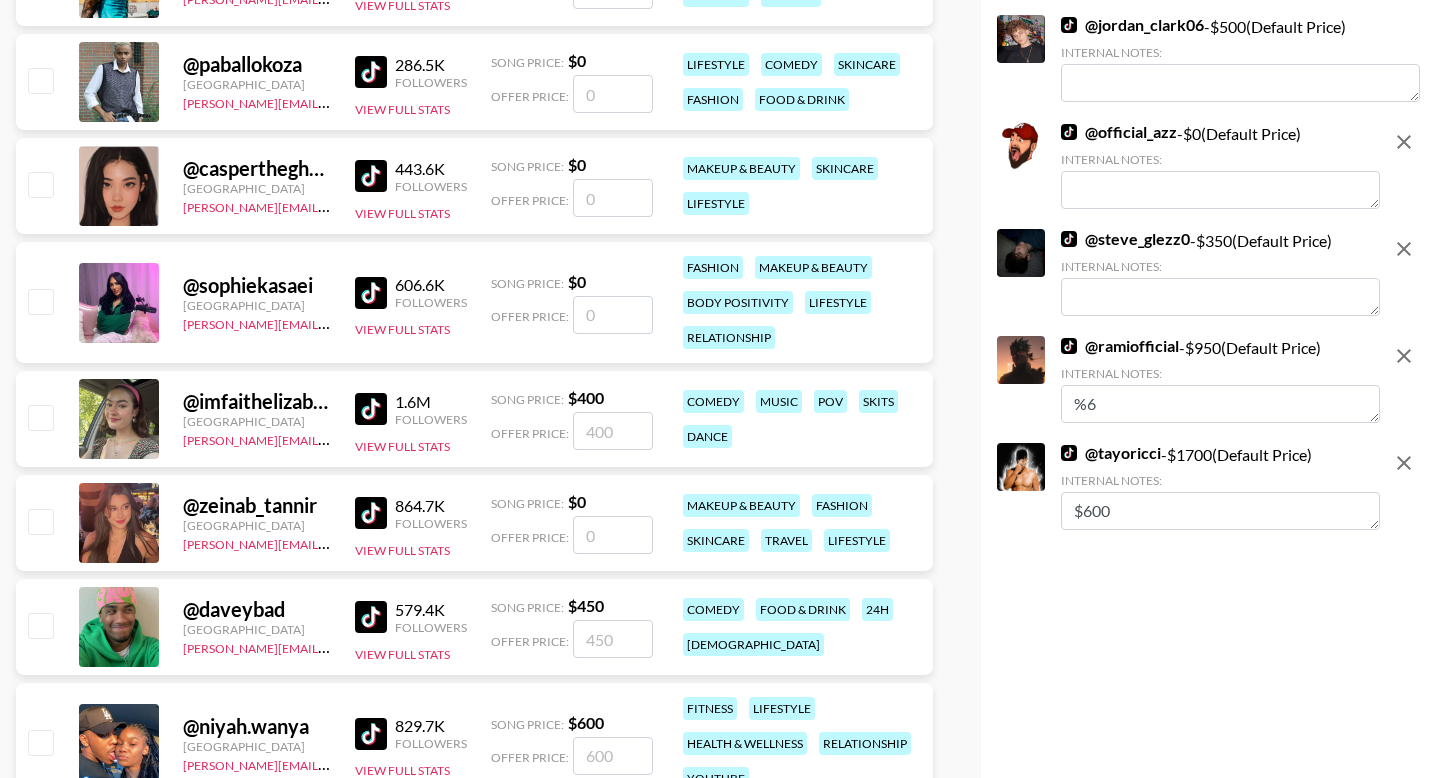 type on "%" 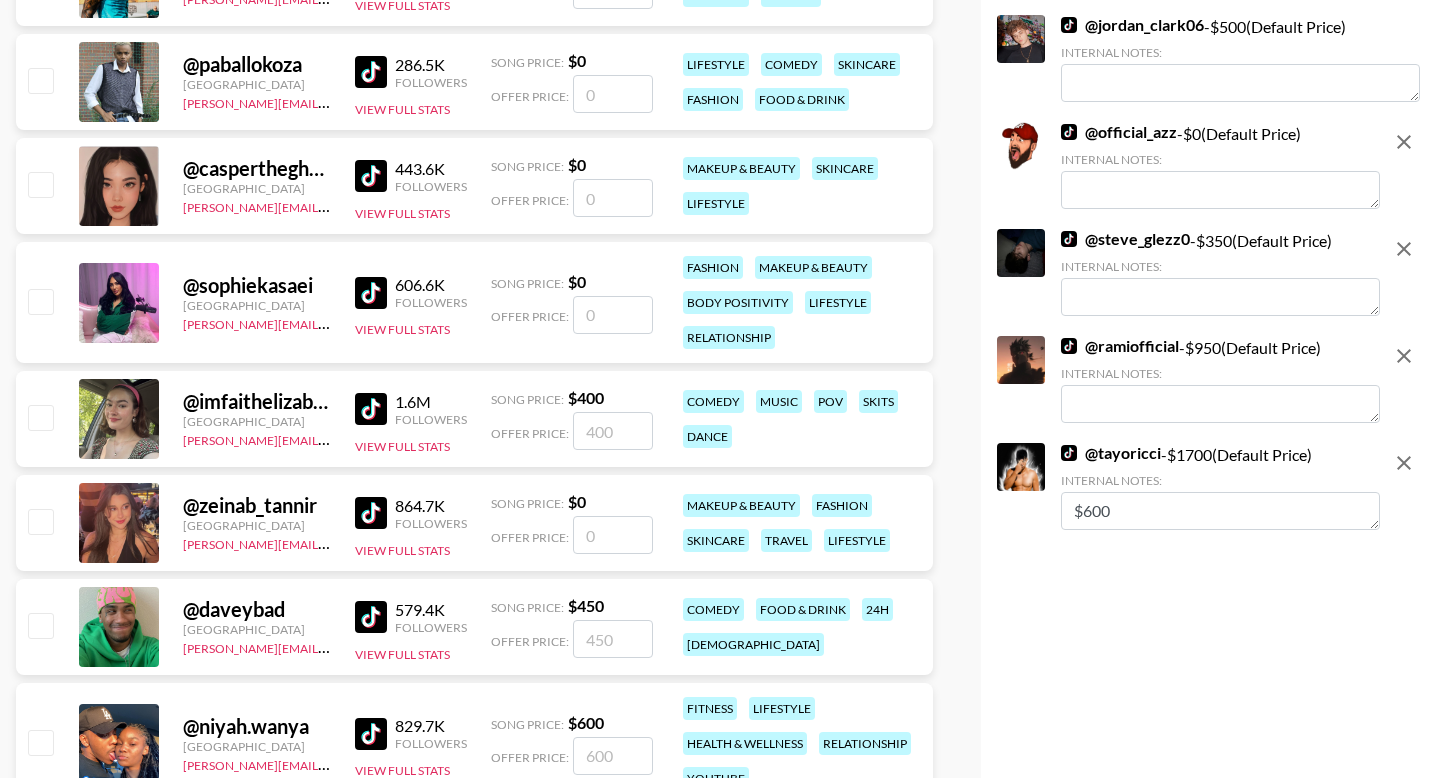 type on "$" 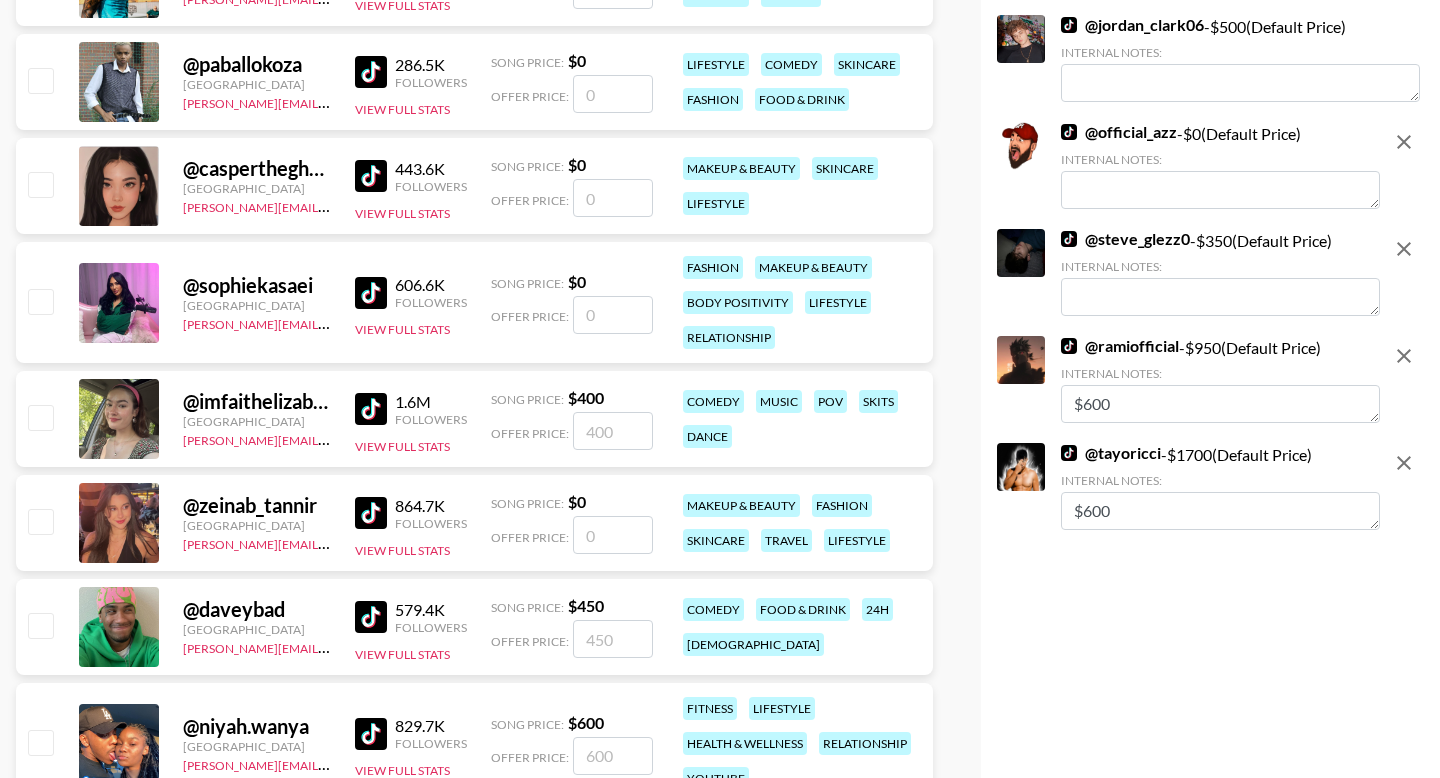 type on "$600" 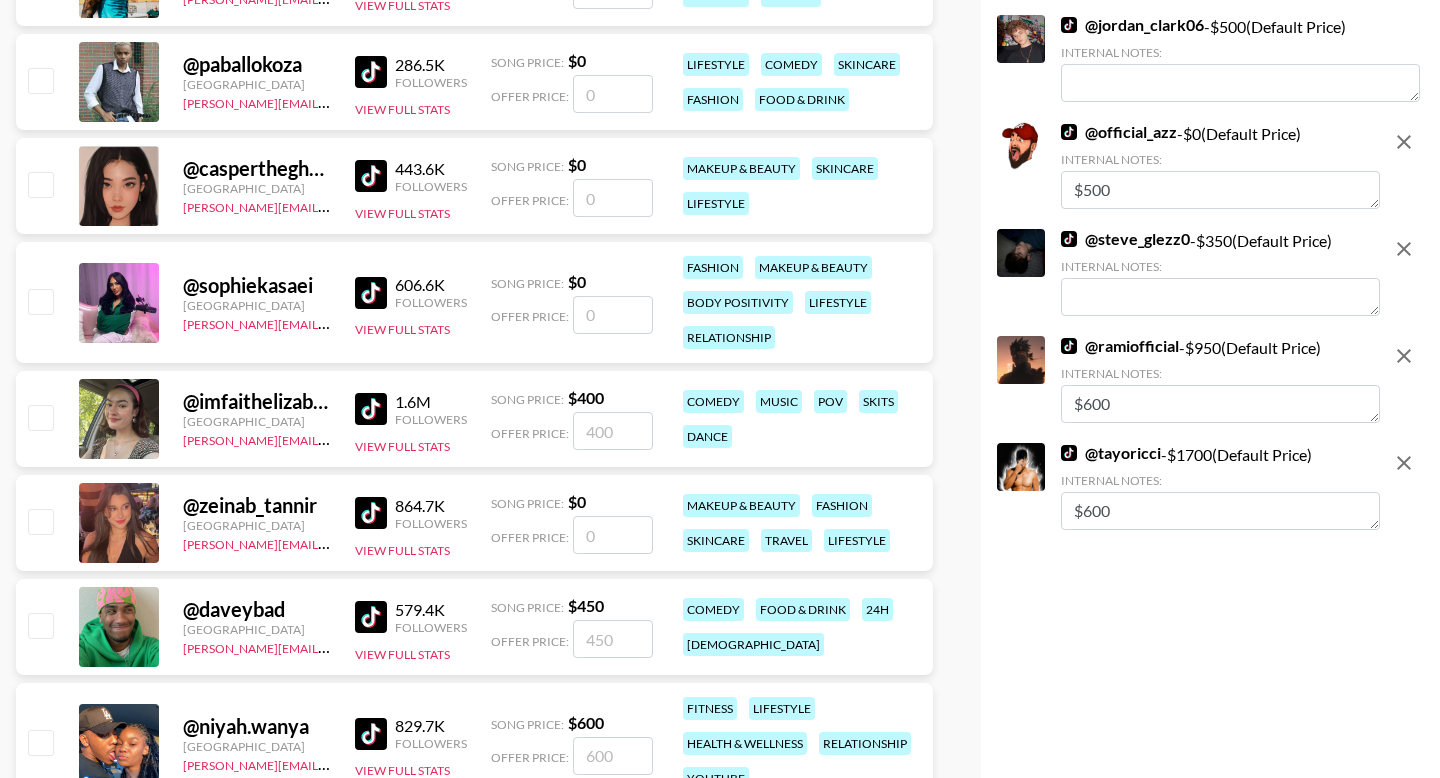 type on "$500" 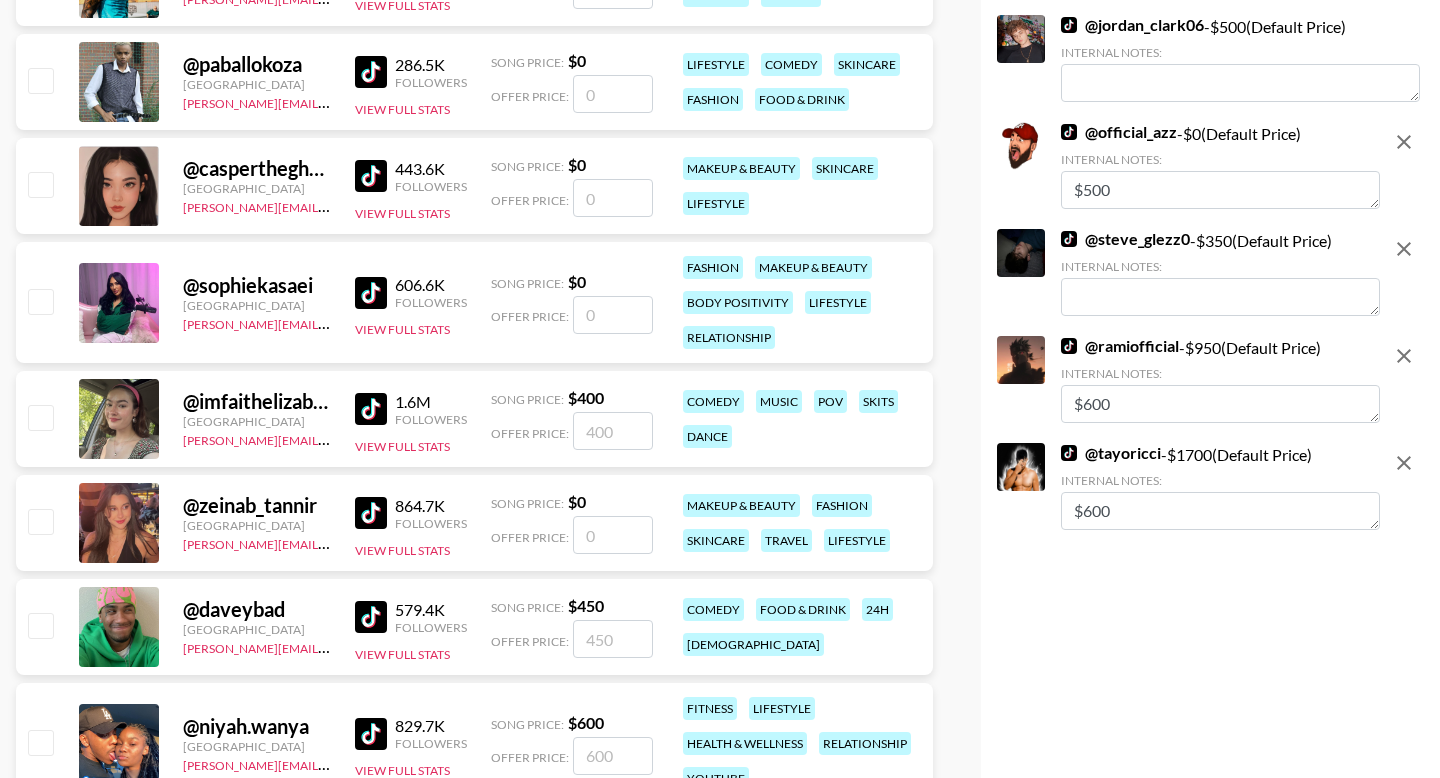 click at bounding box center [40, 301] 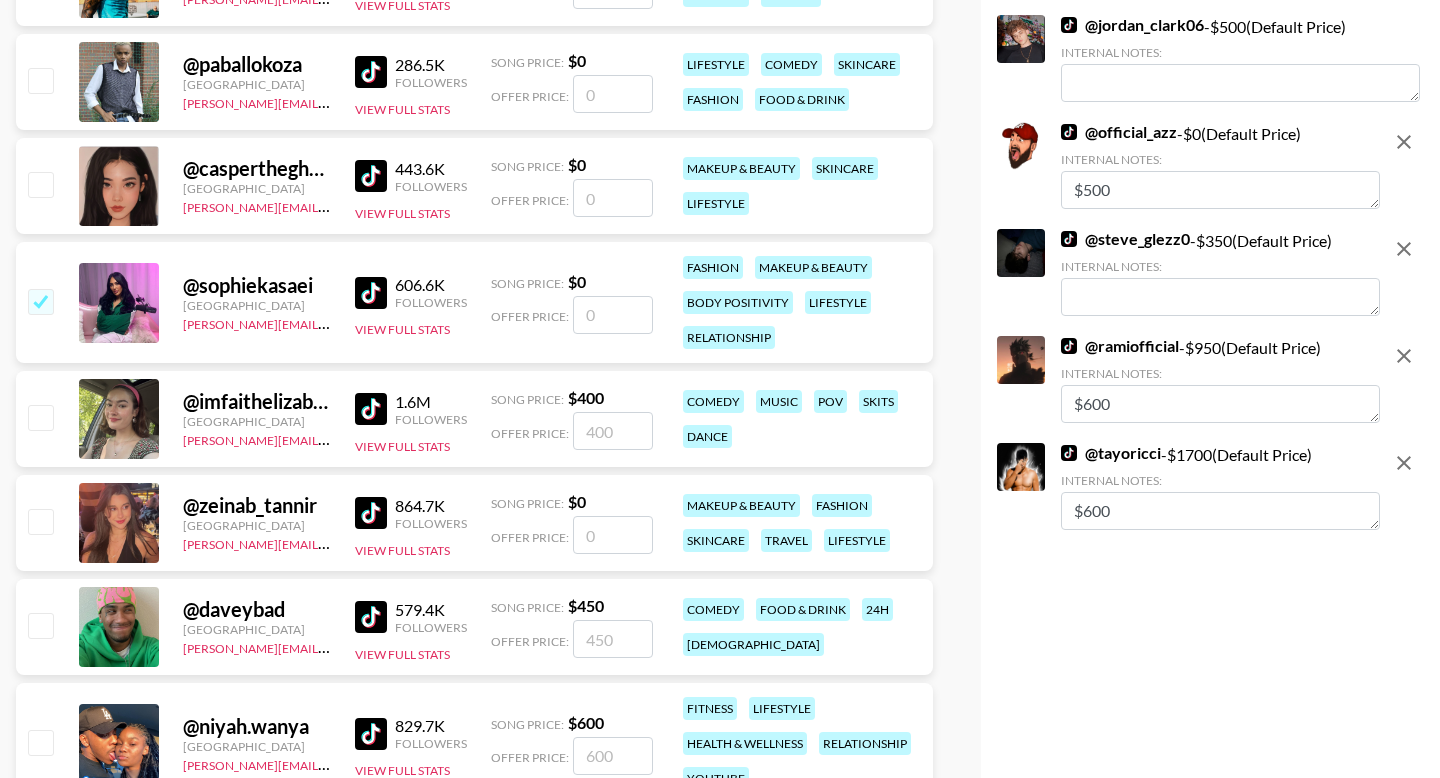 type on "5" 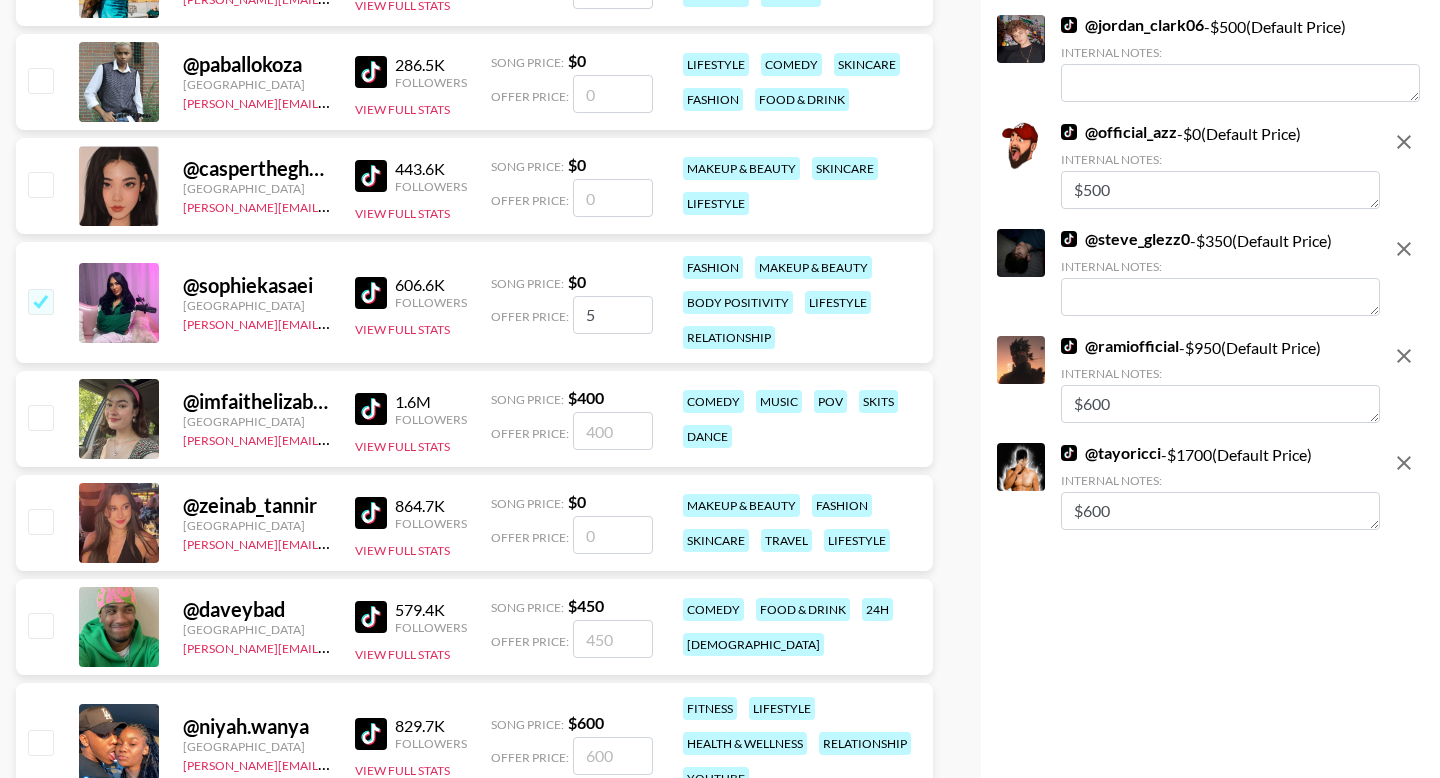 checkbox on "true" 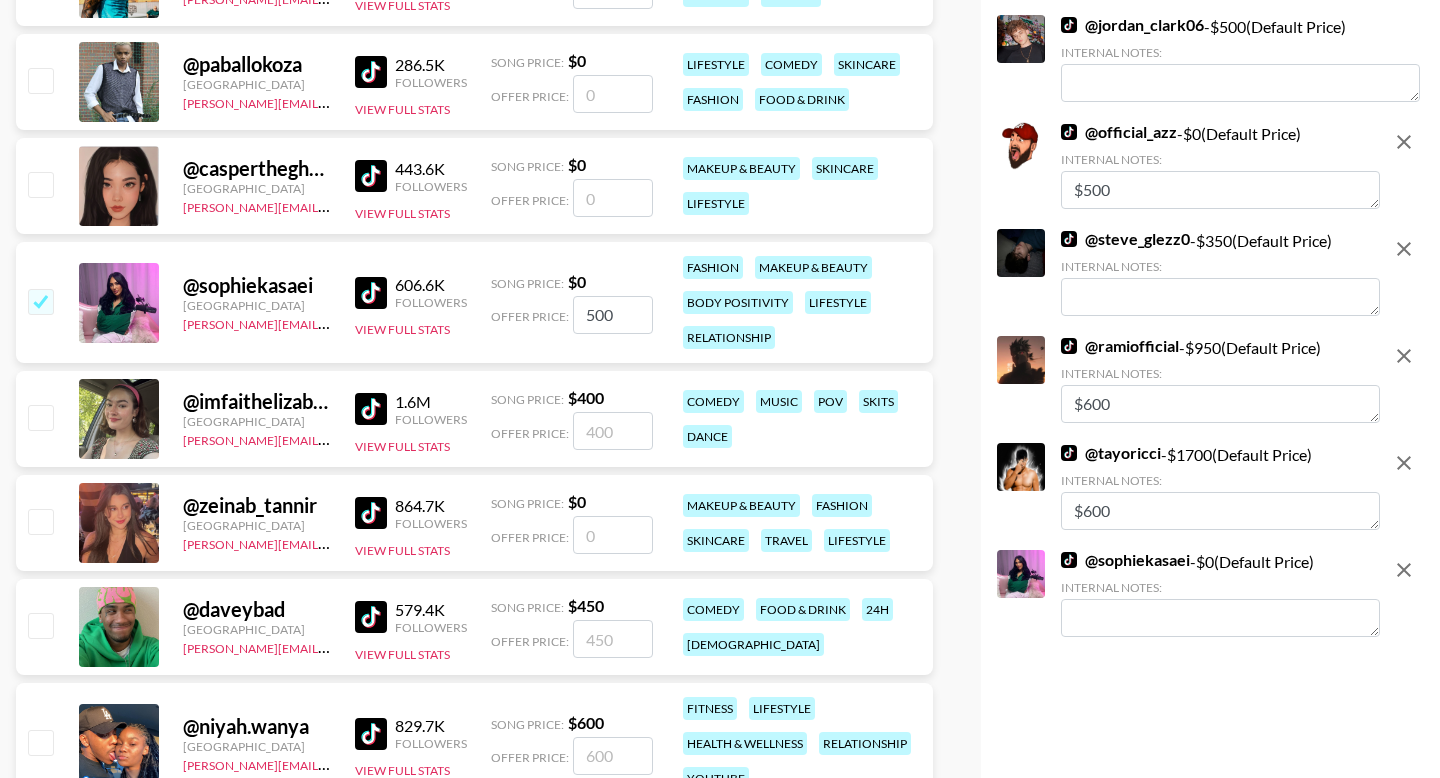 click on "500" at bounding box center (613, 315) 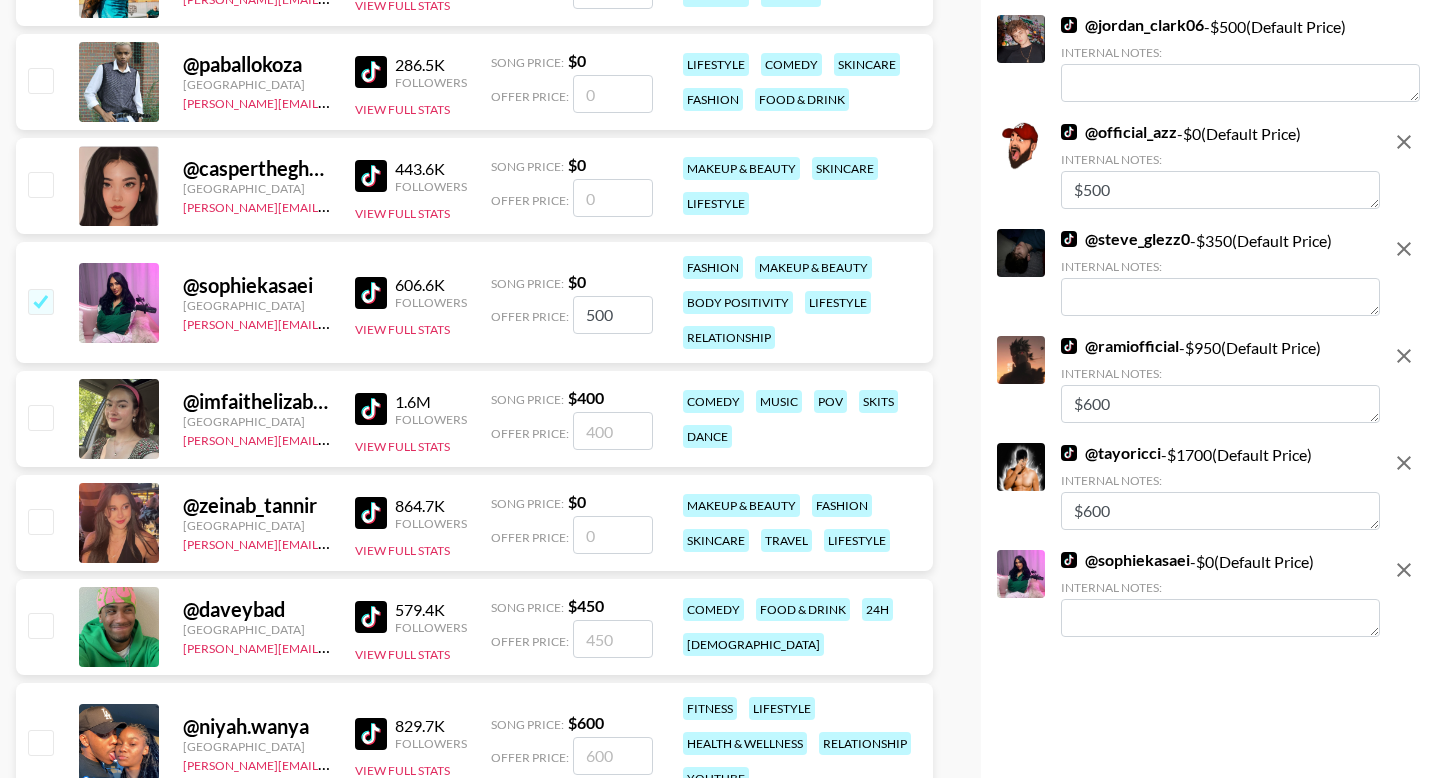 click on "500" at bounding box center [613, 315] 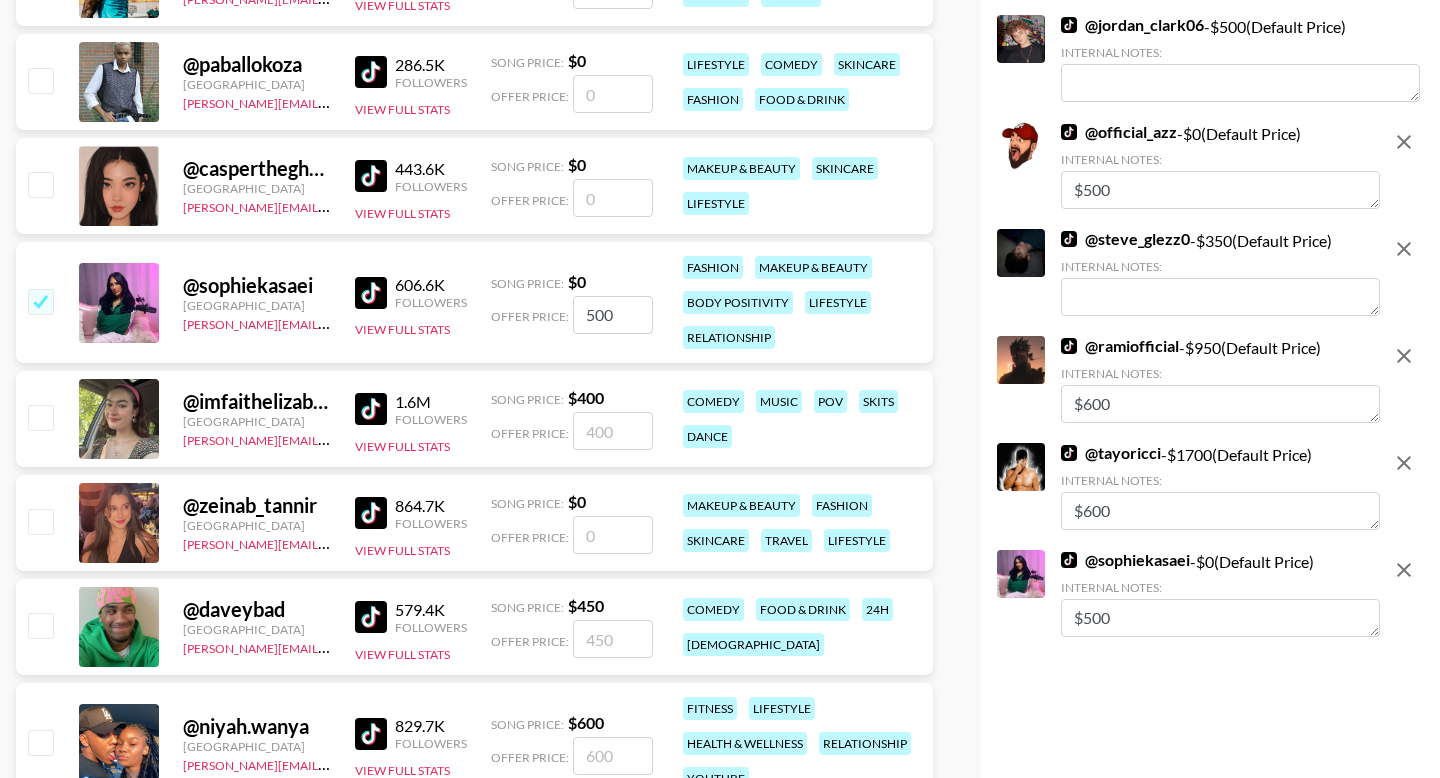 click on "$500" at bounding box center (1220, 618) 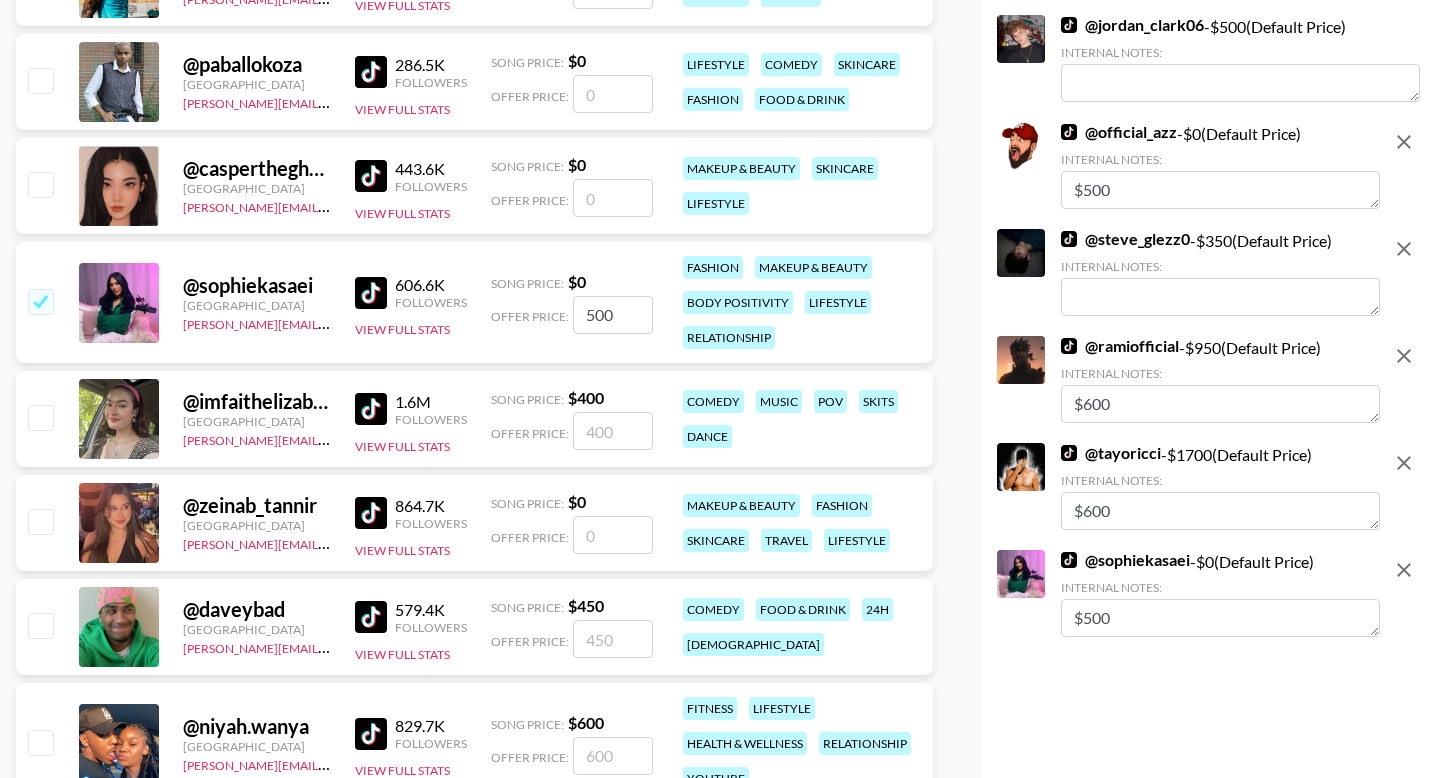 click on "$500" at bounding box center (1220, 618) 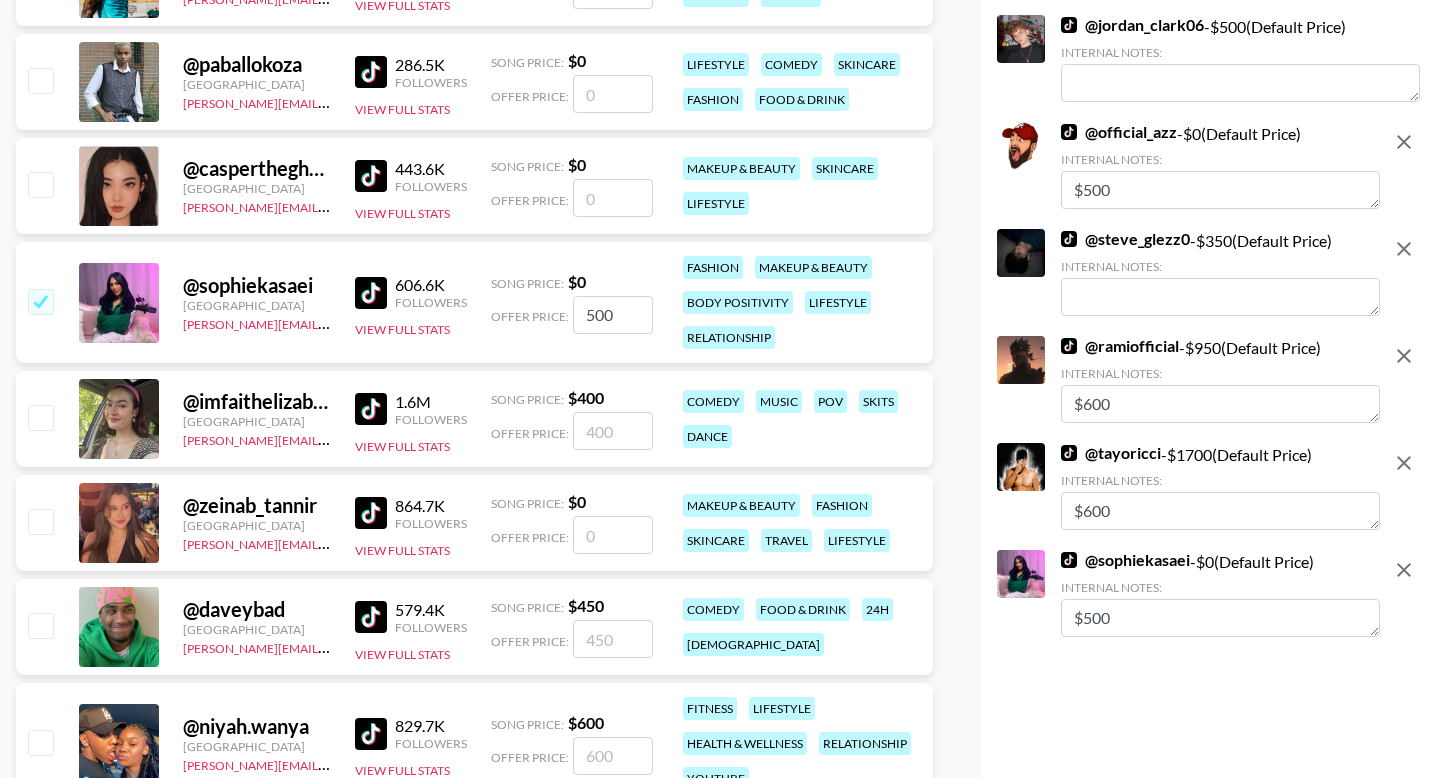 type on "$500" 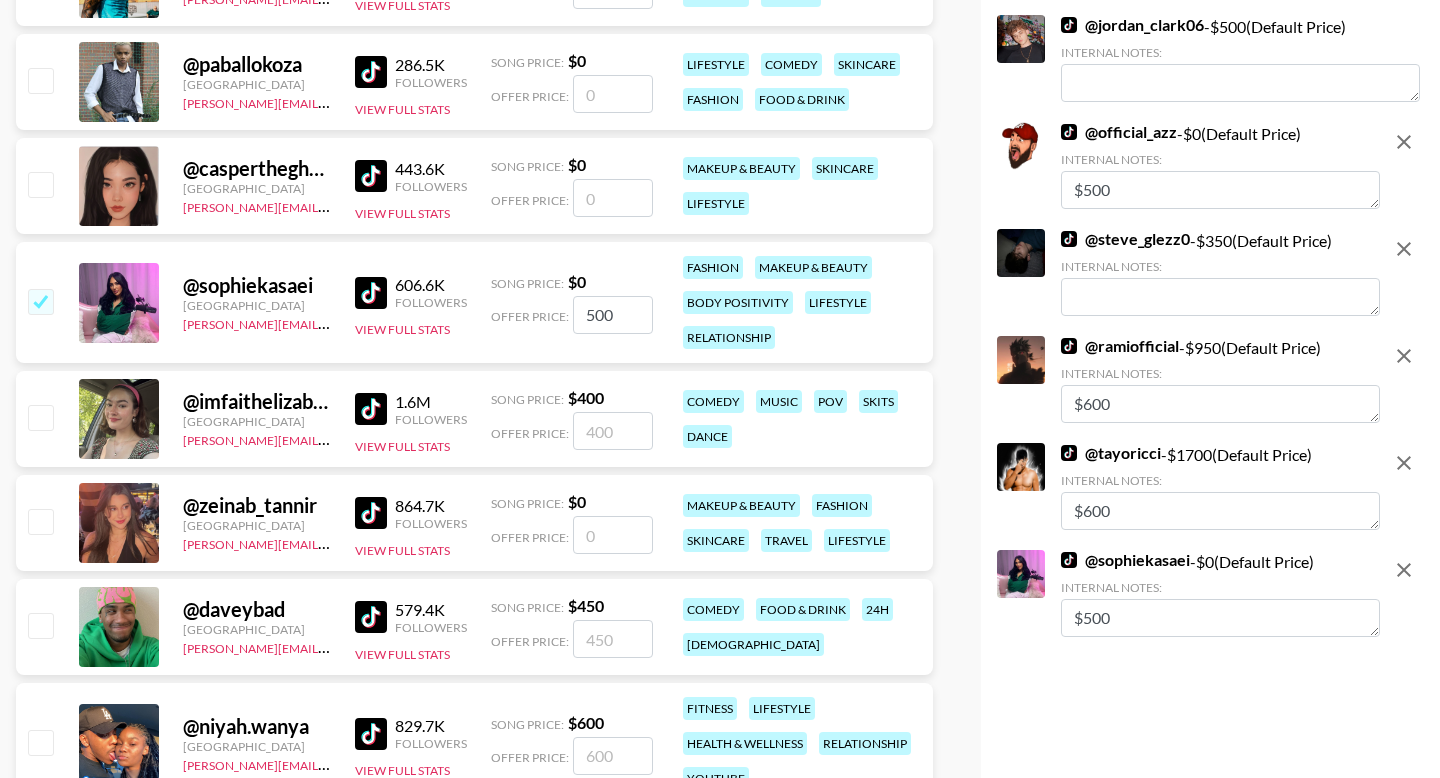 click at bounding box center [40, 625] 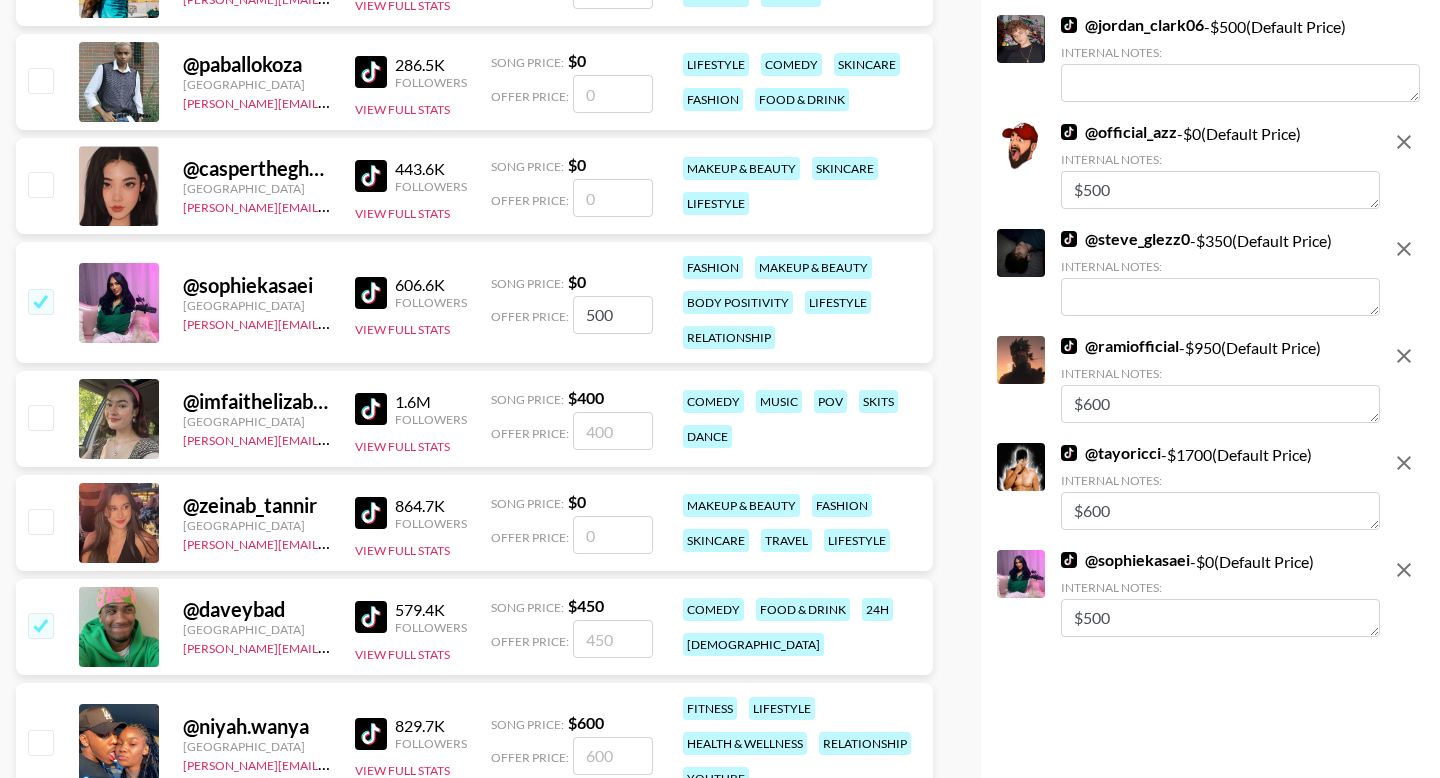 checkbox on "true" 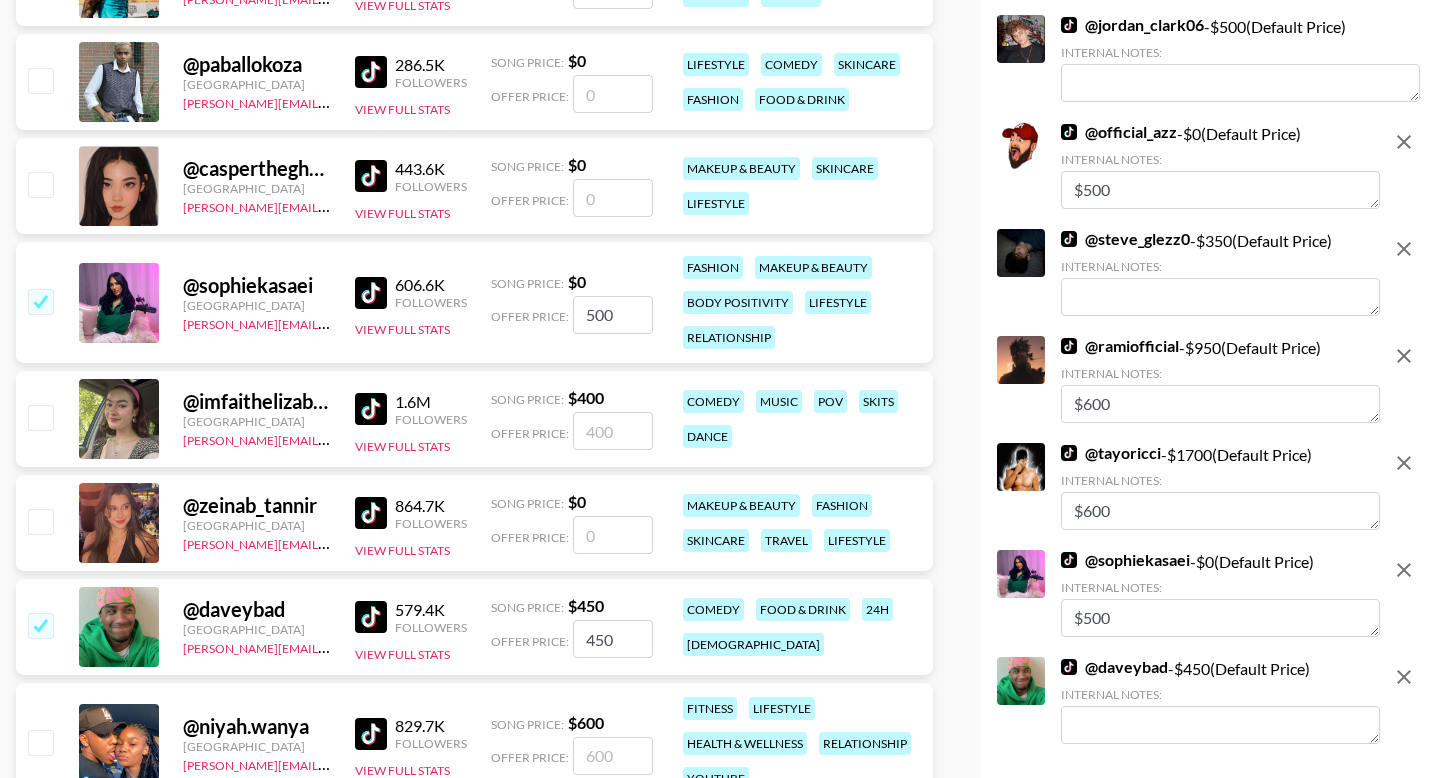 click at bounding box center [40, 742] 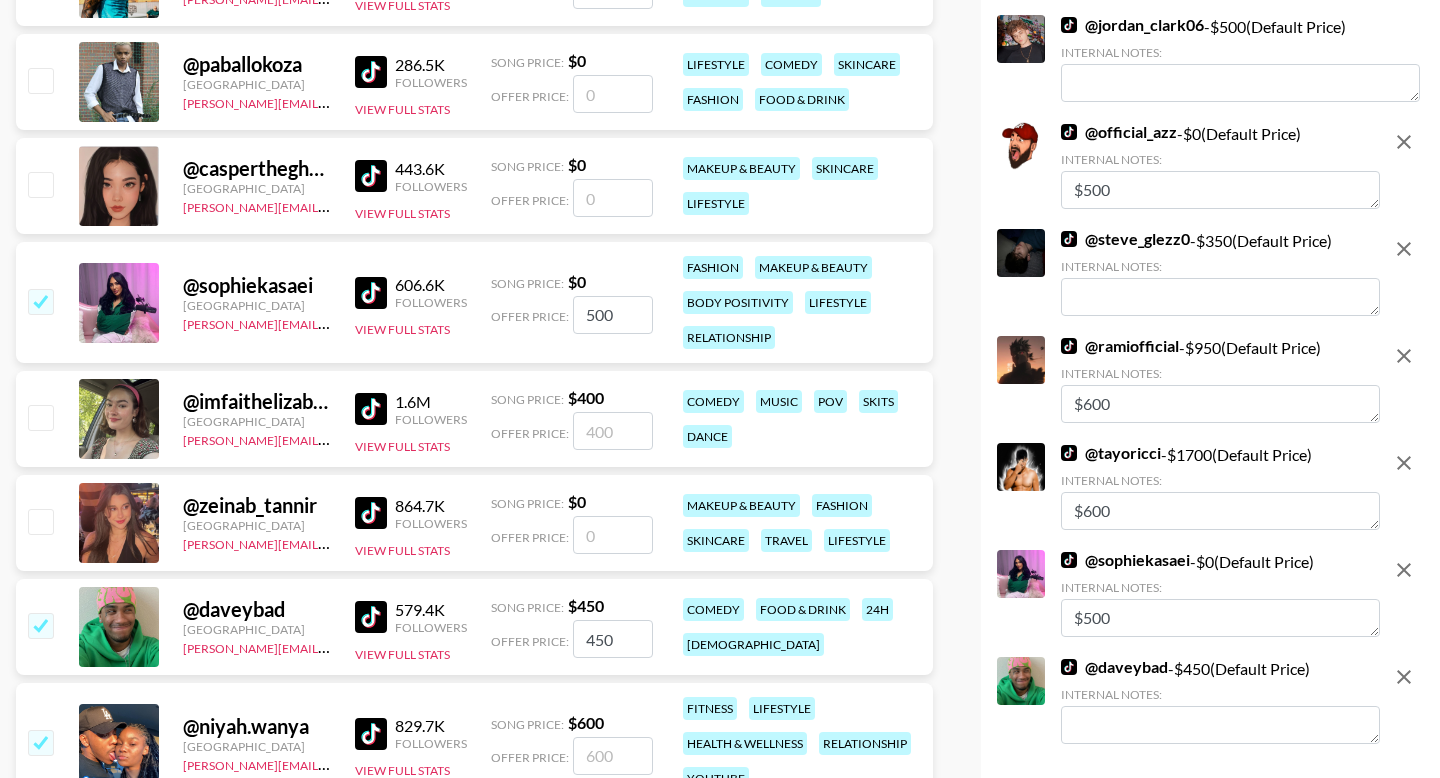 checkbox on "true" 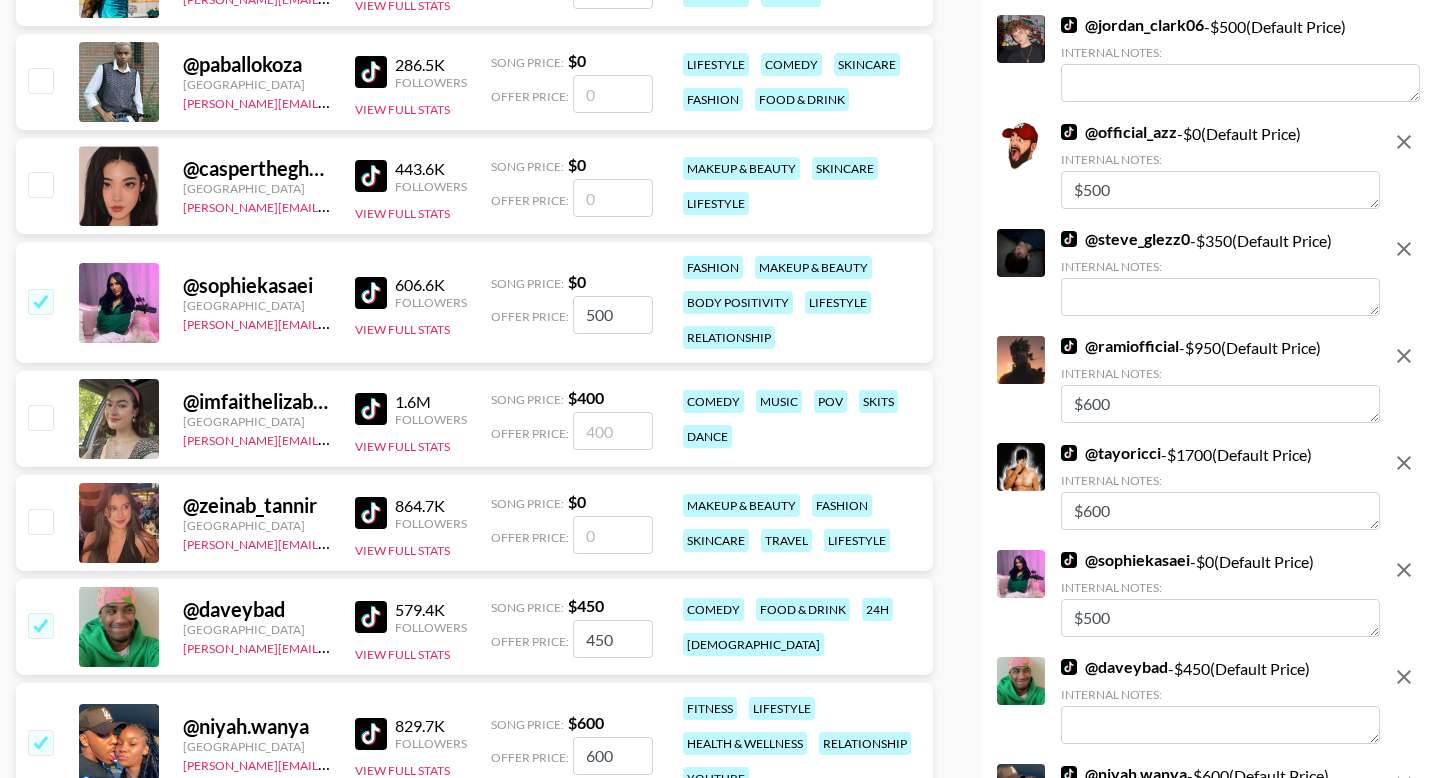 click at bounding box center (40, 521) 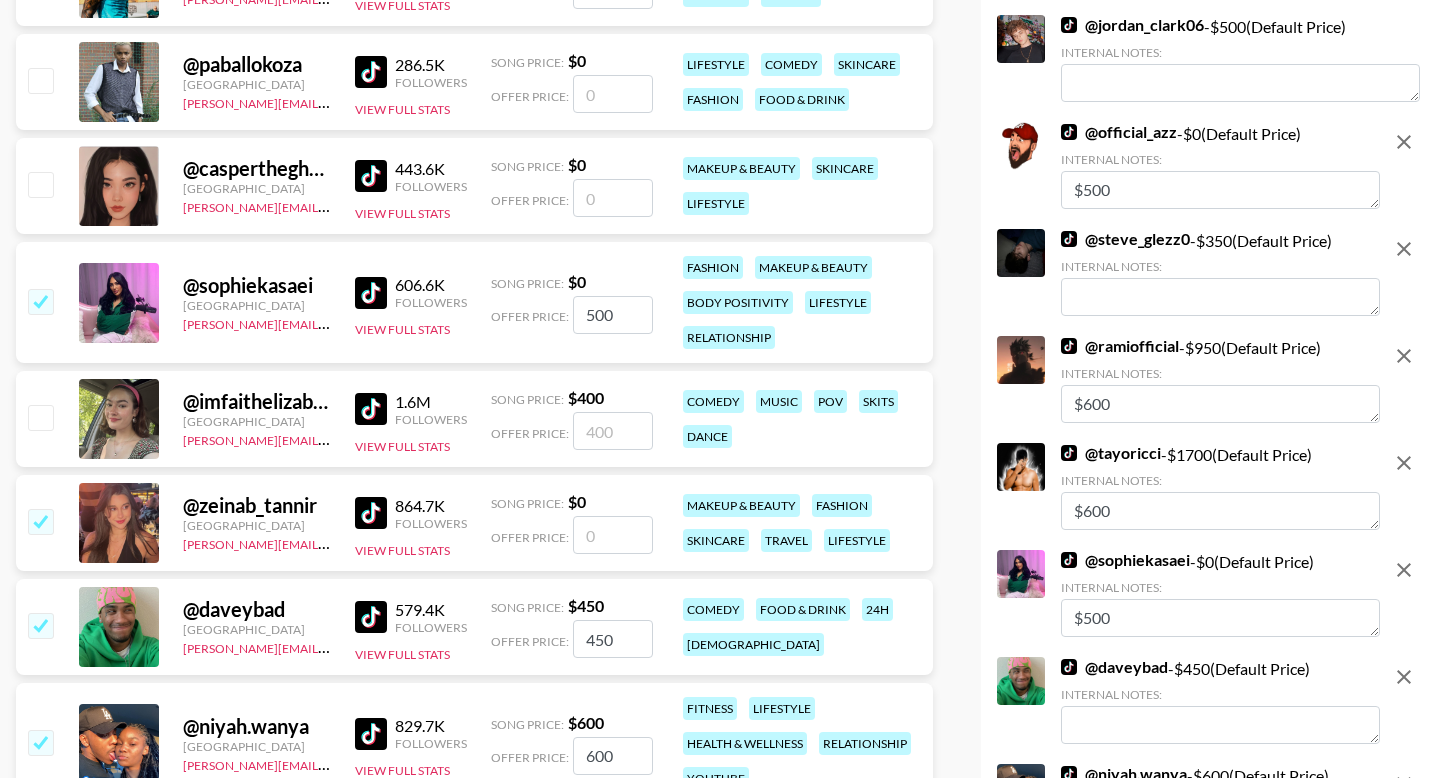 checkbox on "true" 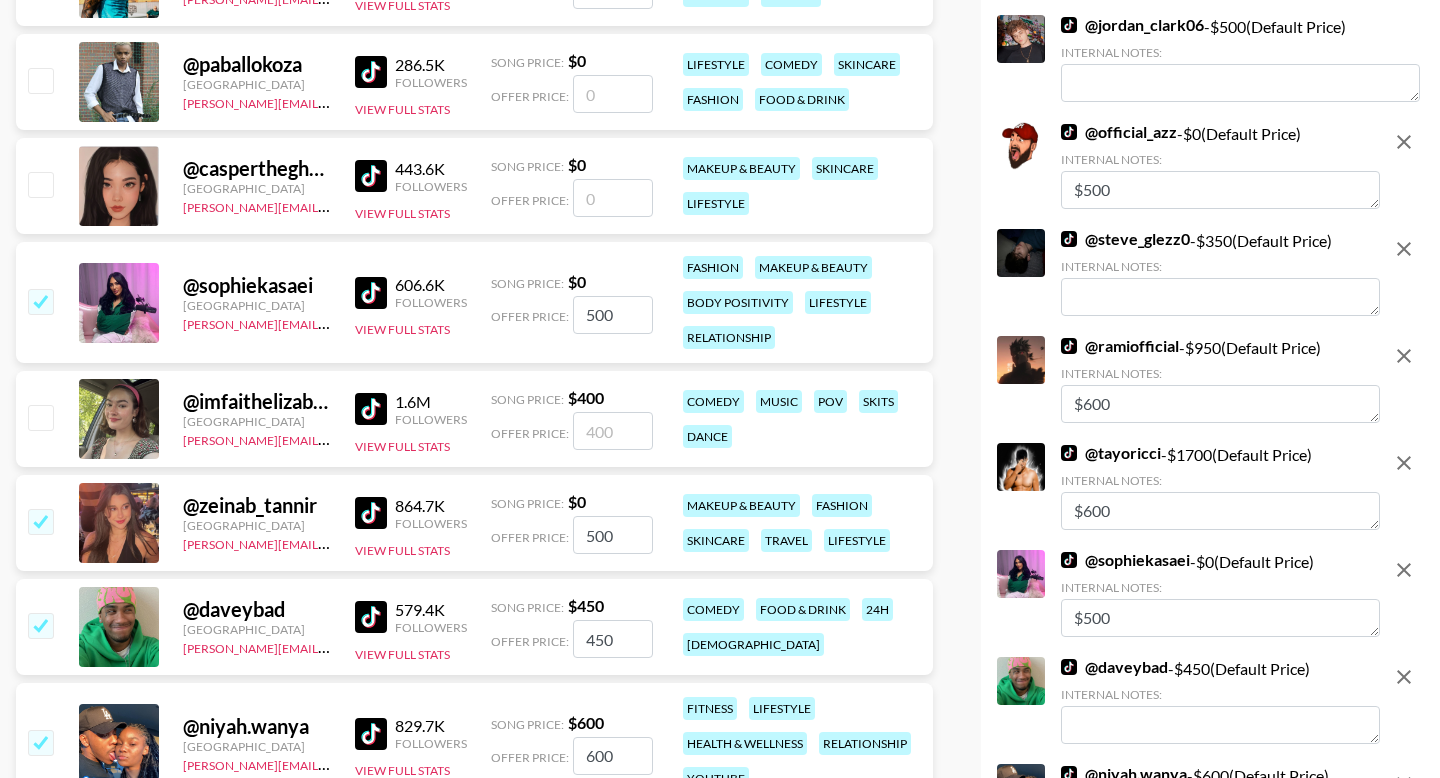 type on "500" 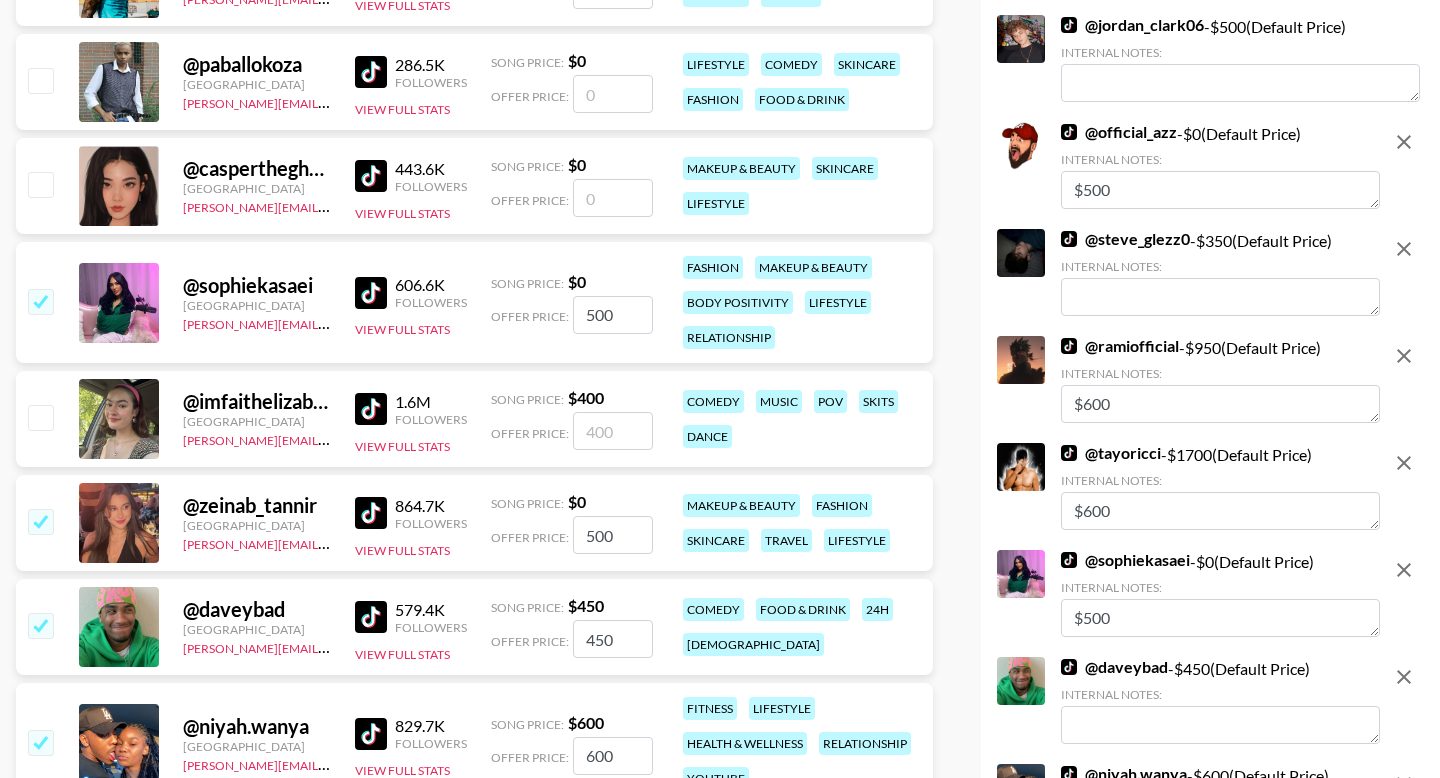 click at bounding box center (40, 417) 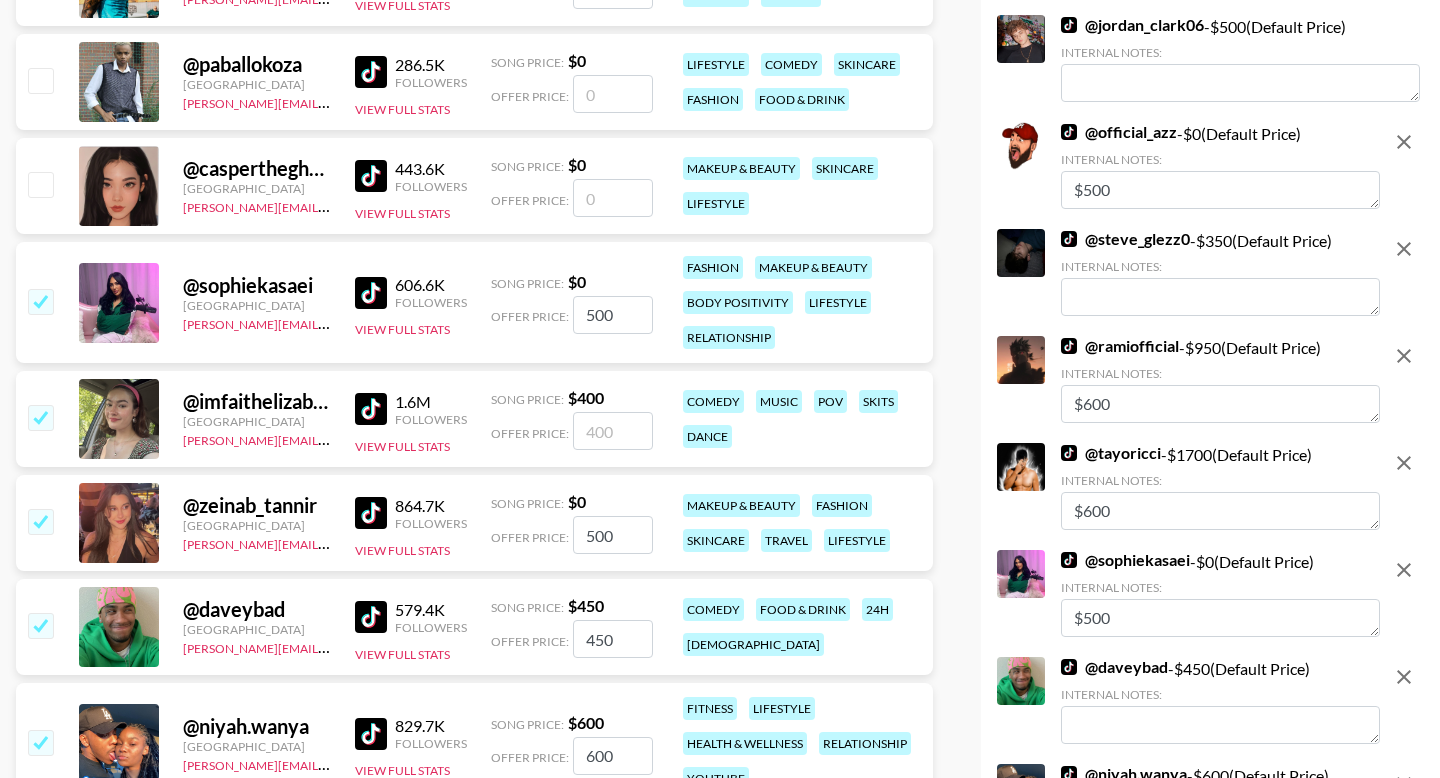 checkbox on "true" 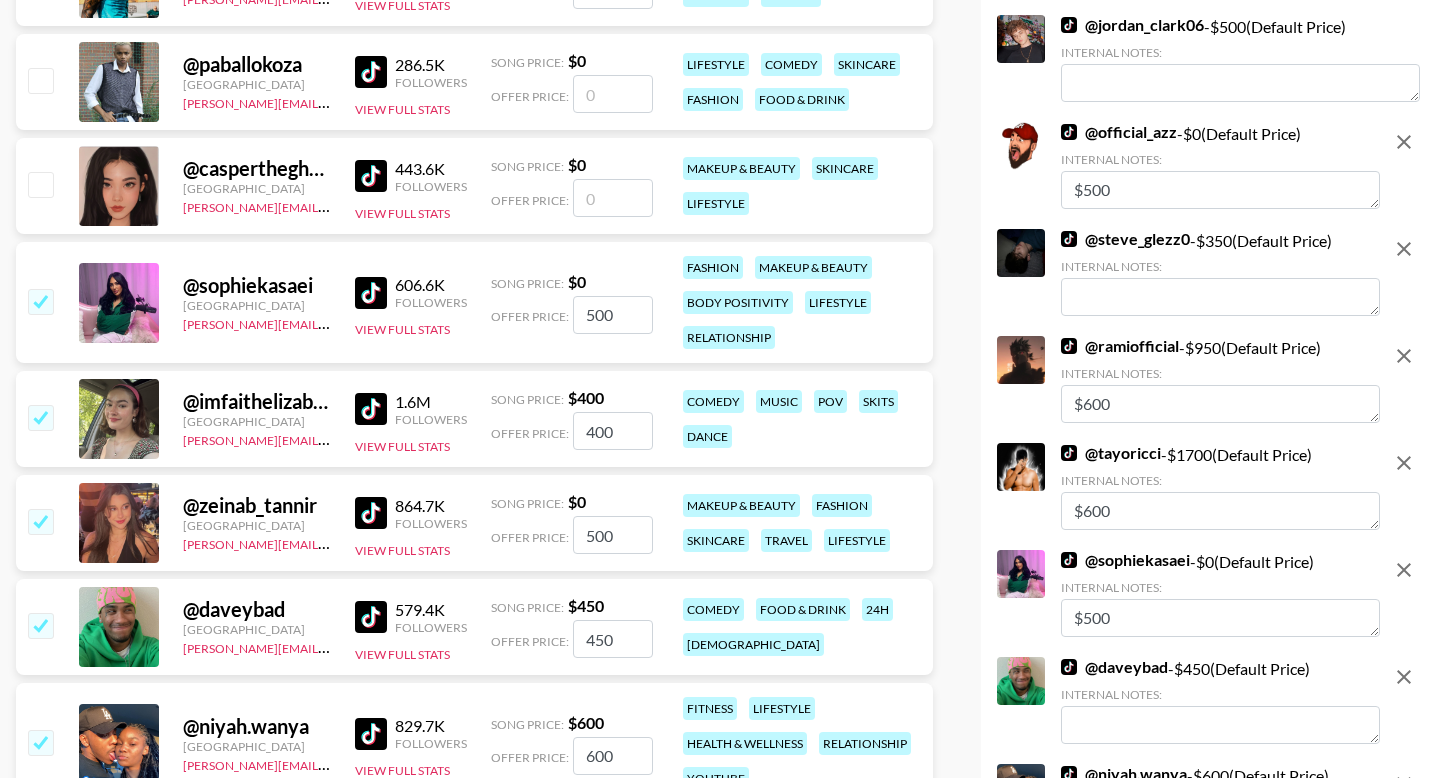 scroll, scrollTop: 3027, scrollLeft: 0, axis: vertical 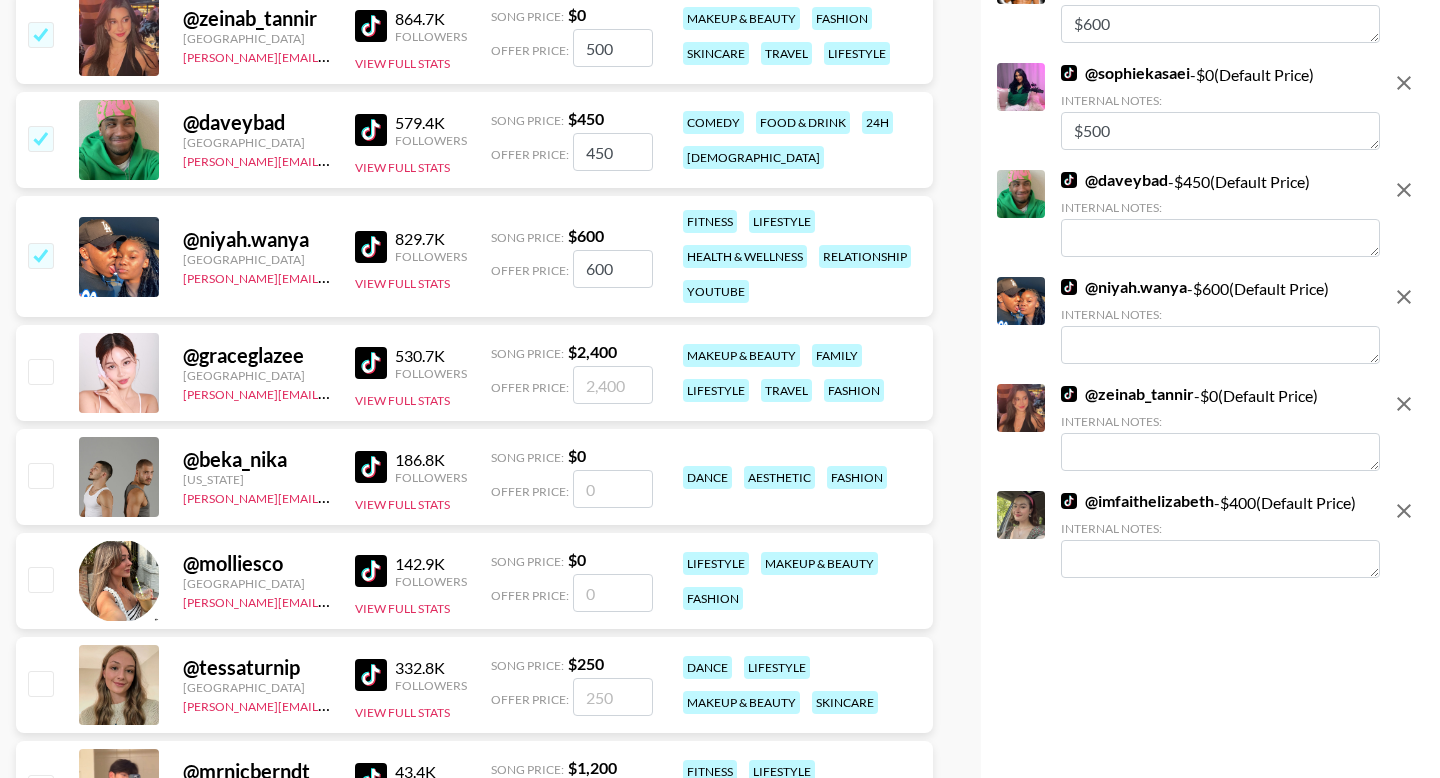 click at bounding box center [1220, 452] 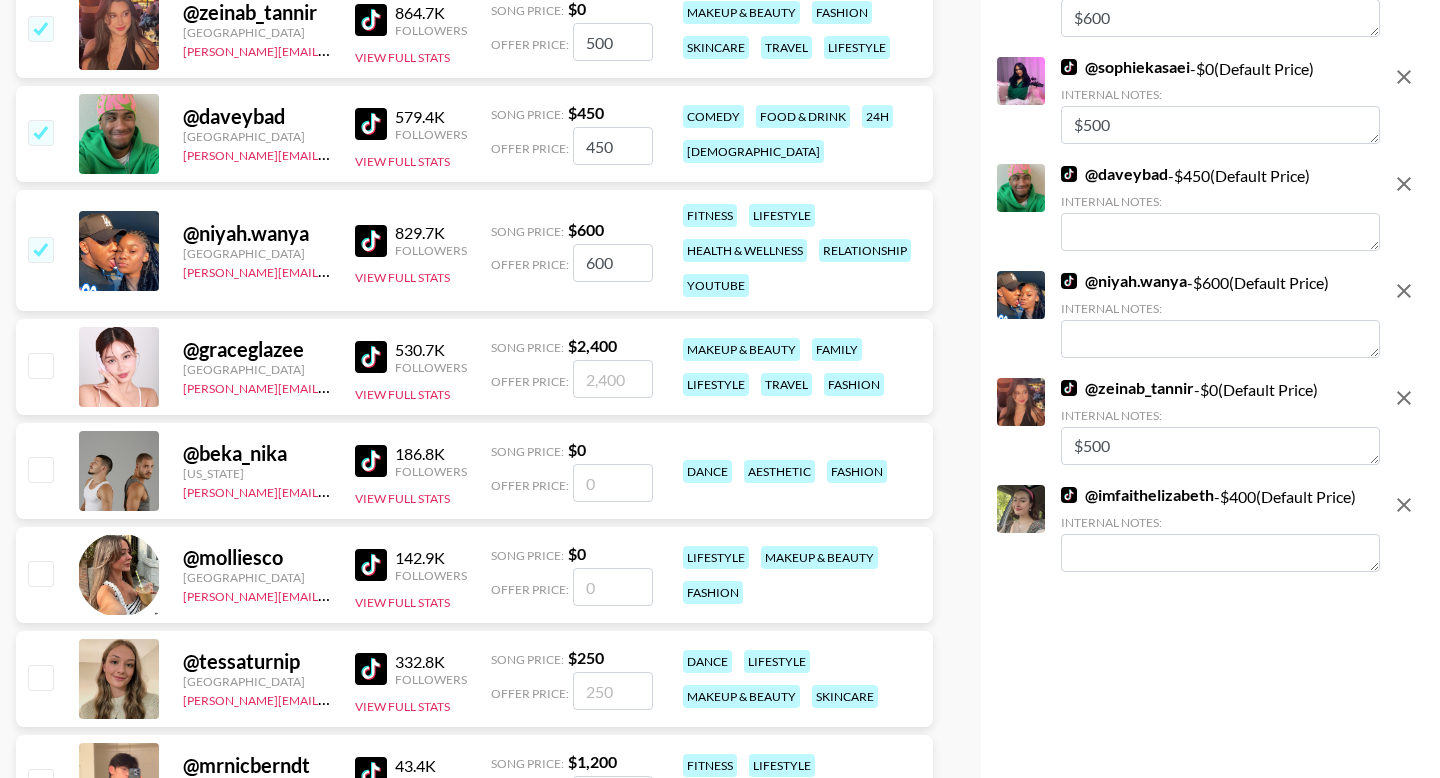 scroll, scrollTop: 3285, scrollLeft: 0, axis: vertical 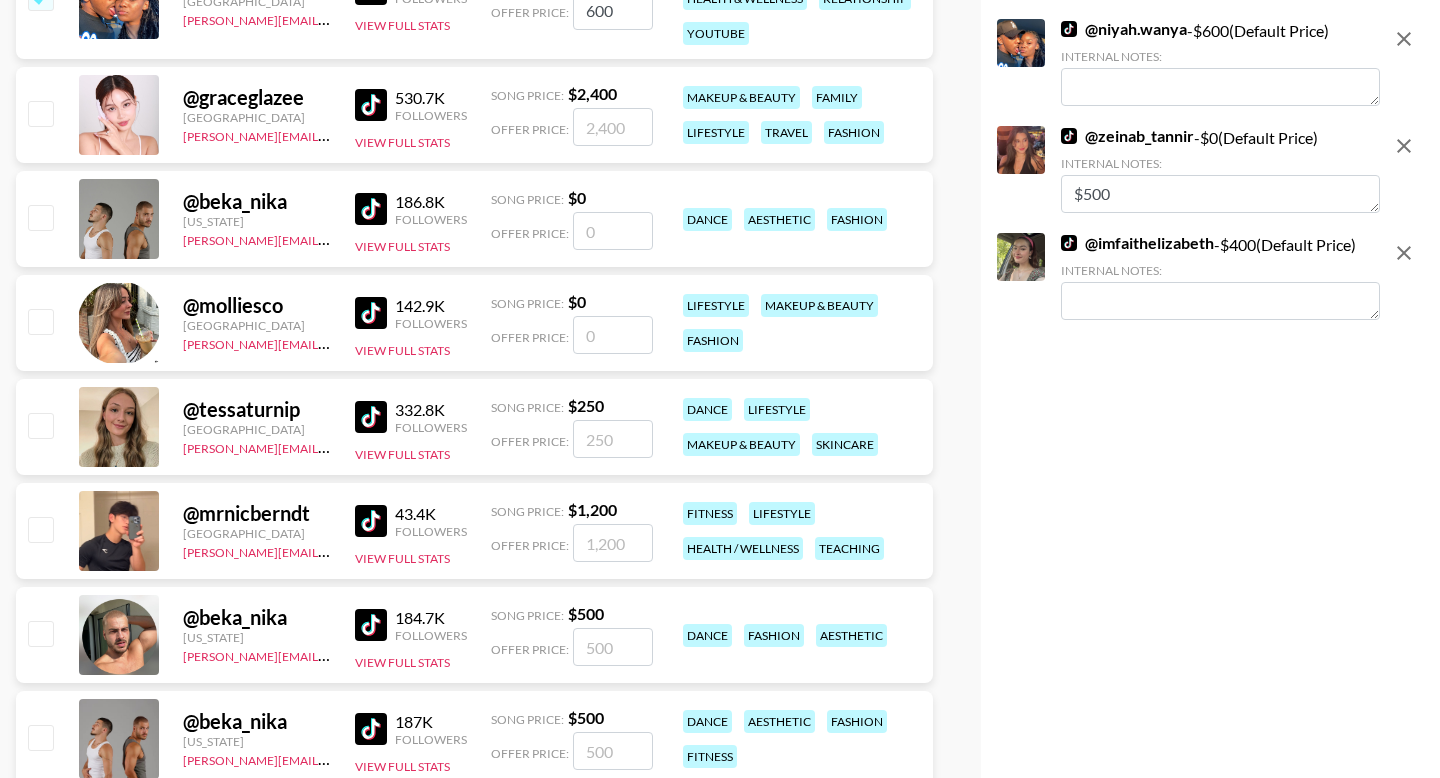 type on "$500" 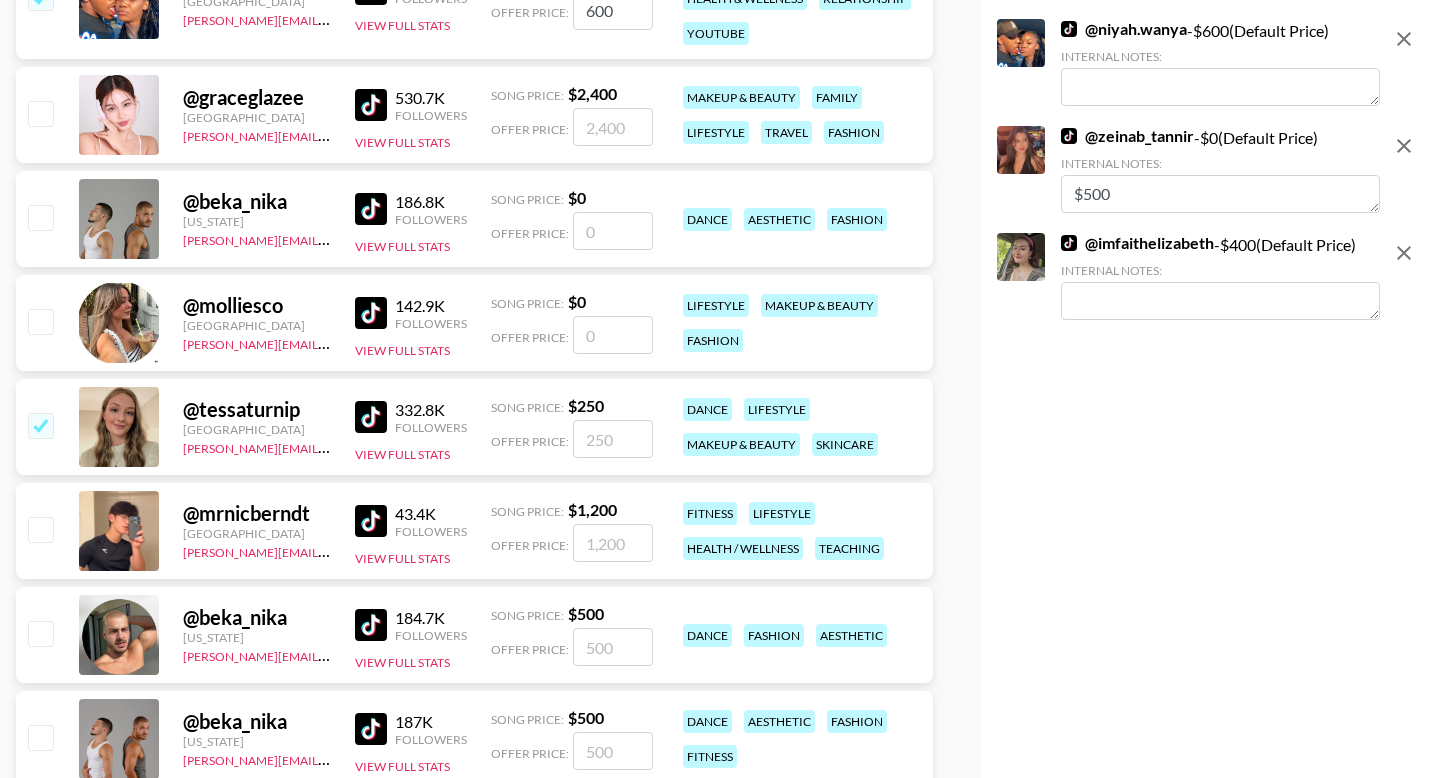 checkbox on "true" 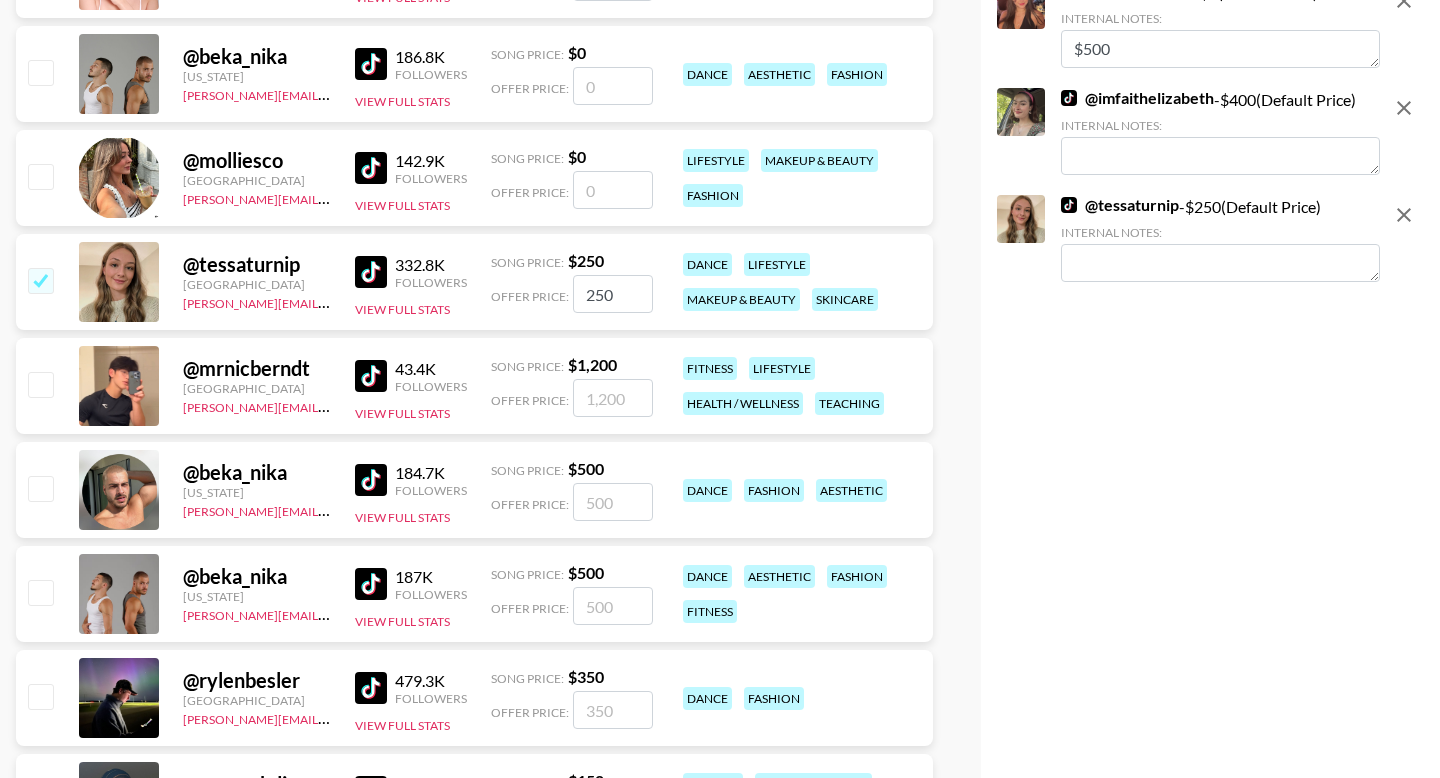 scroll, scrollTop: 3449, scrollLeft: 0, axis: vertical 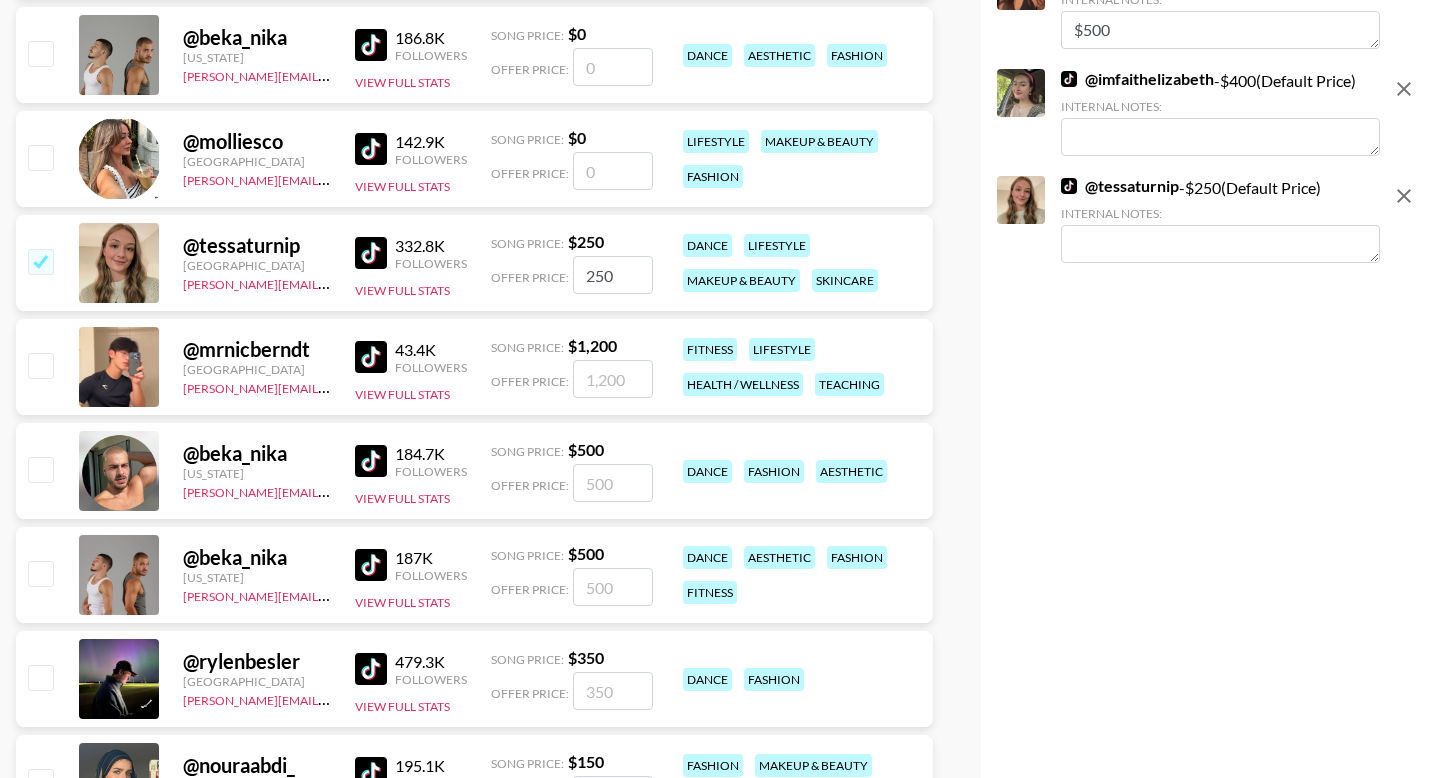 click at bounding box center (40, 573) 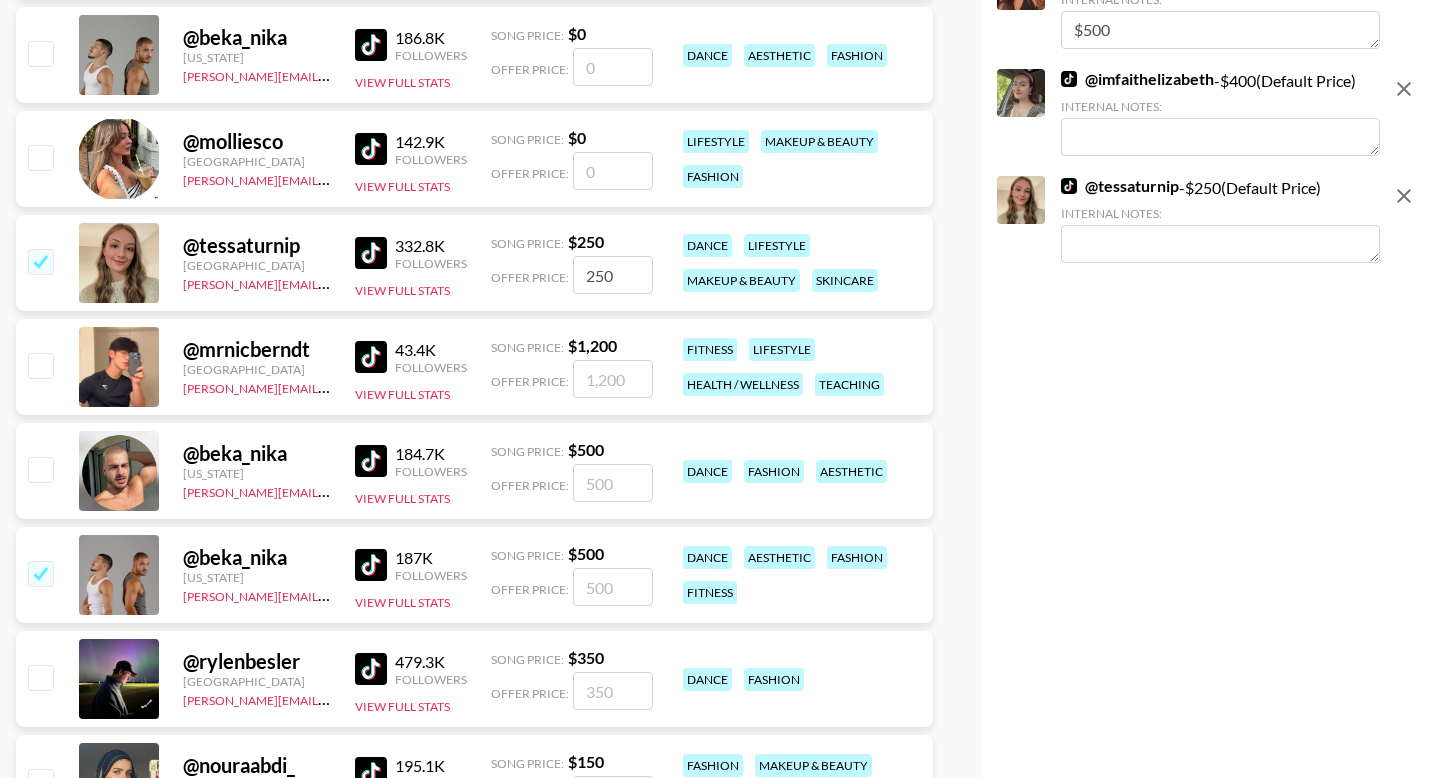 checkbox on "true" 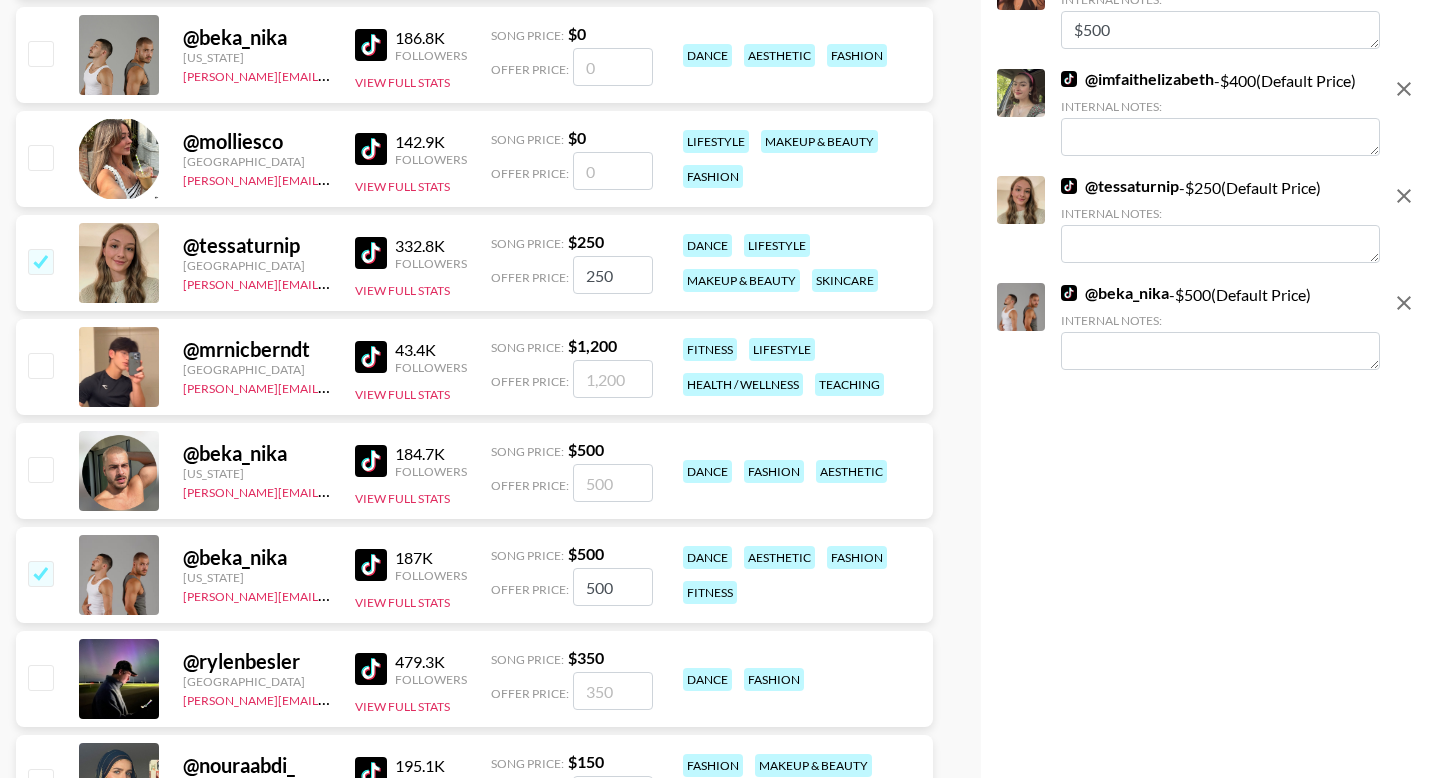 click at bounding box center [40, 469] 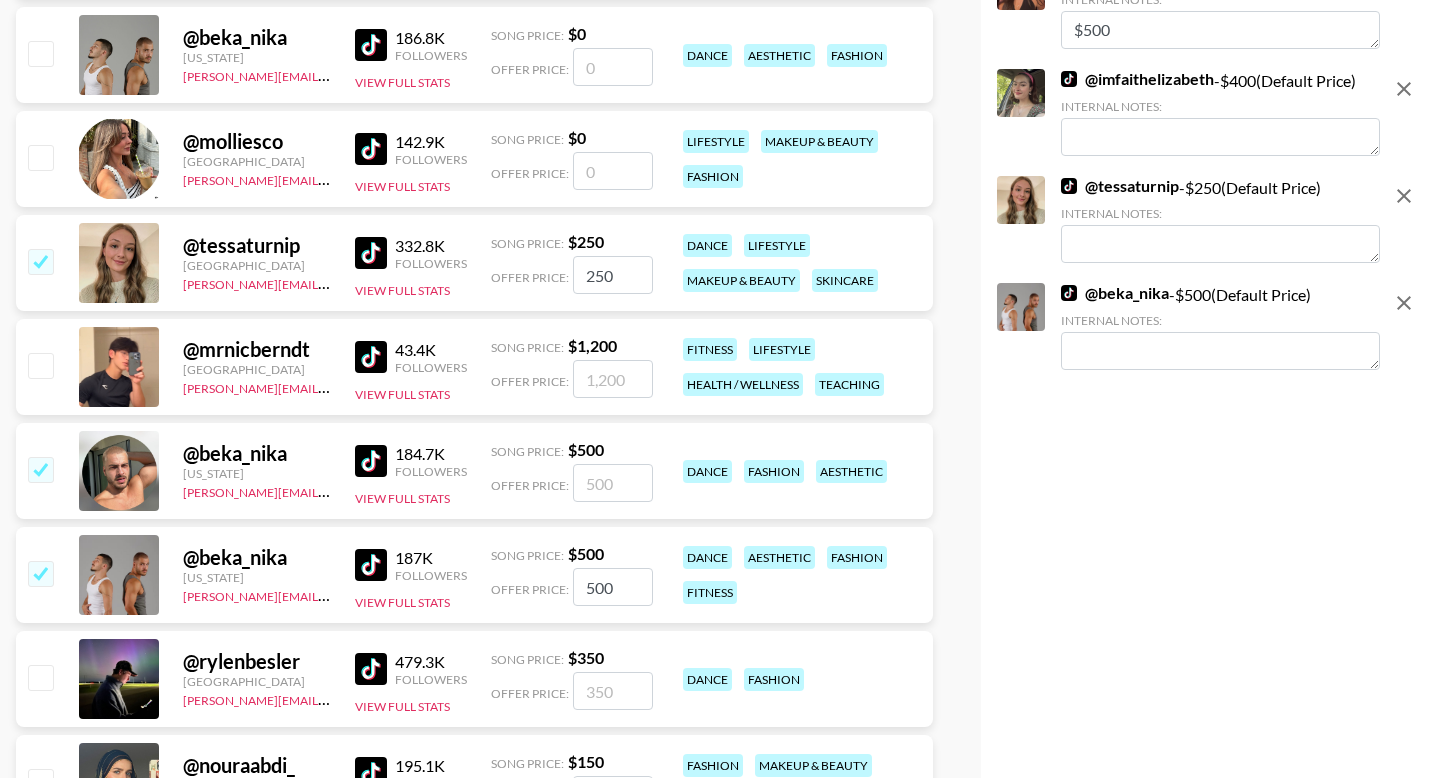 checkbox on "true" 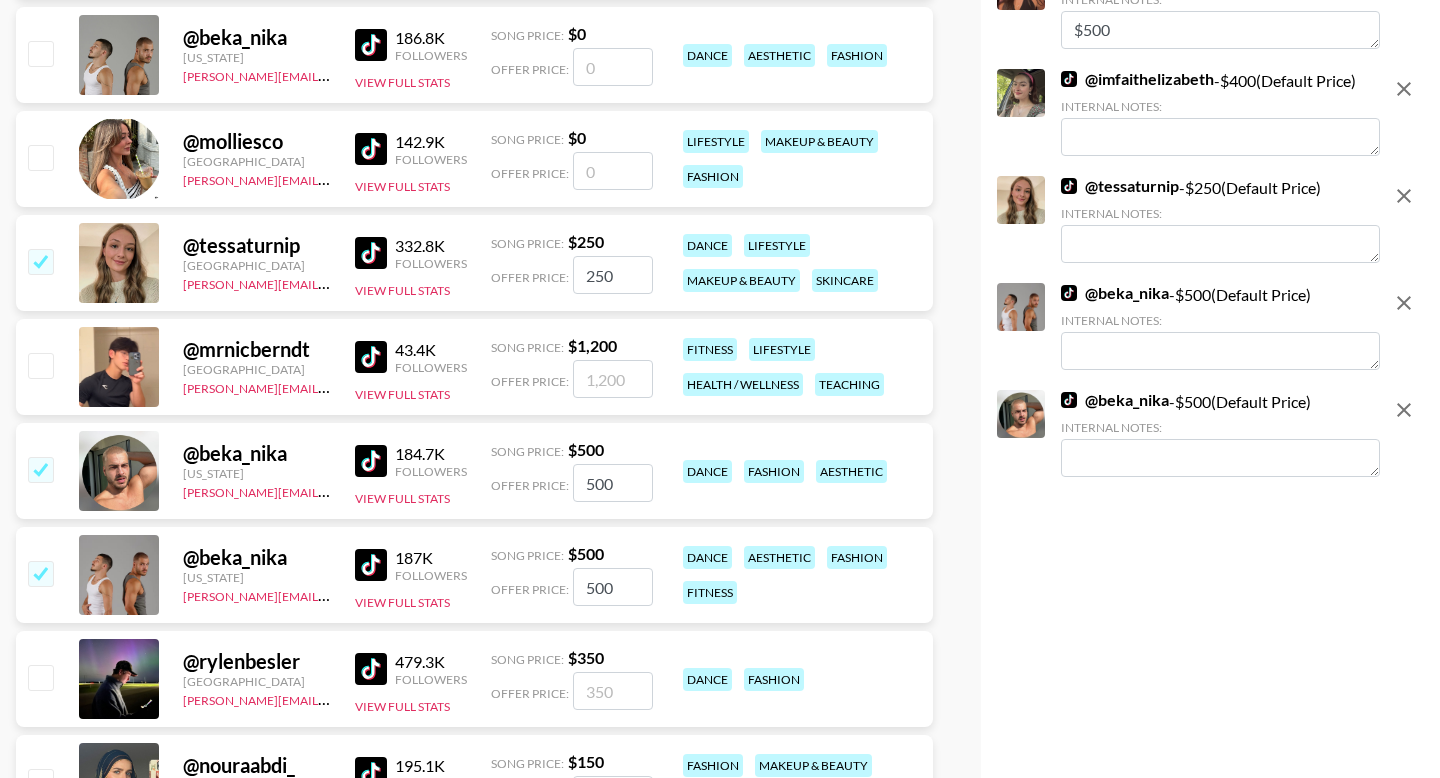 scroll, scrollTop: 3619, scrollLeft: 0, axis: vertical 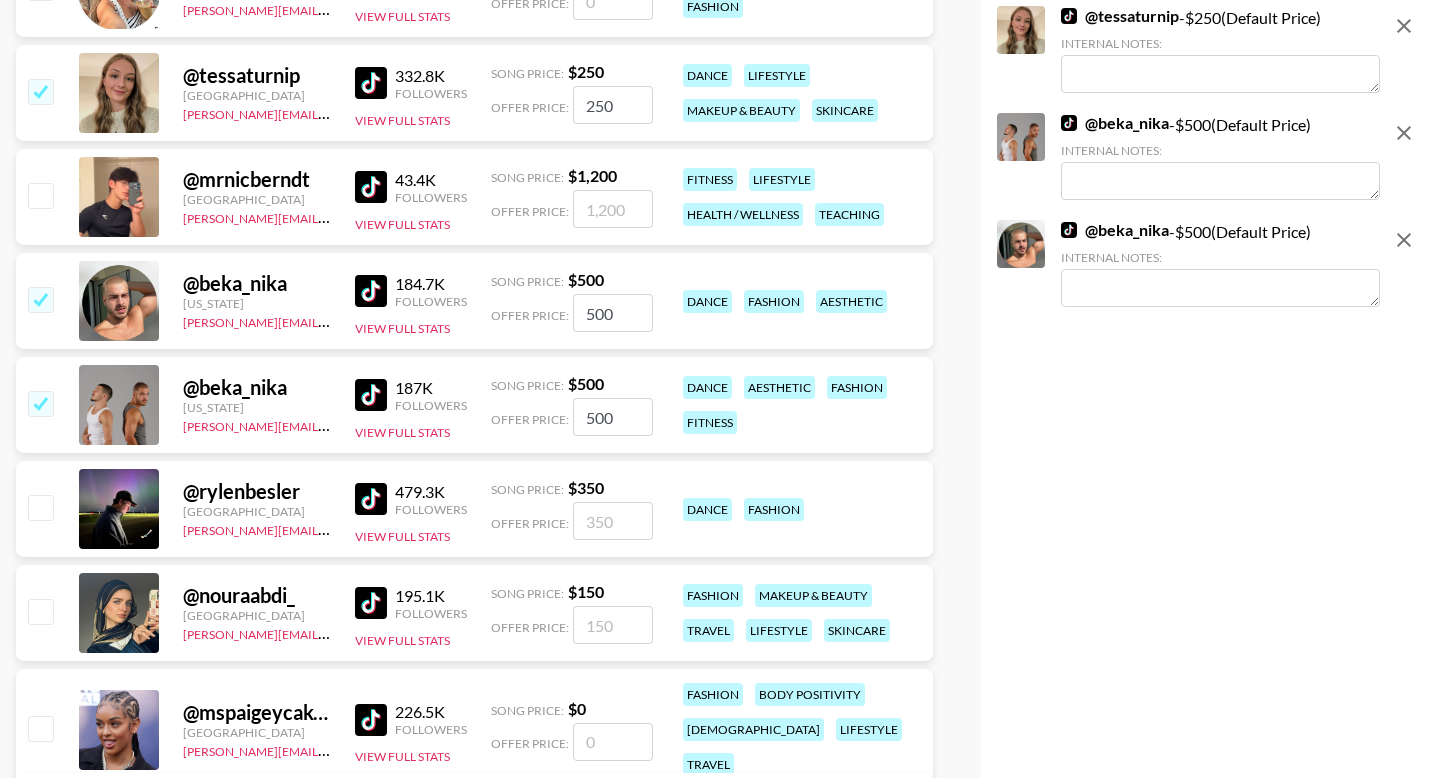 click at bounding box center (40, 611) 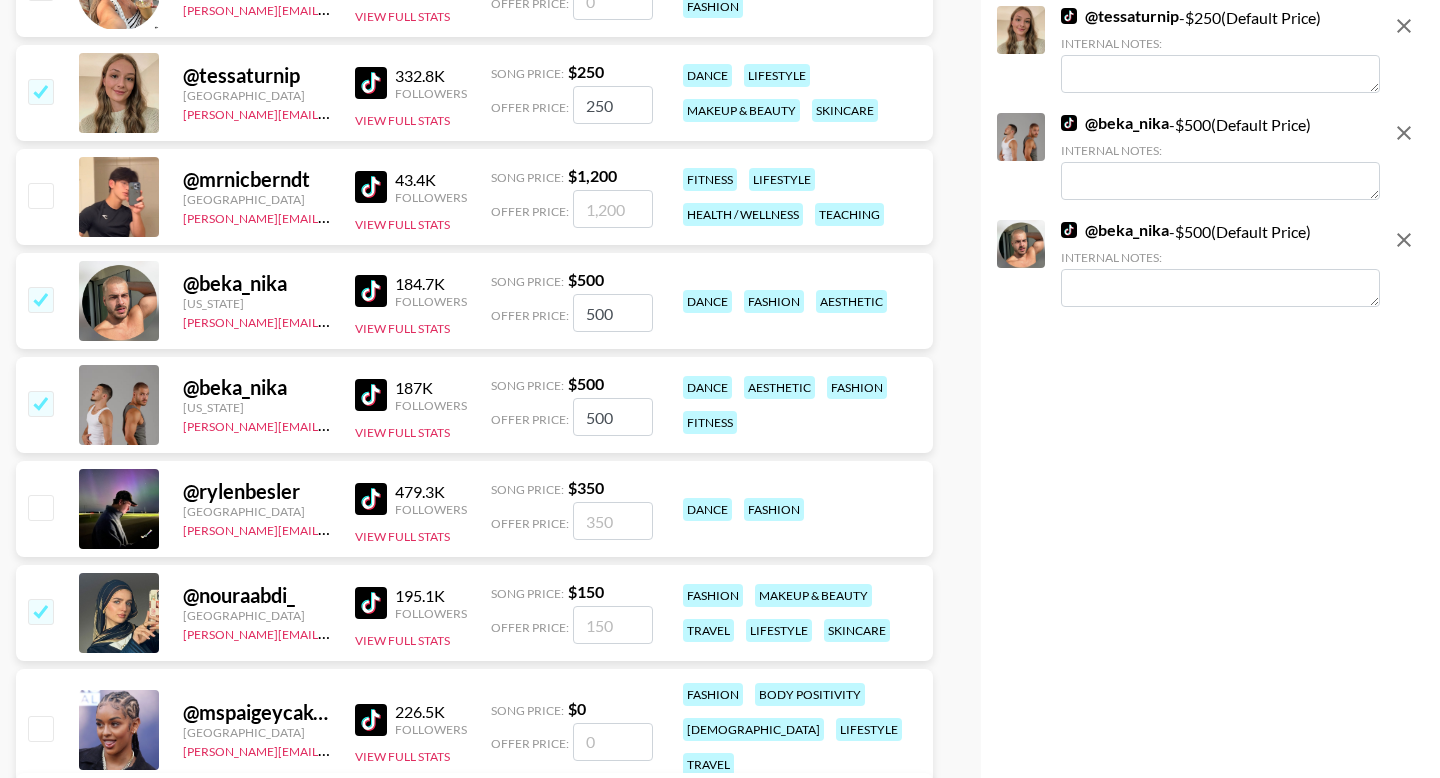 checkbox on "true" 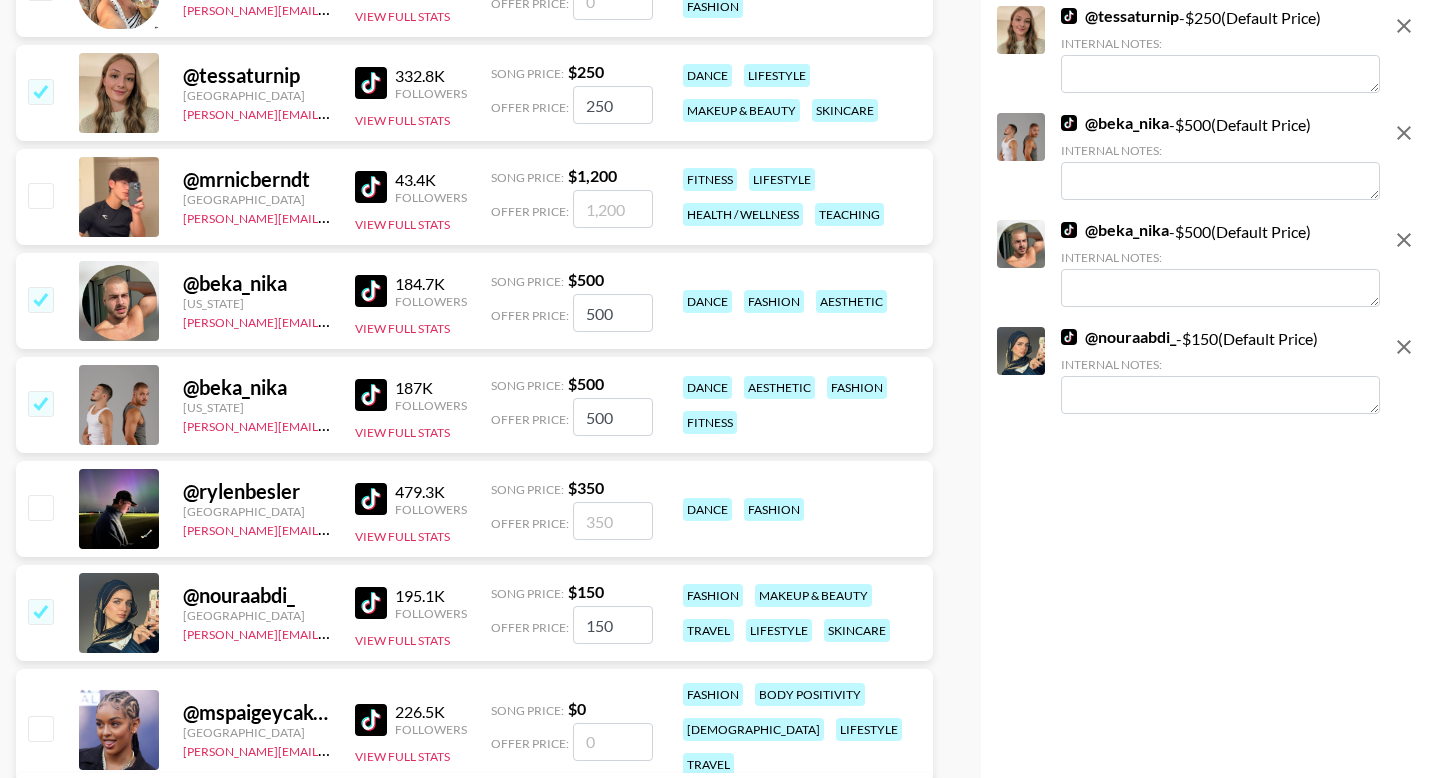 click at bounding box center [1220, 395] 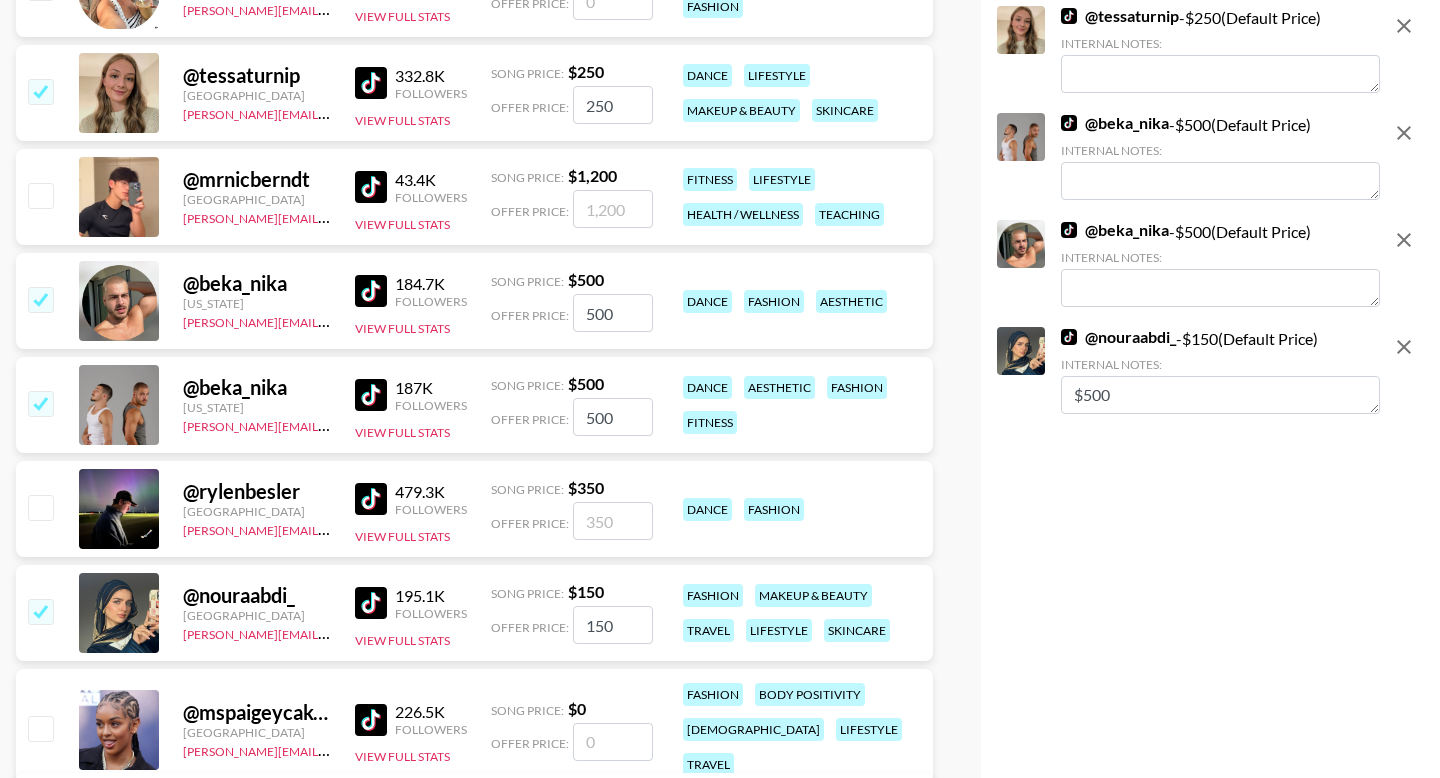 click on "$500" at bounding box center [1220, 395] 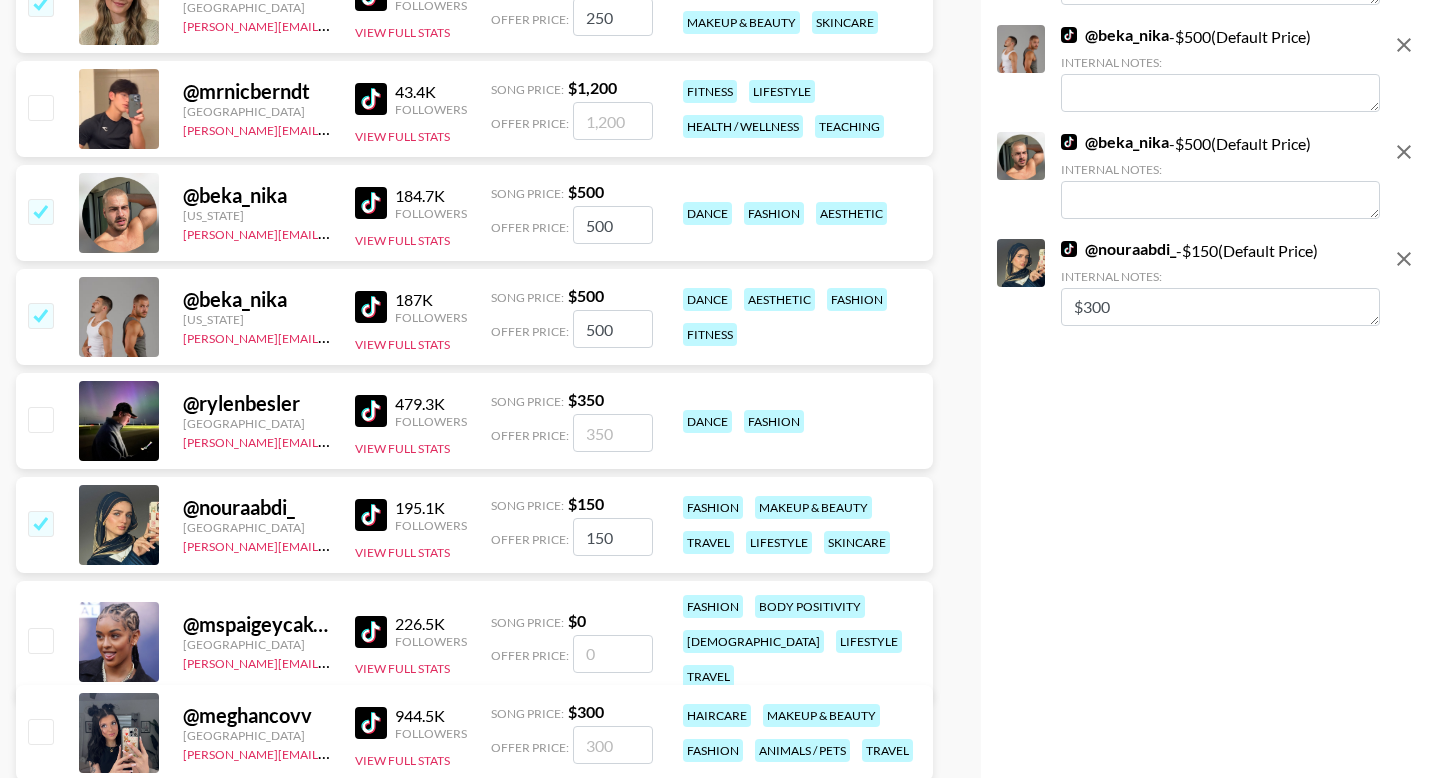 scroll, scrollTop: 3886, scrollLeft: 0, axis: vertical 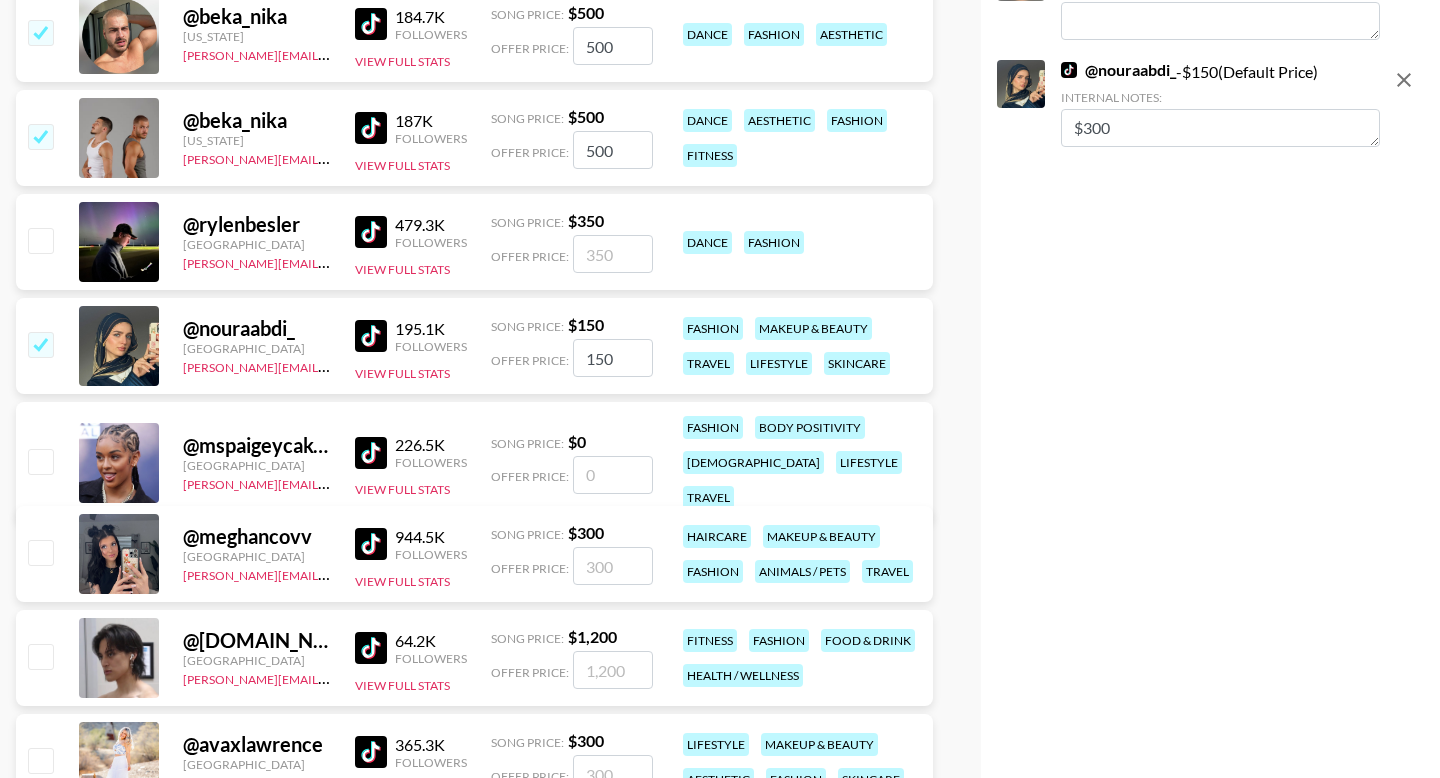 type on "$300" 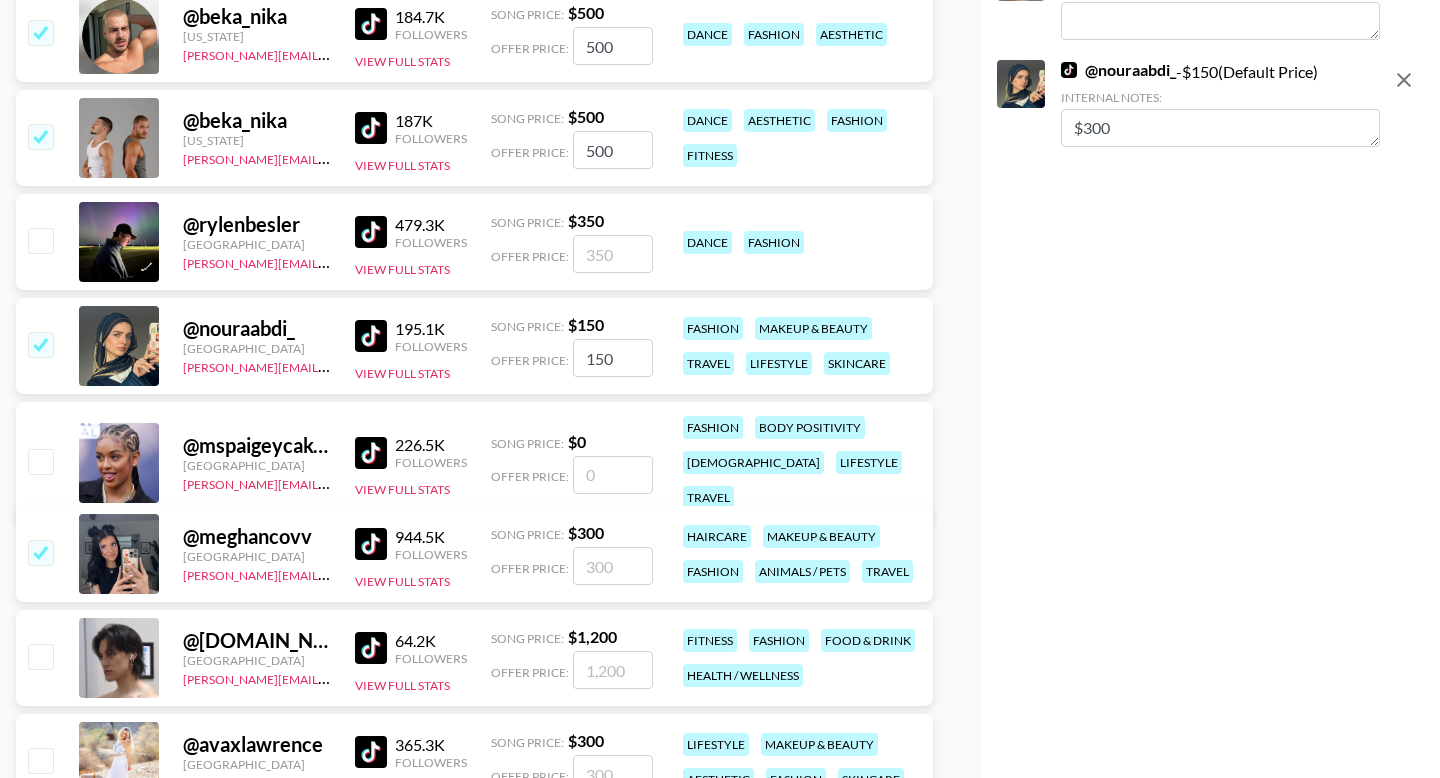 checkbox on "true" 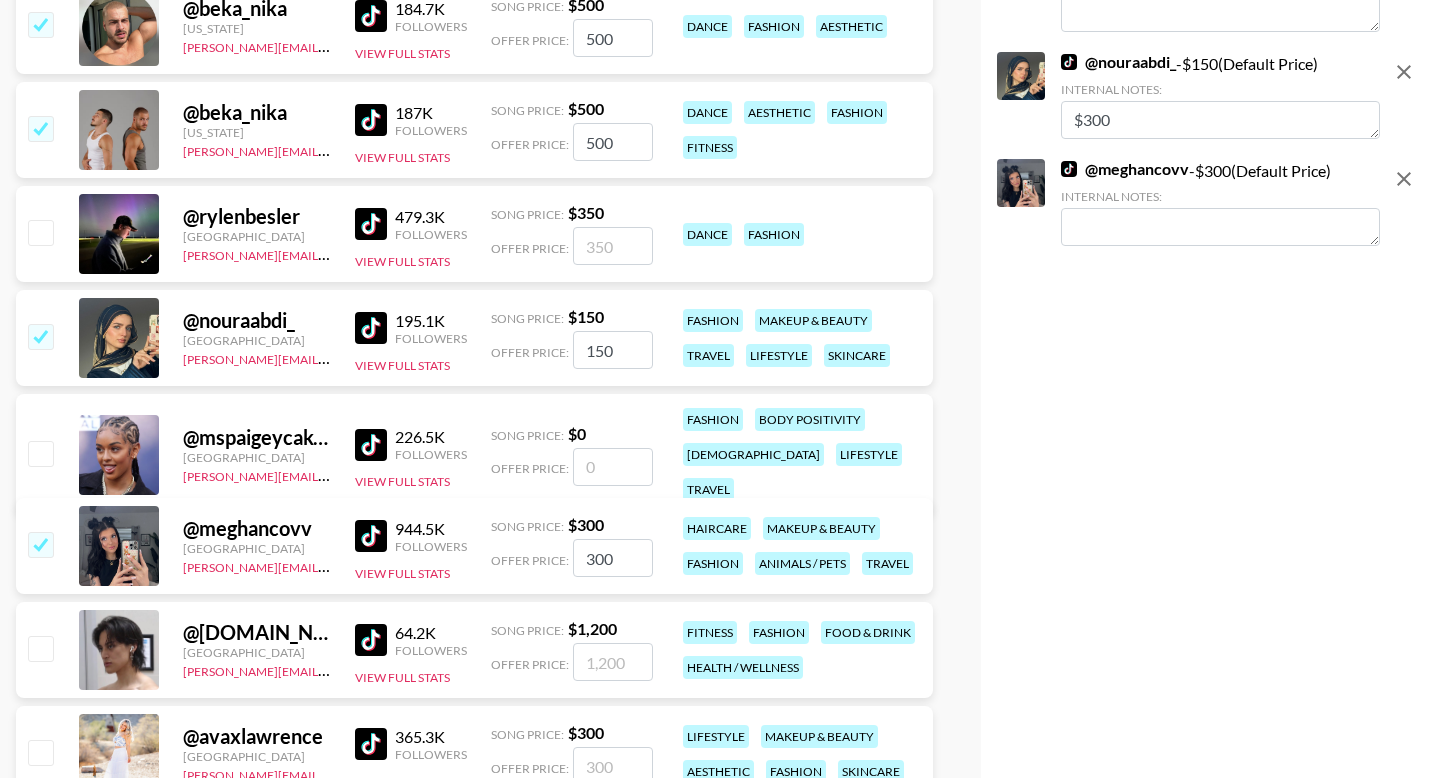 scroll, scrollTop: 4206, scrollLeft: 0, axis: vertical 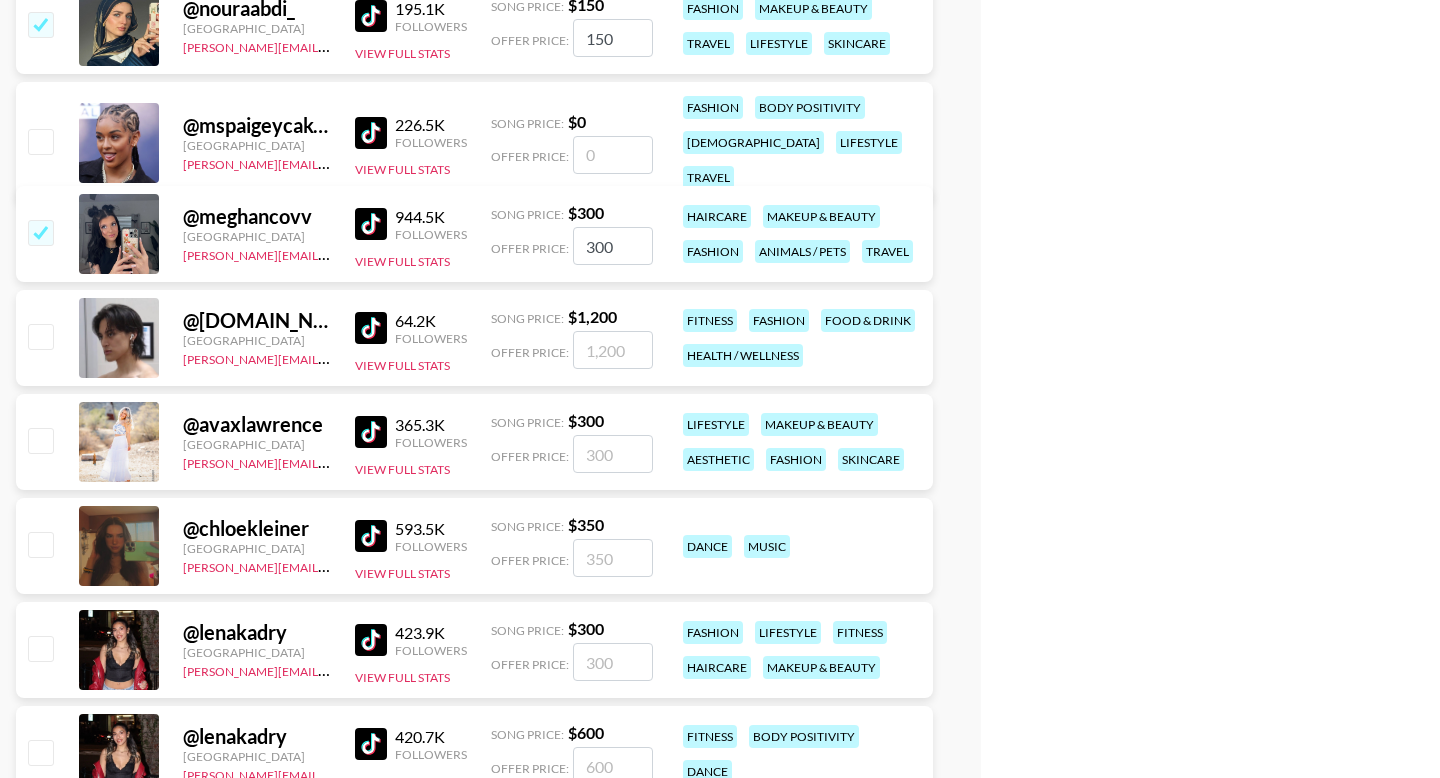 click at bounding box center (40, 544) 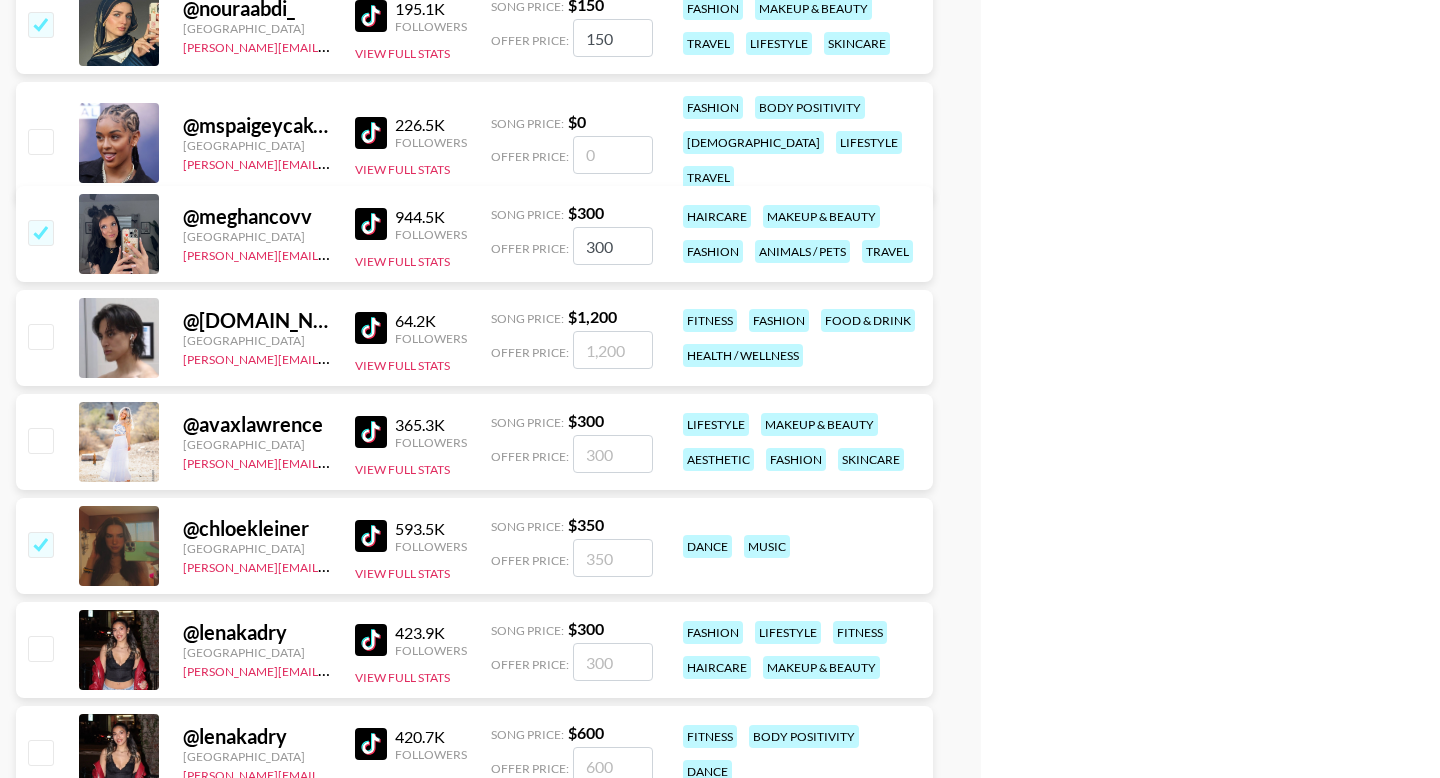 checkbox on "true" 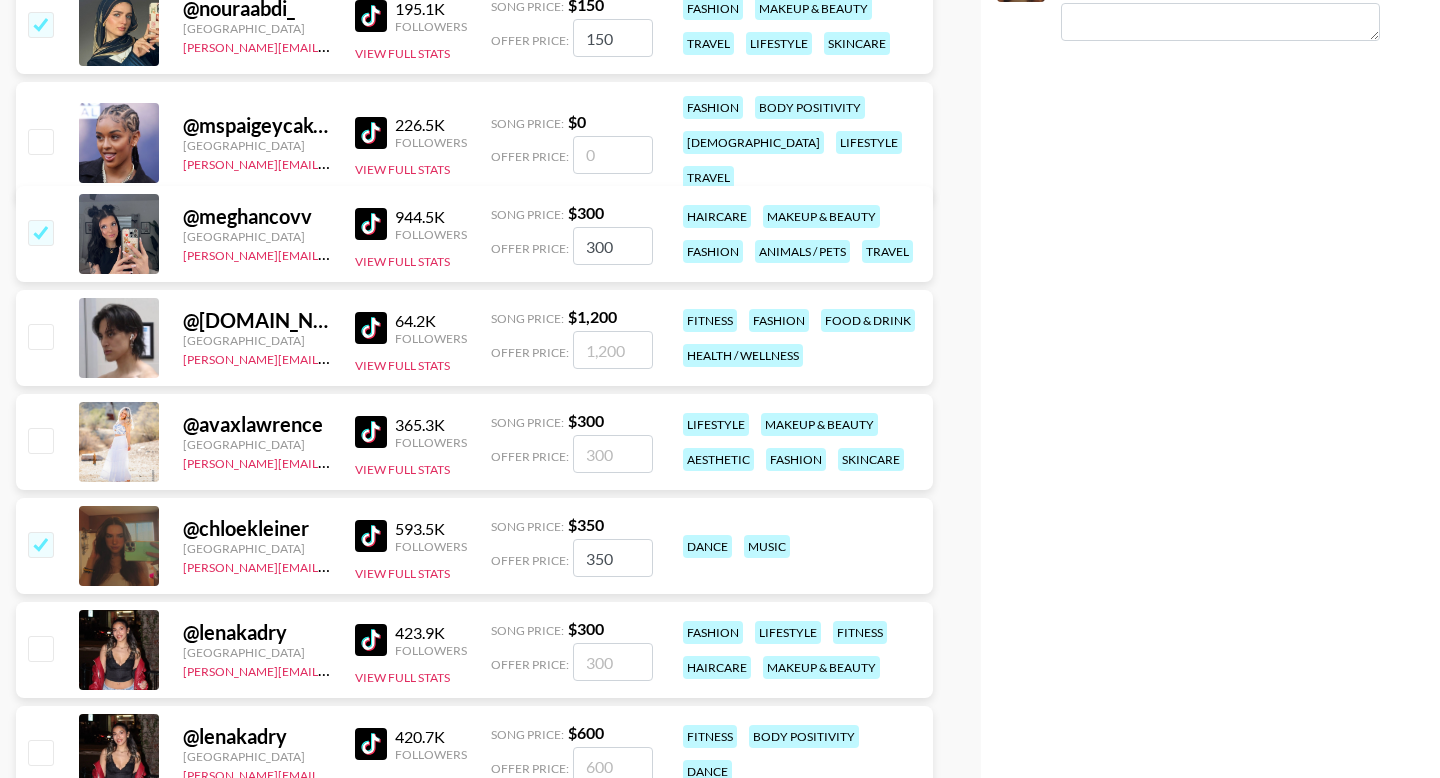 click at bounding box center (40, 648) 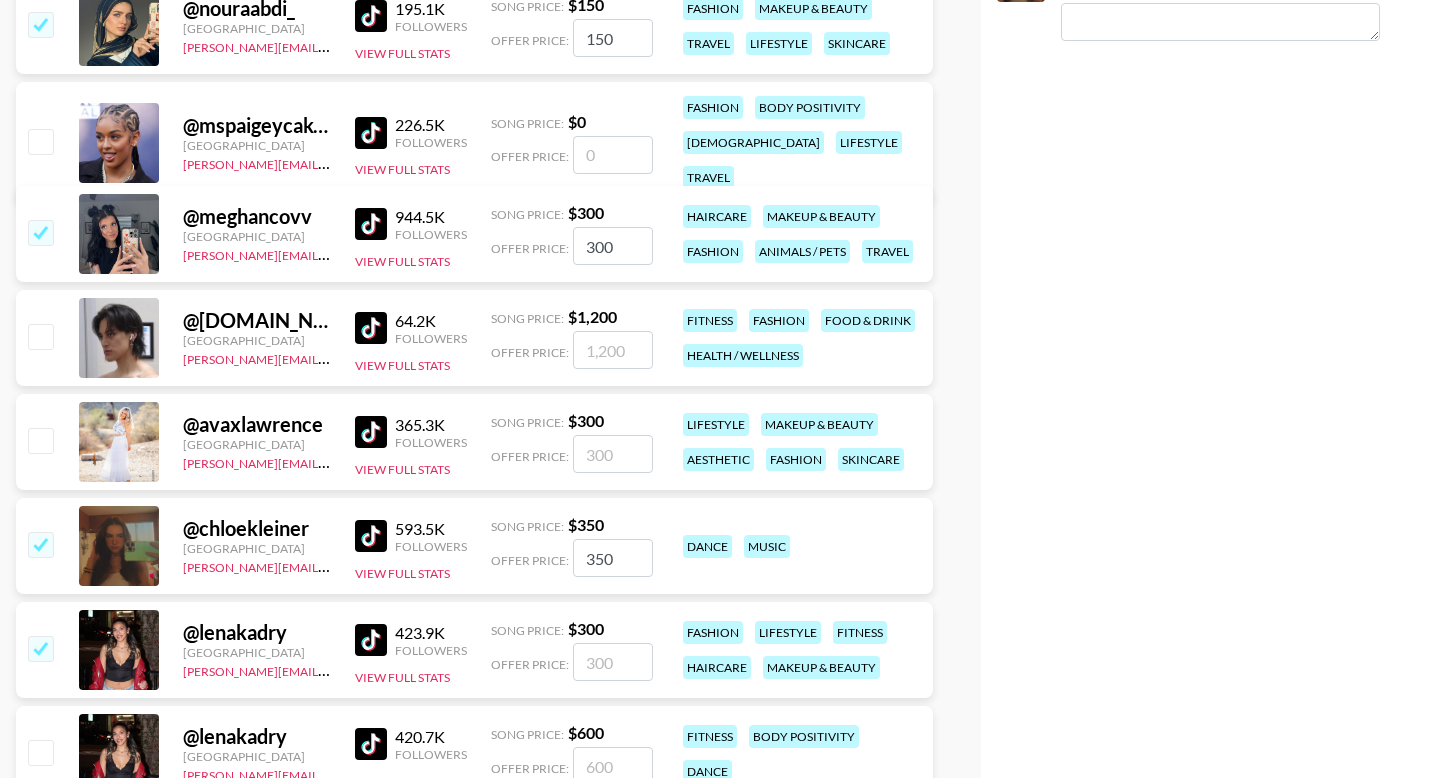 checkbox on "true" 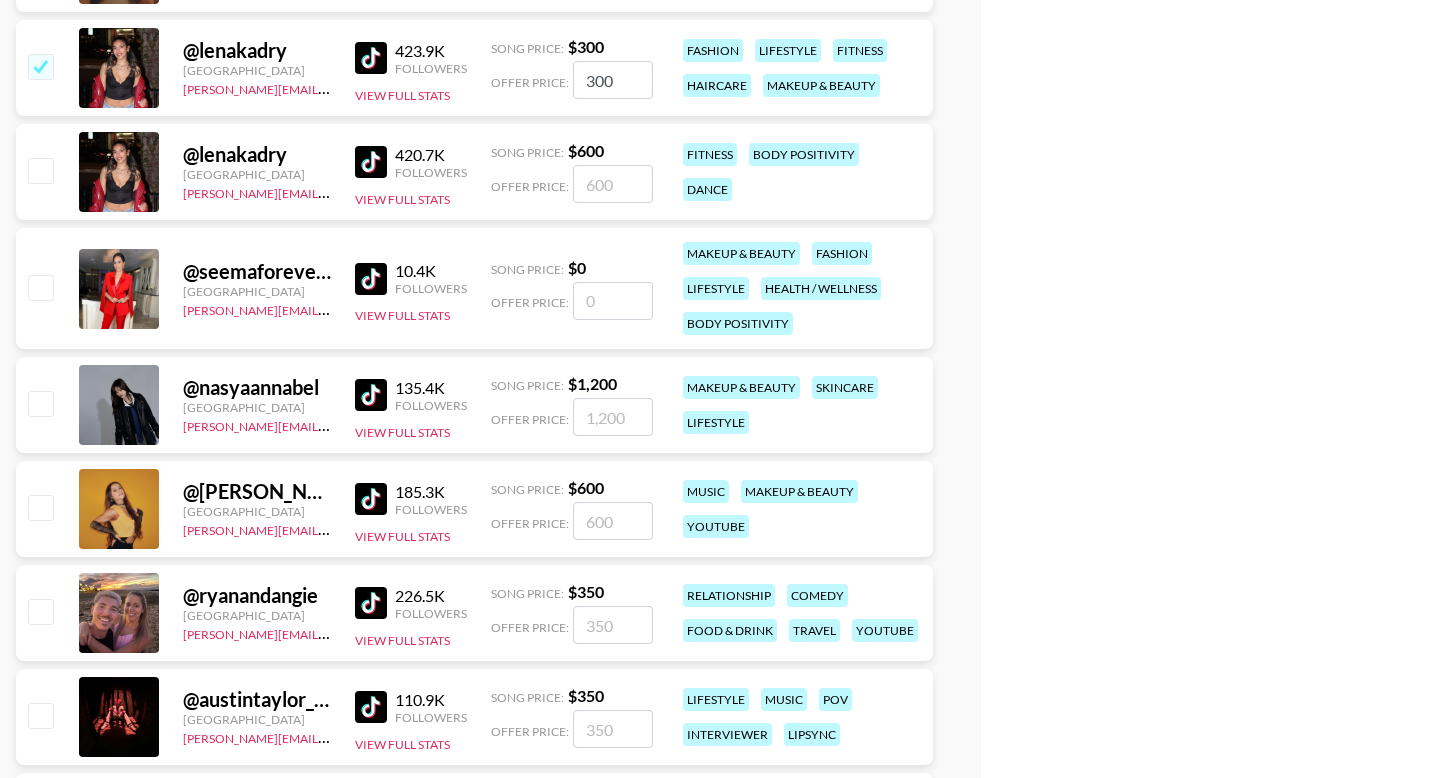 scroll, scrollTop: 4913, scrollLeft: 0, axis: vertical 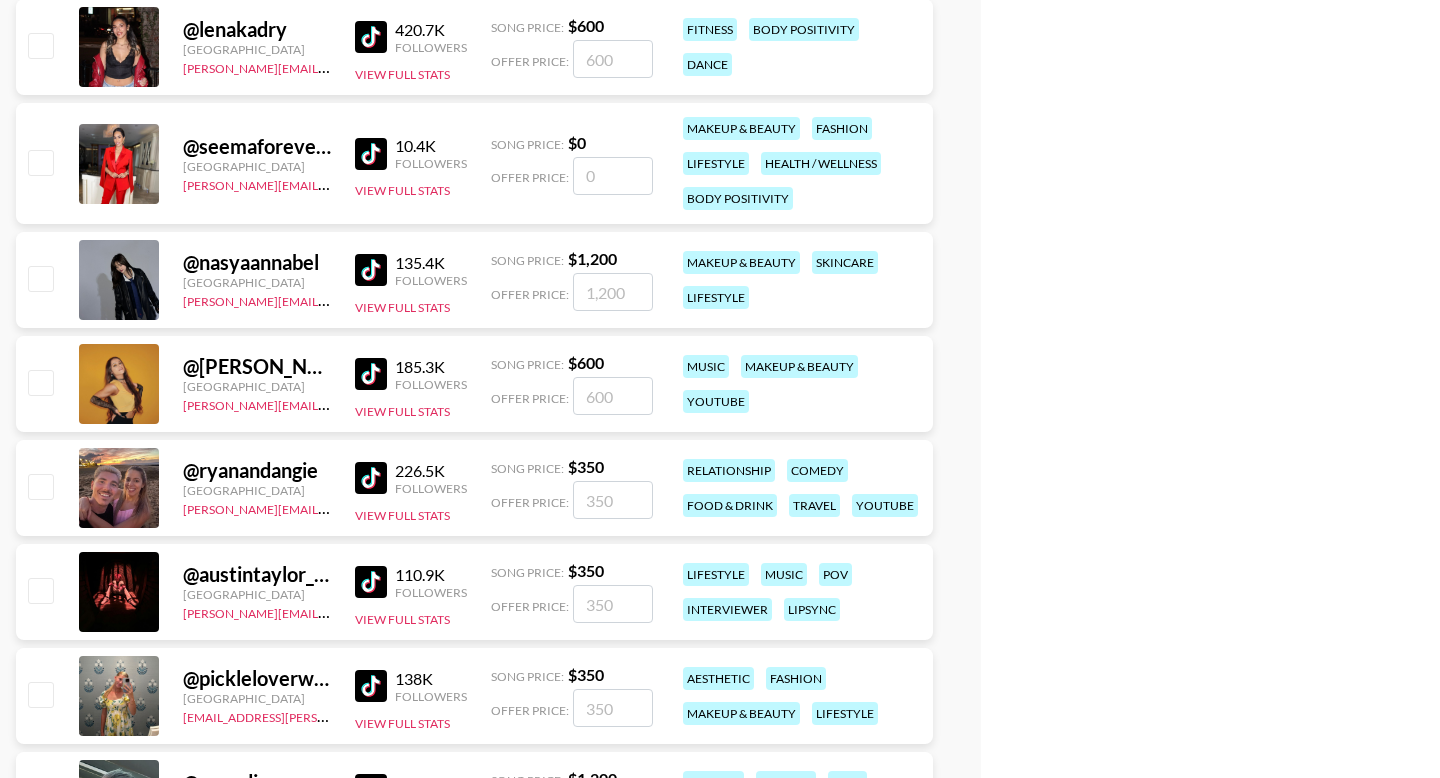 click at bounding box center [40, 382] 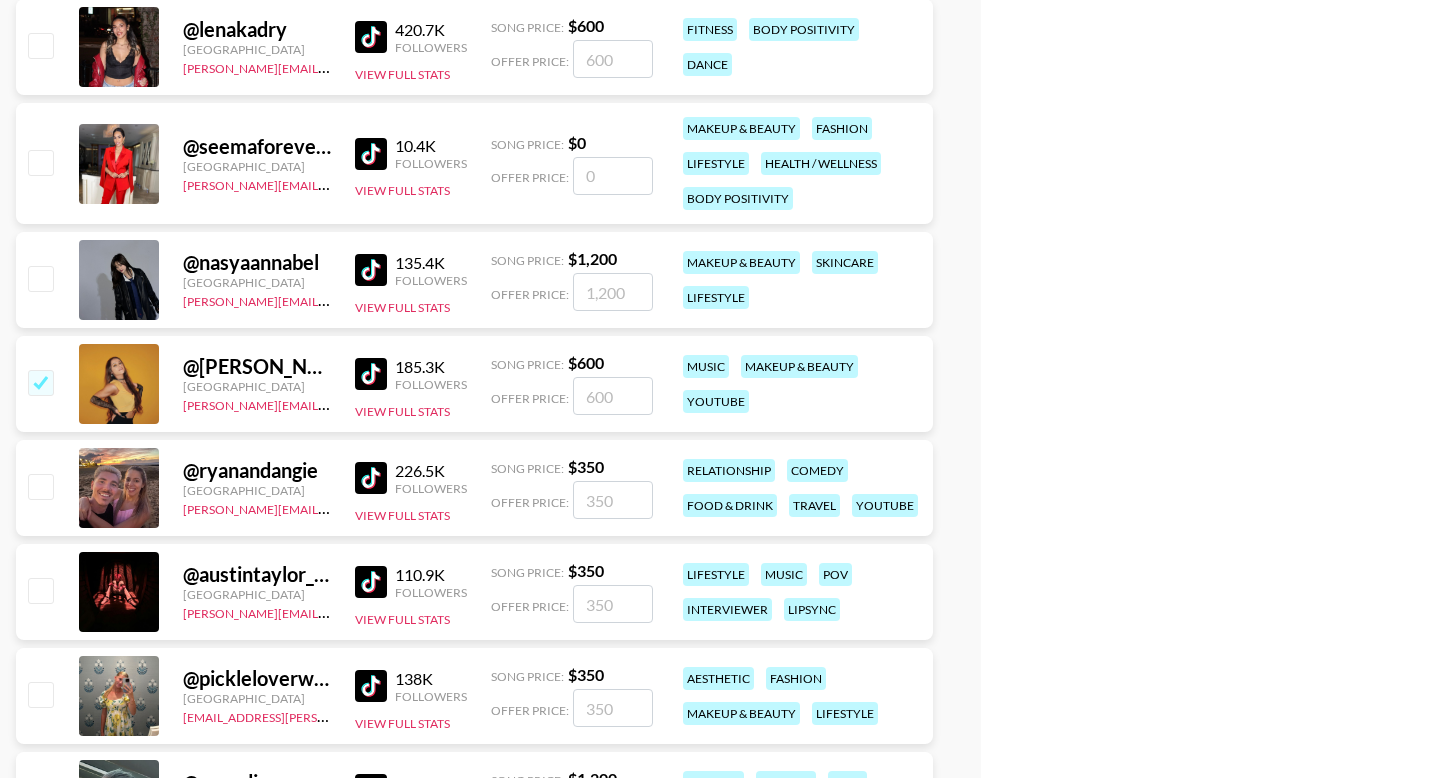 checkbox on "true" 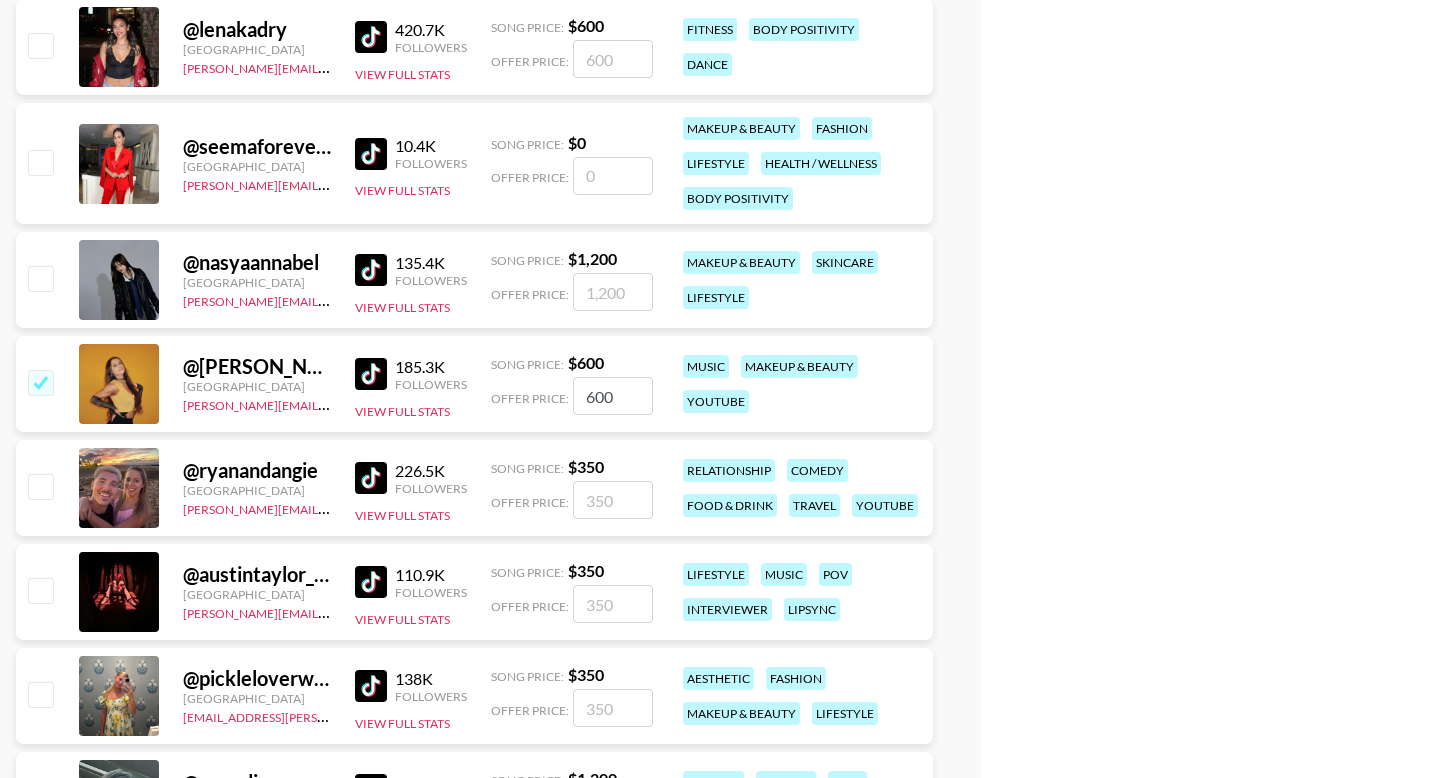 click at bounding box center (40, 486) 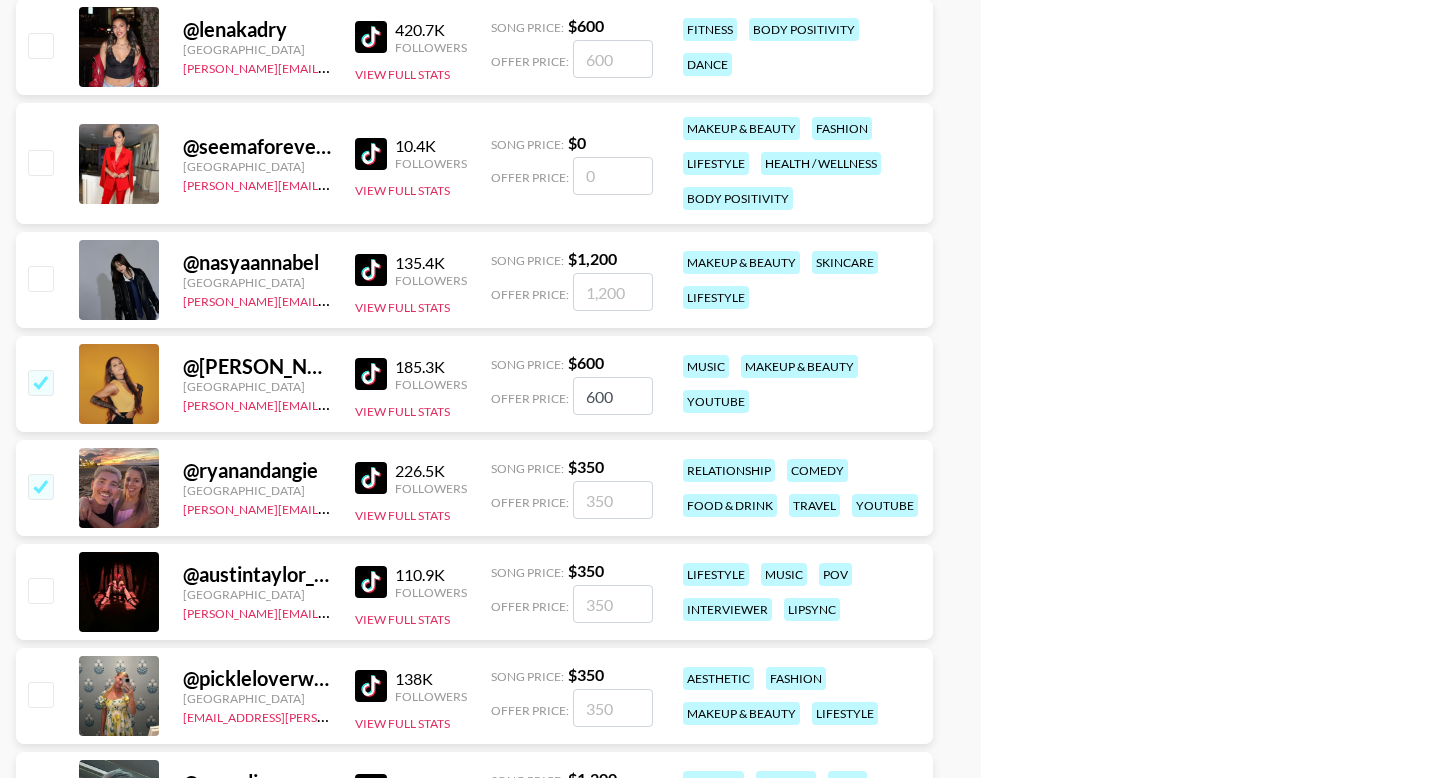 checkbox on "true" 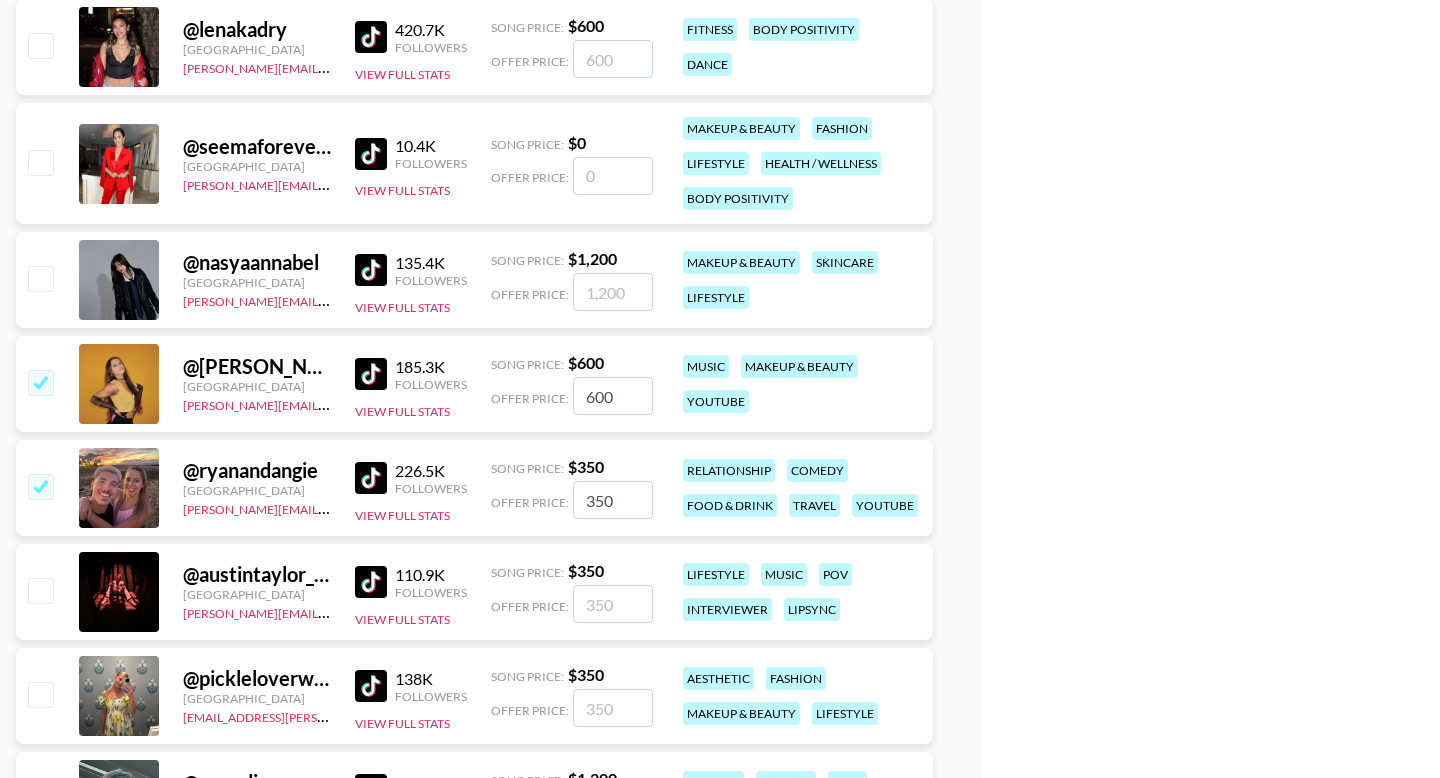 click at bounding box center [40, 590] 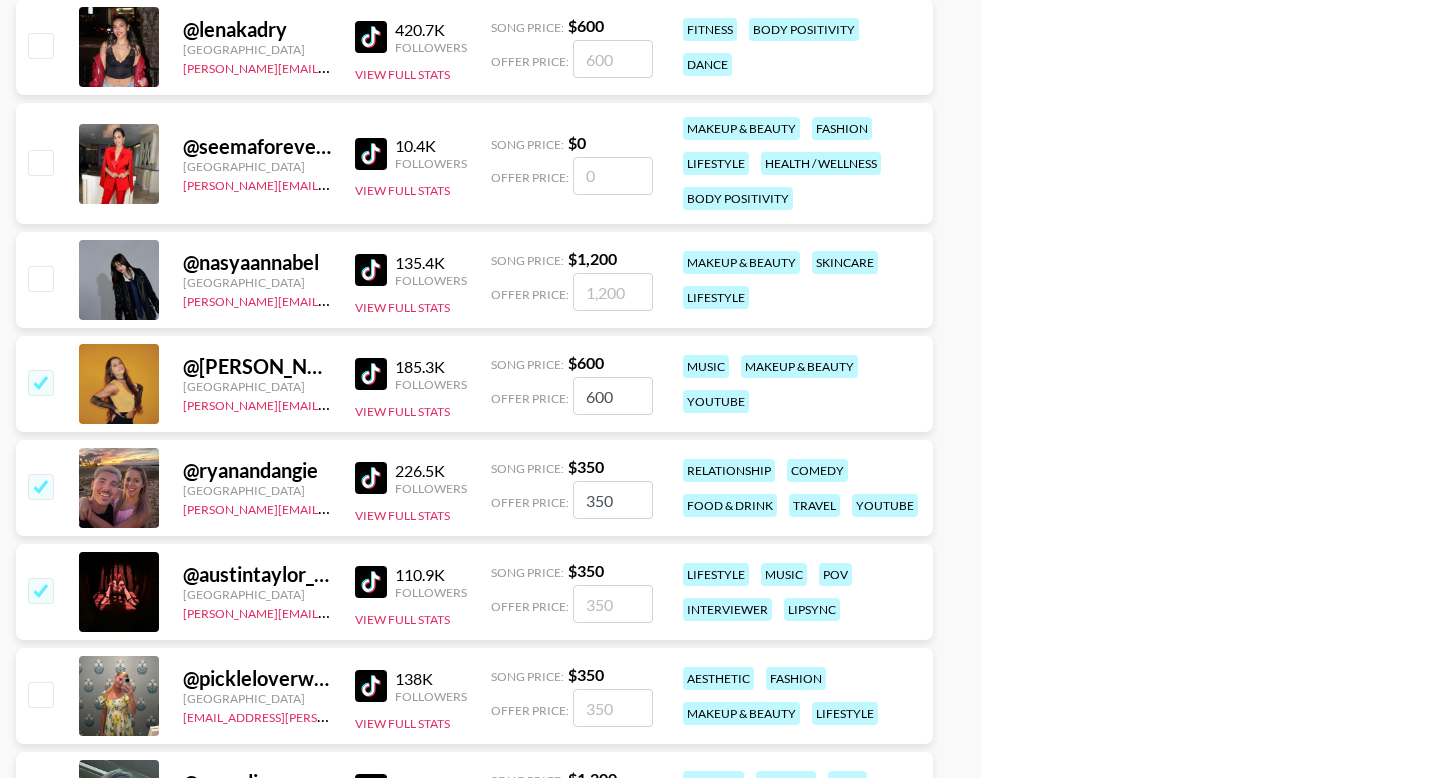 checkbox on "true" 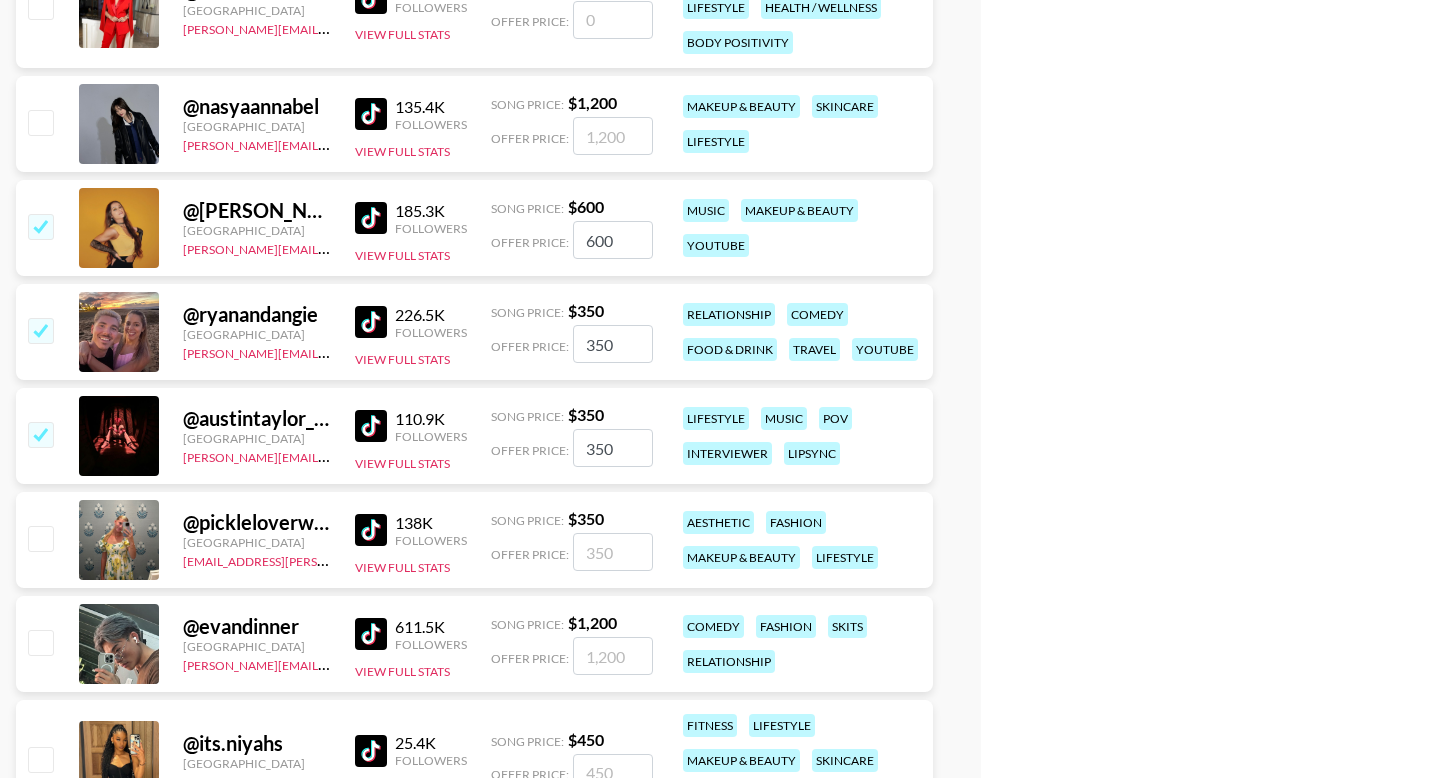 scroll, scrollTop: 5109, scrollLeft: 0, axis: vertical 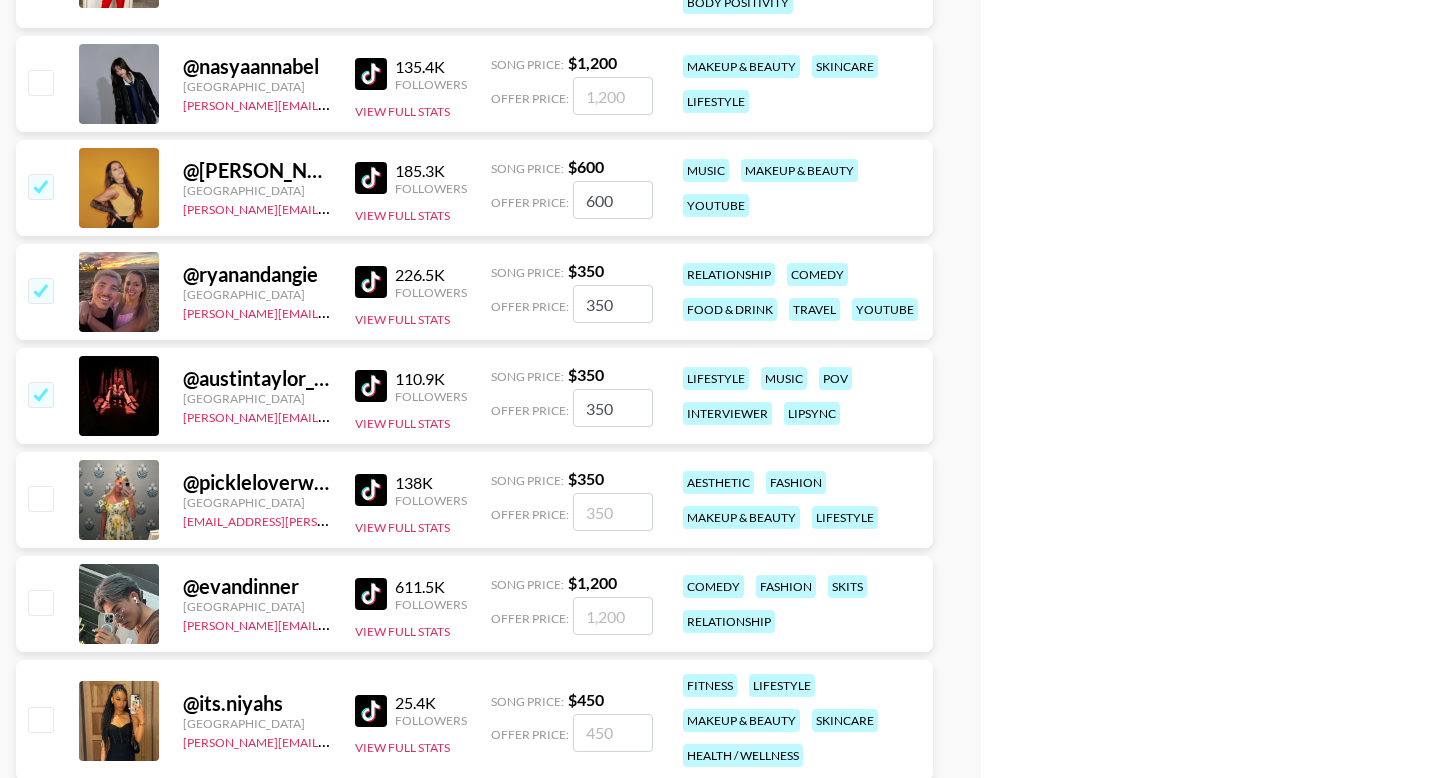 click at bounding box center (39, 500) 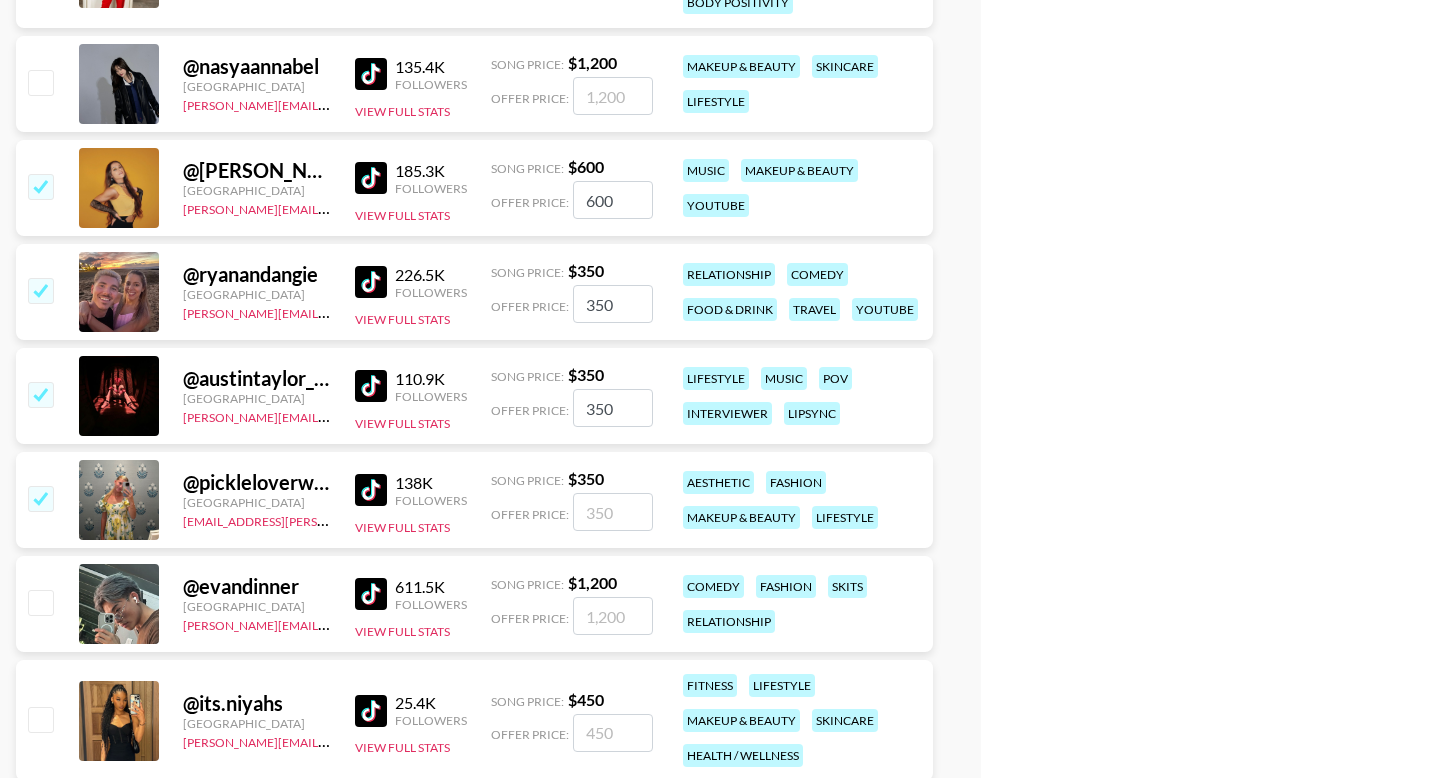 checkbox on "true" 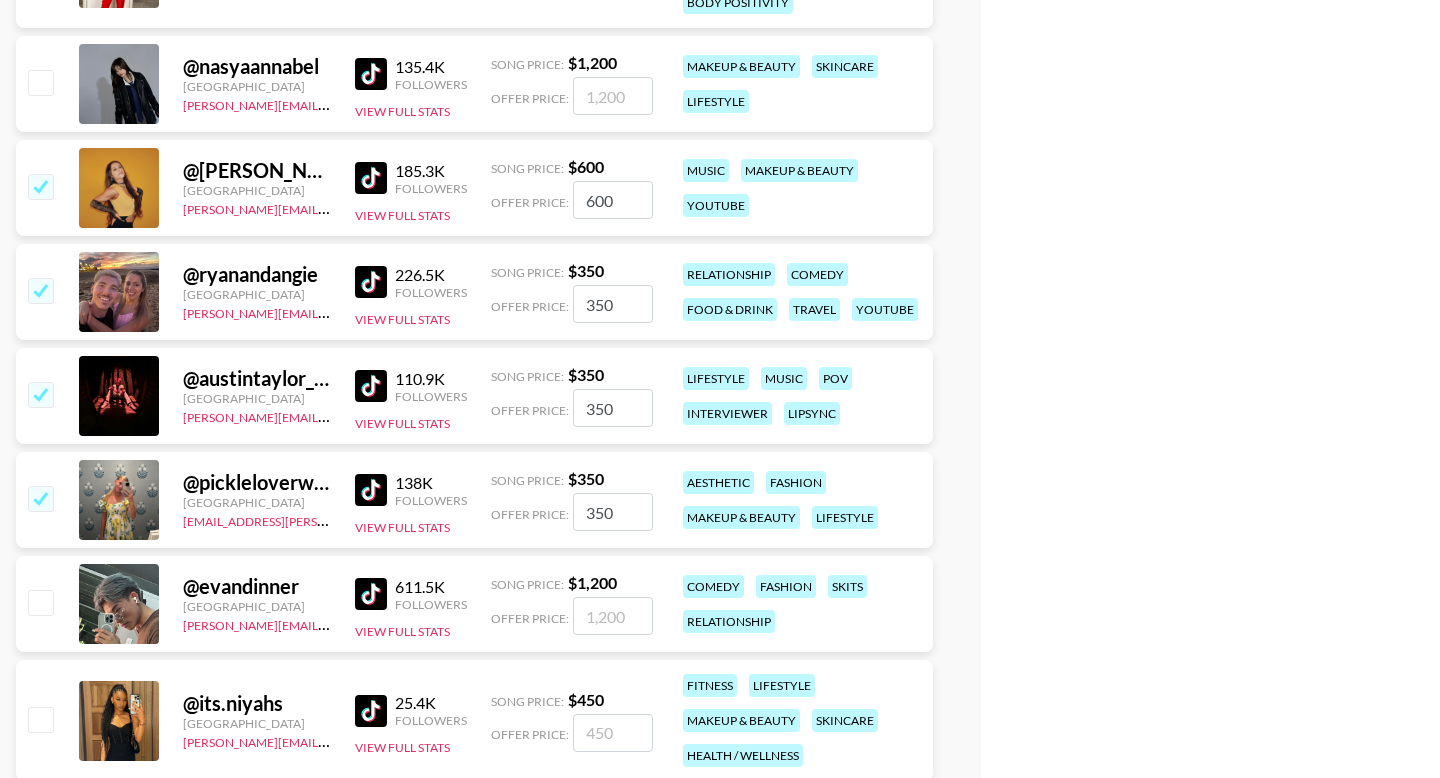 scroll, scrollTop: 5268, scrollLeft: 0, axis: vertical 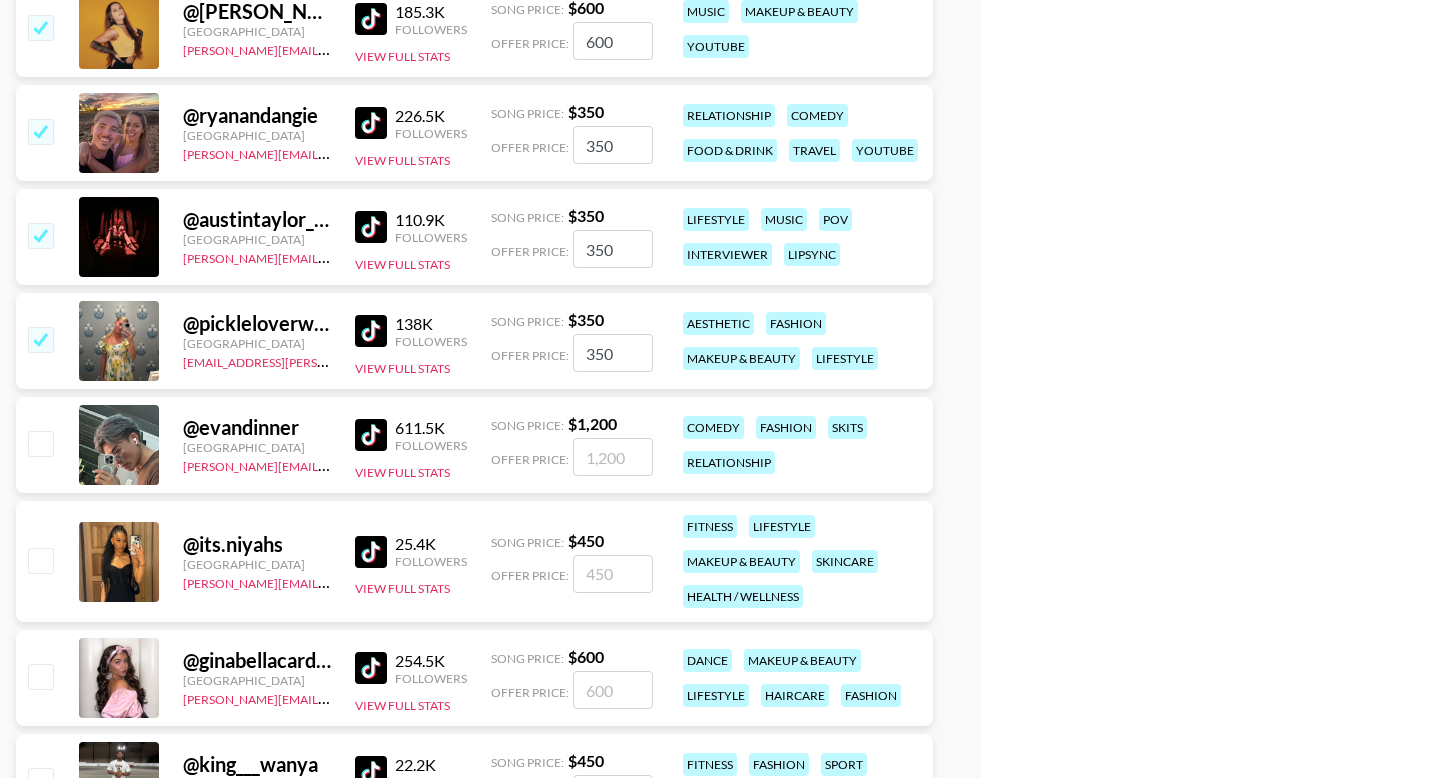 click at bounding box center (40, 560) 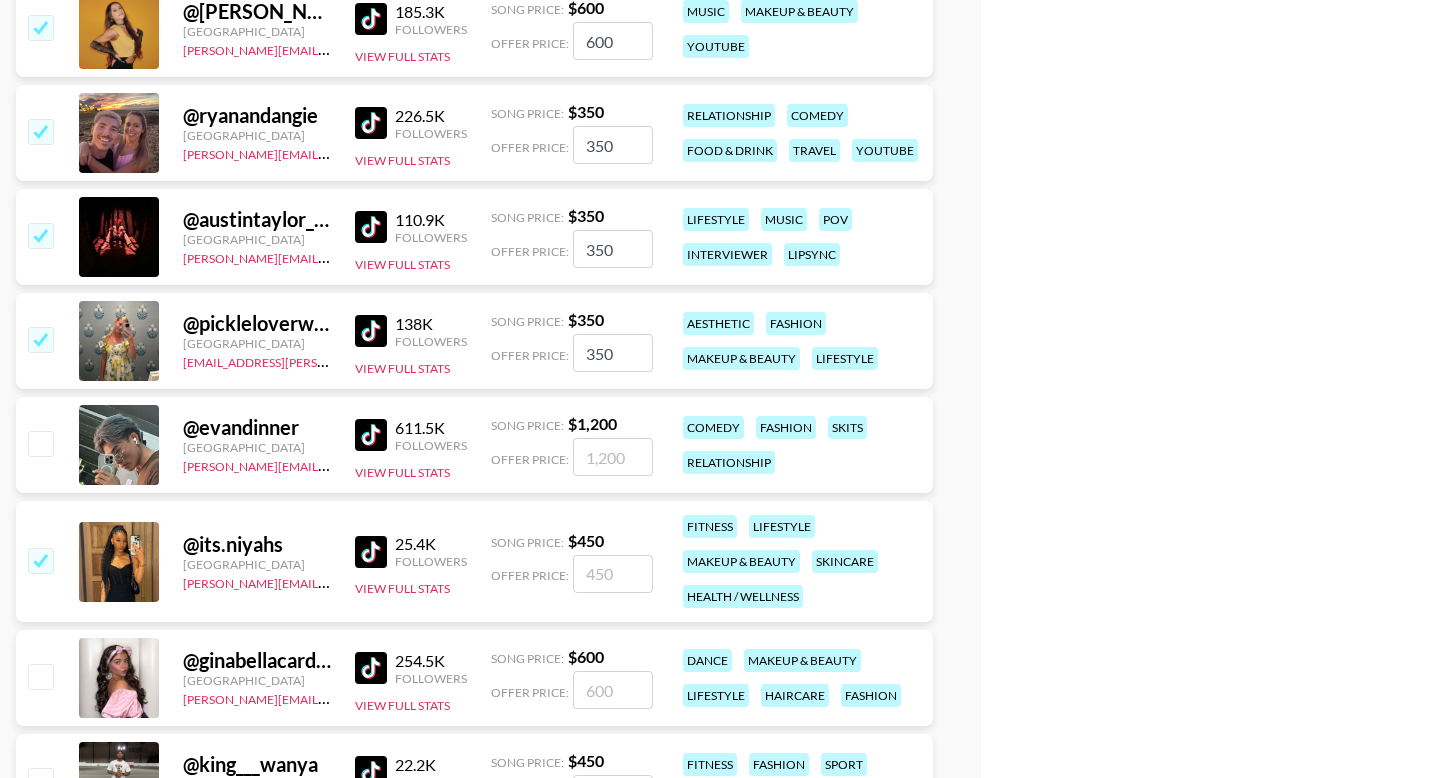 checkbox on "true" 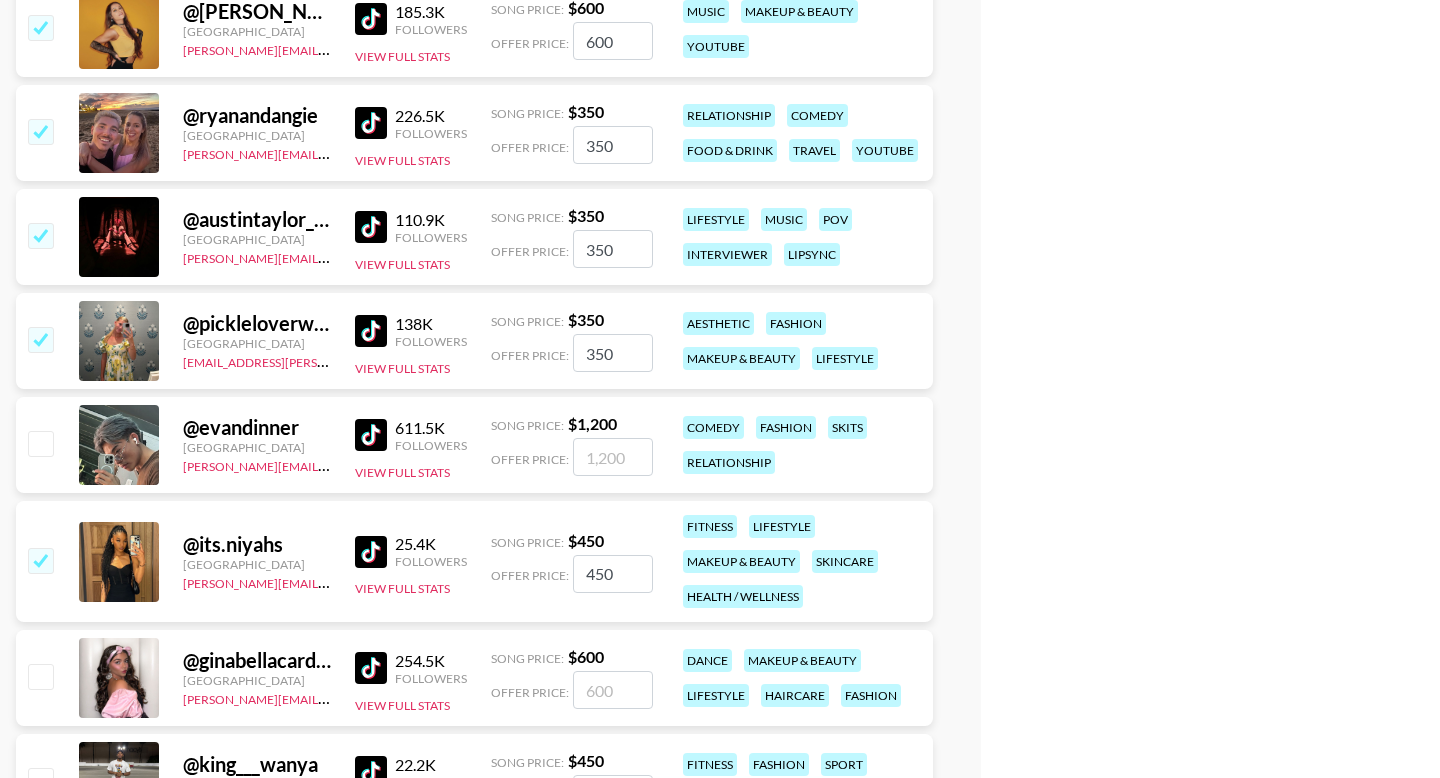 scroll, scrollTop: 5349, scrollLeft: 0, axis: vertical 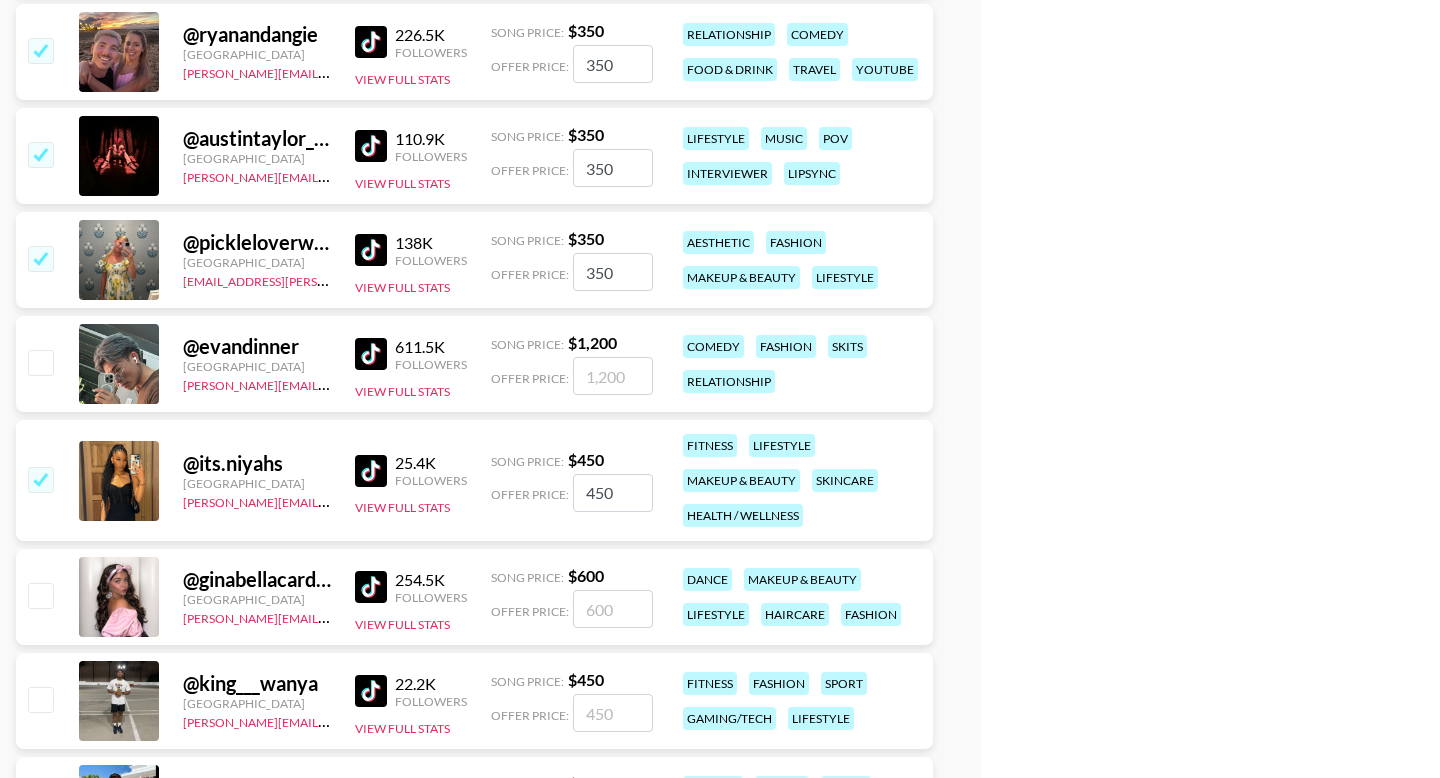 click at bounding box center [40, 595] 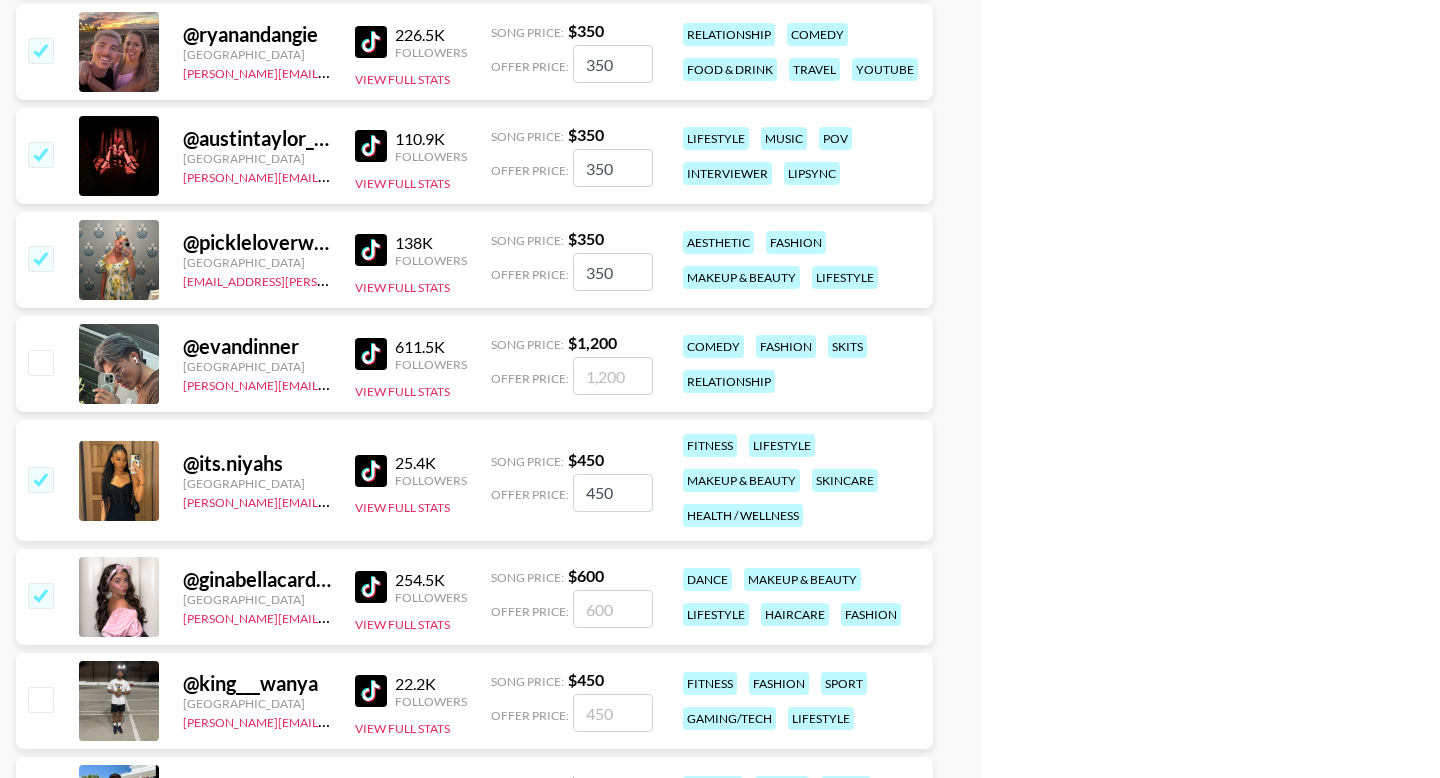 checkbox on "true" 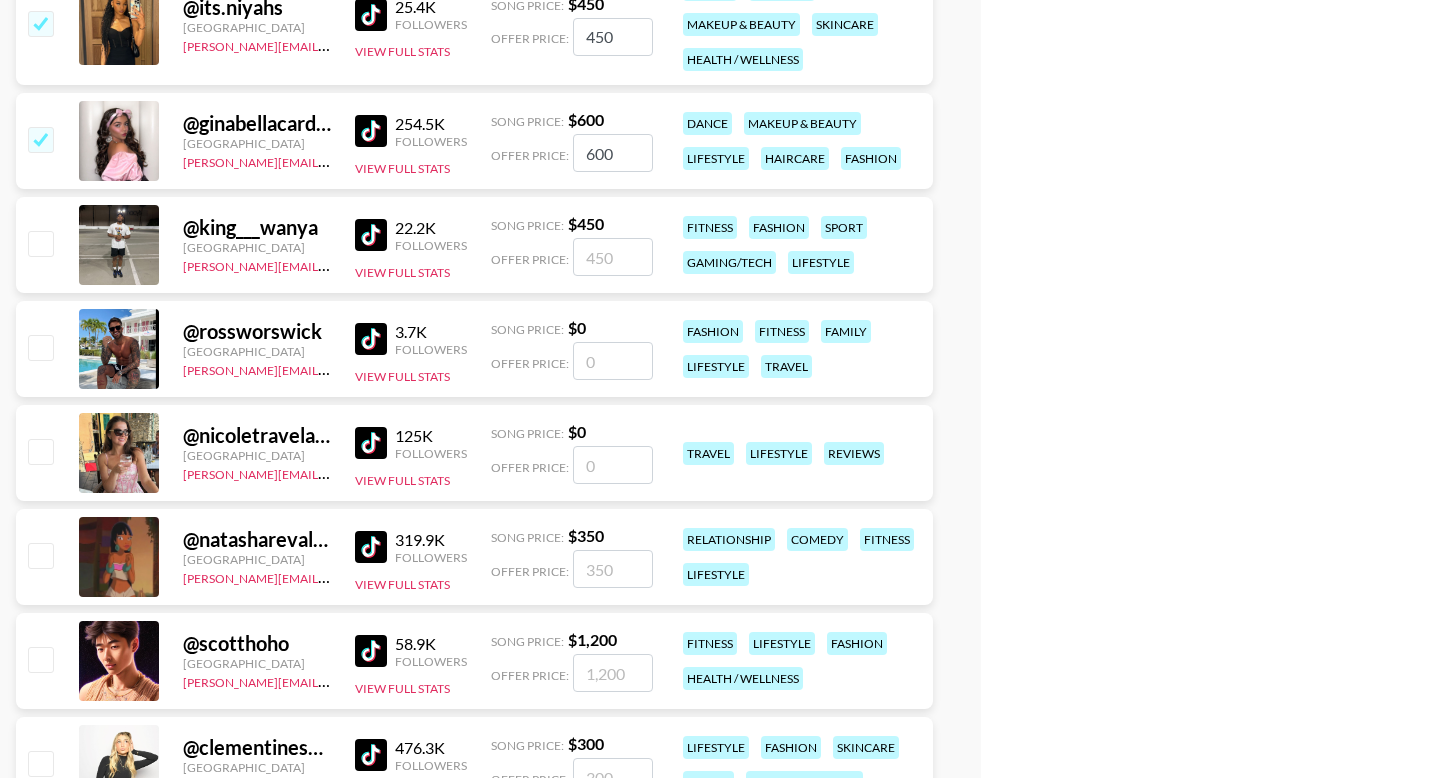 scroll, scrollTop: 5864, scrollLeft: 0, axis: vertical 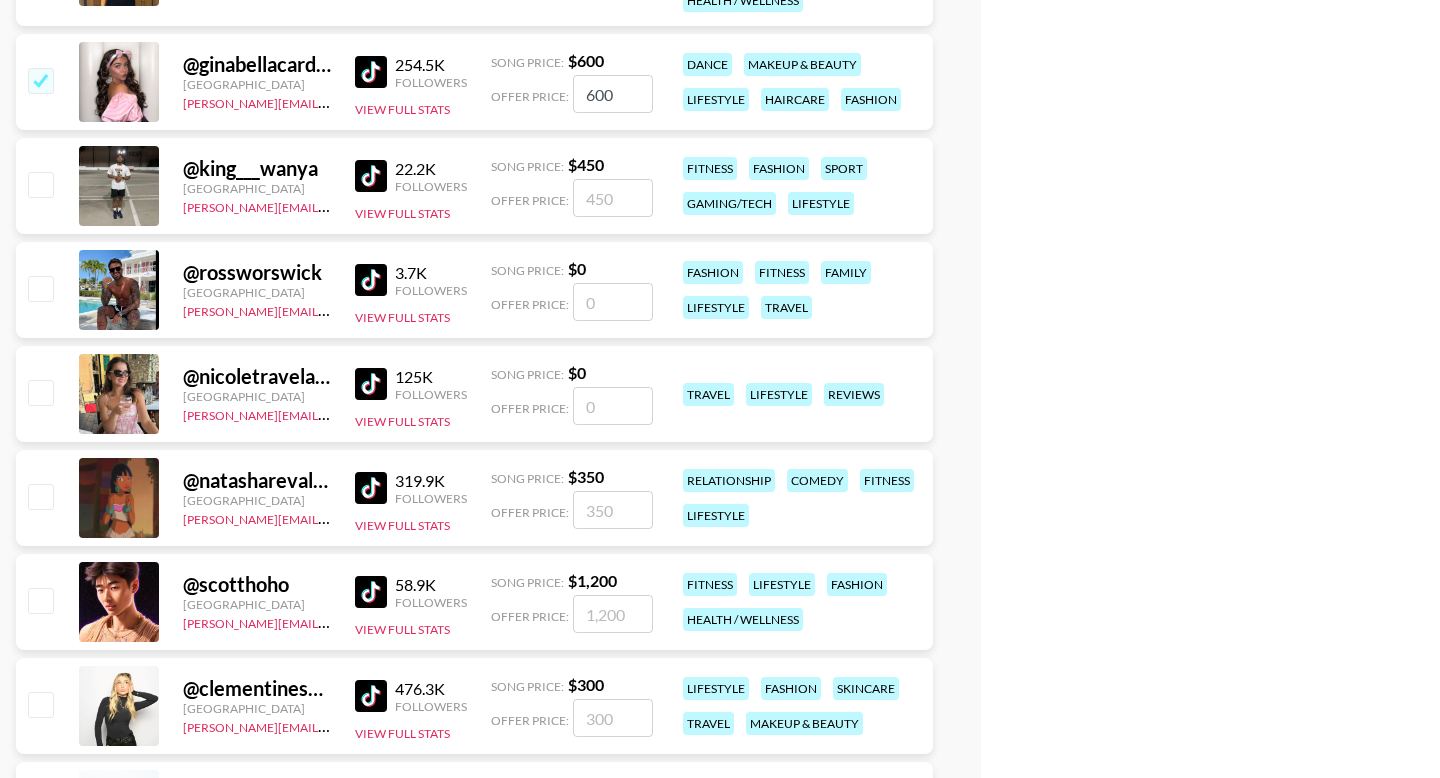 click at bounding box center (40, 496) 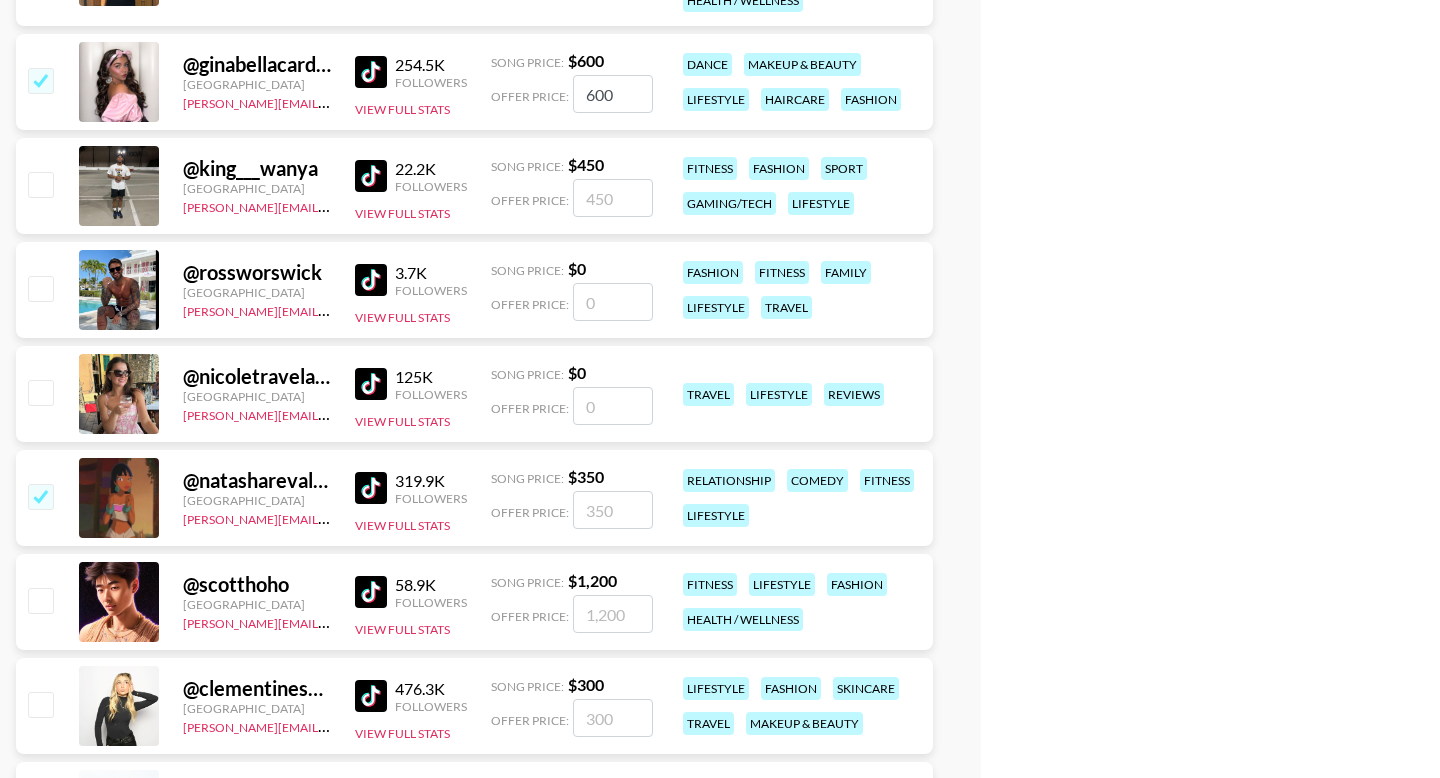 checkbox on "true" 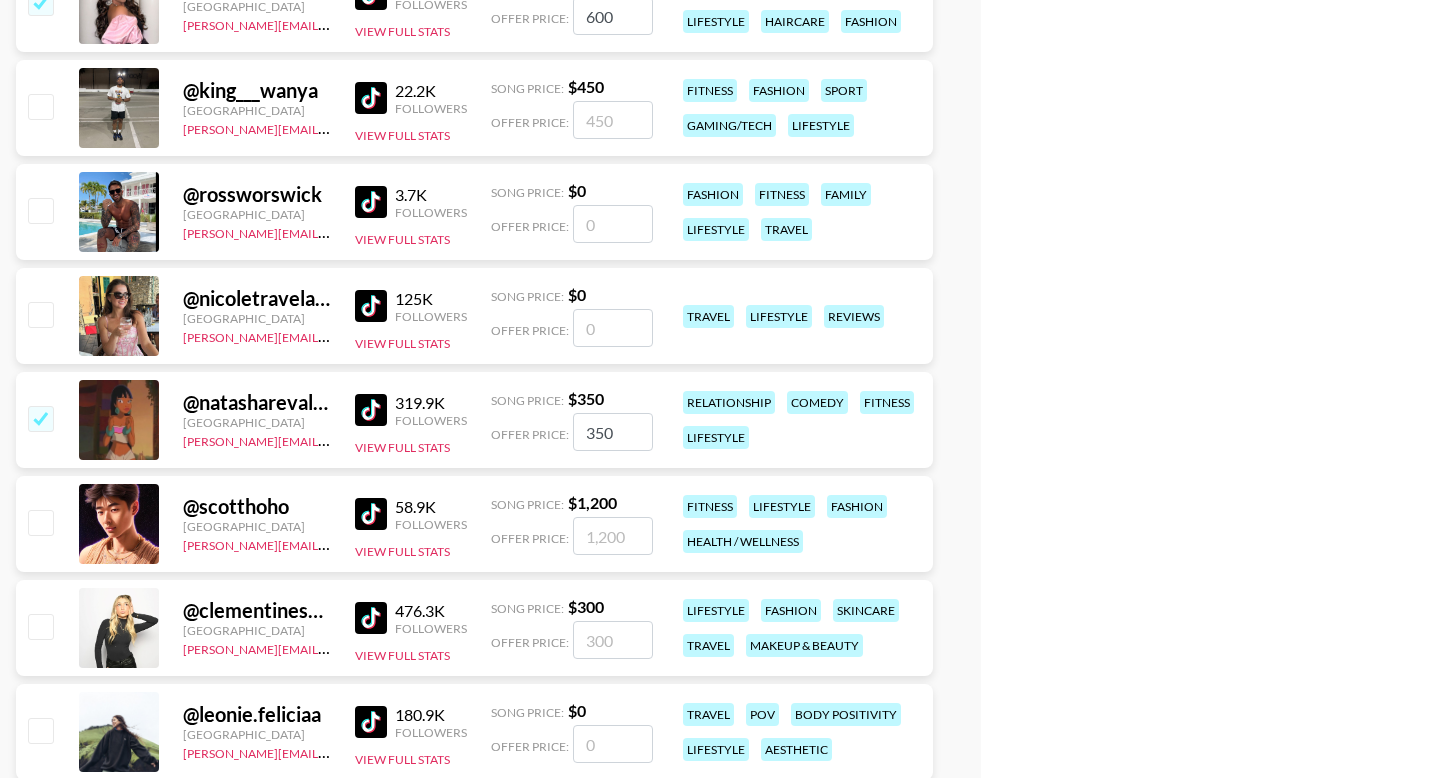 scroll, scrollTop: 6019, scrollLeft: 0, axis: vertical 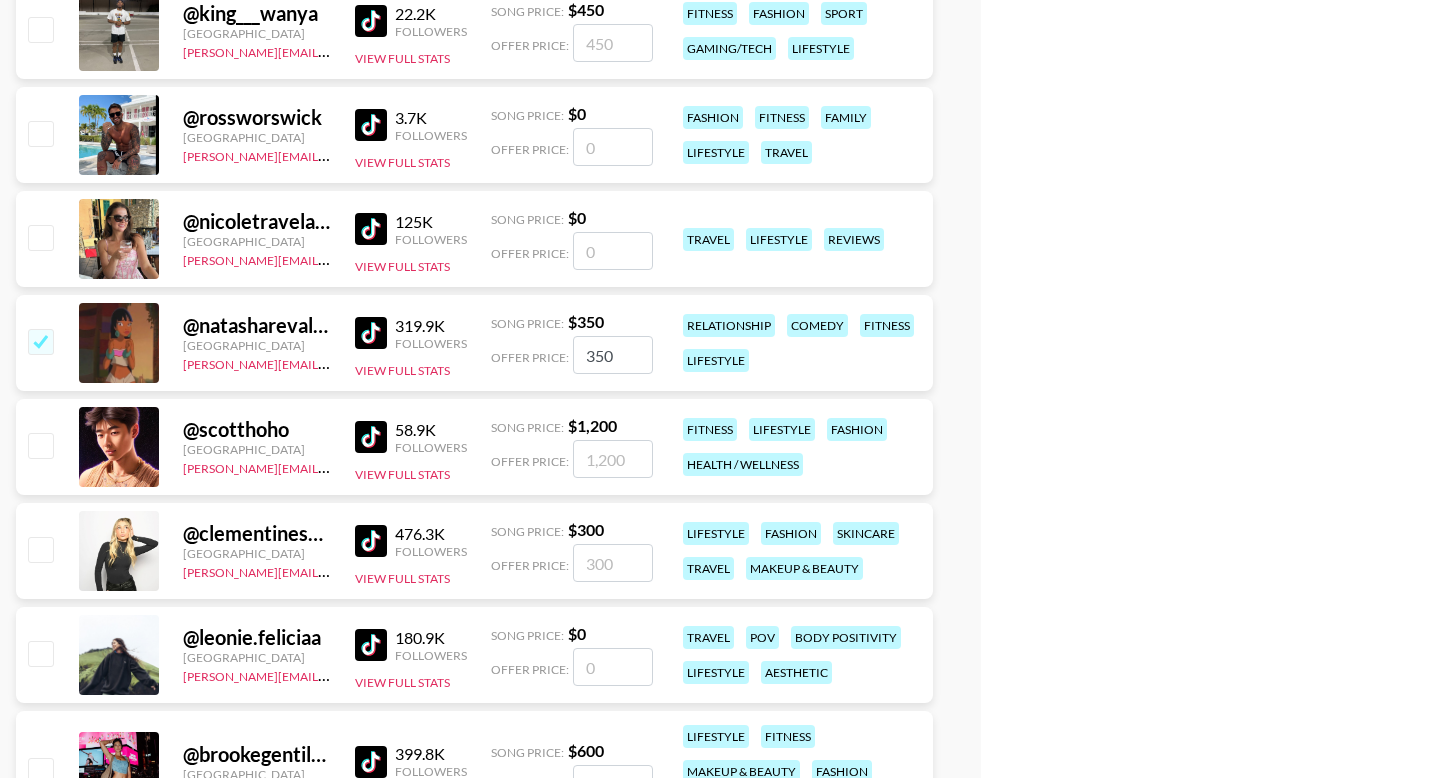 click at bounding box center [40, 549] 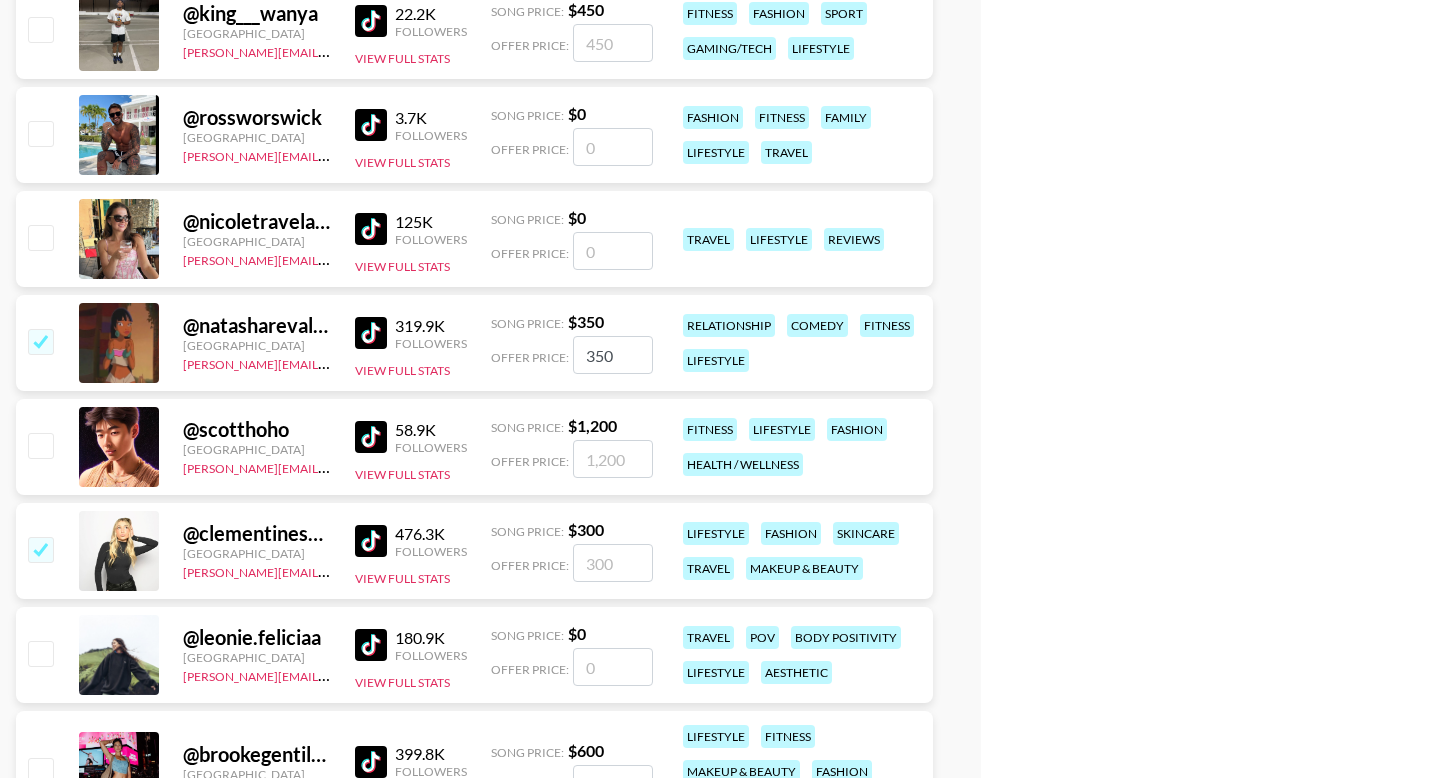 checkbox on "true" 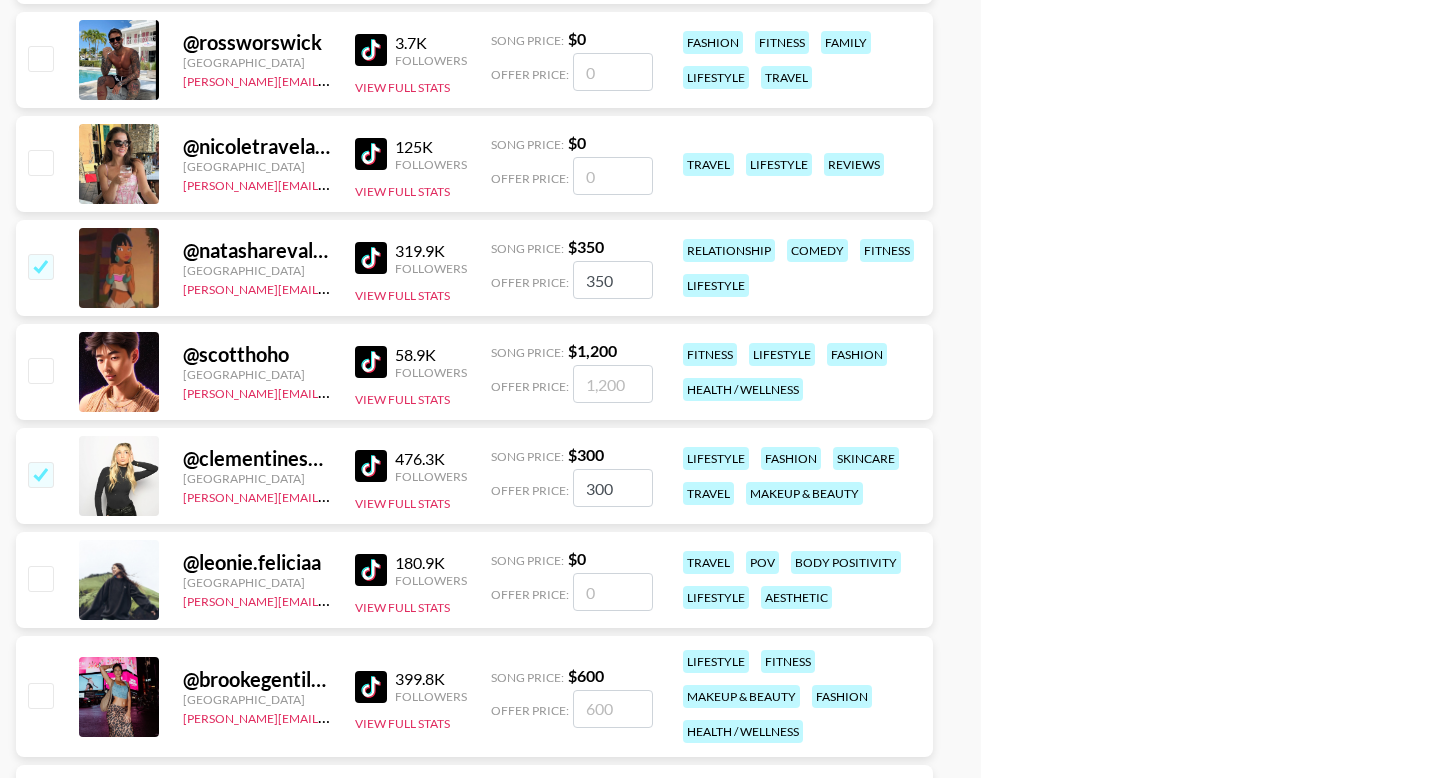 scroll, scrollTop: 6160, scrollLeft: 0, axis: vertical 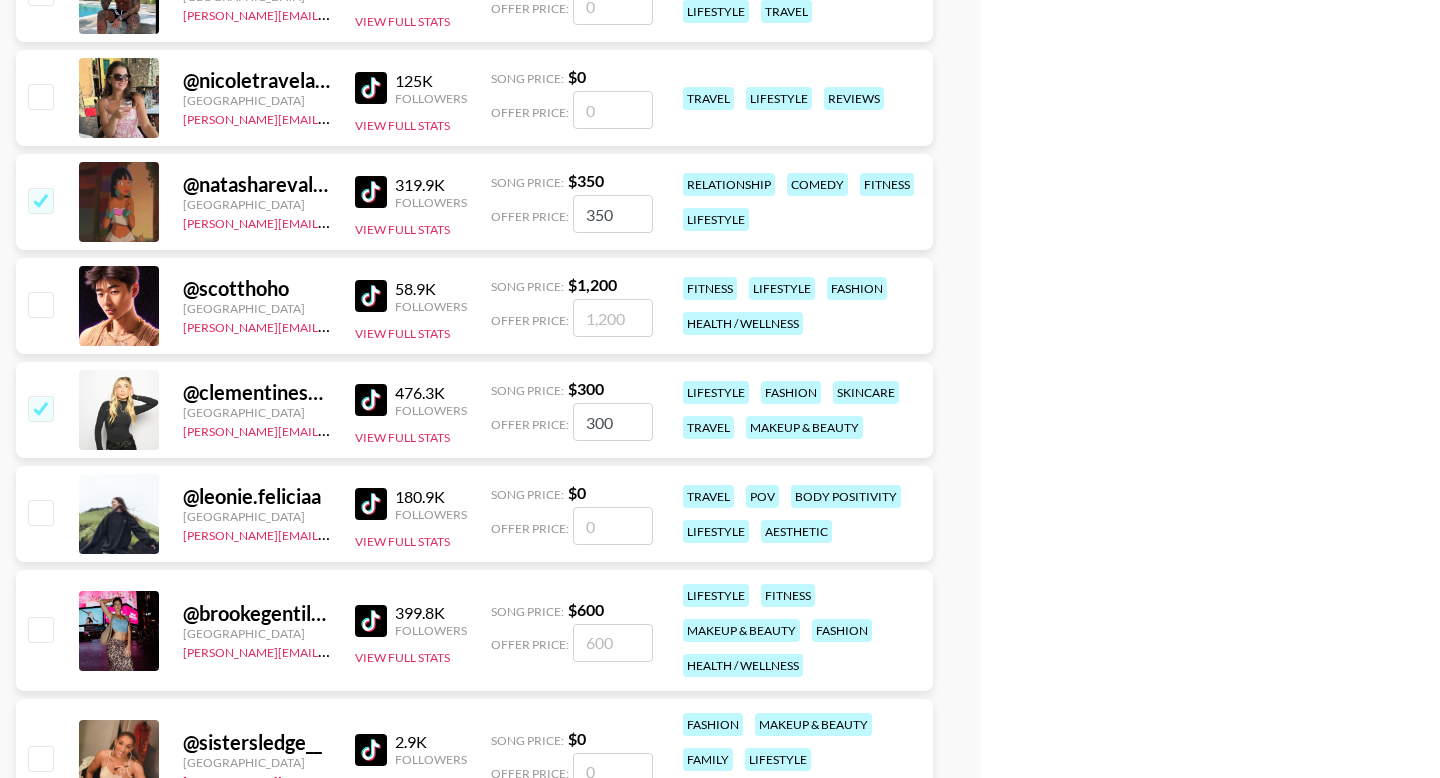 click at bounding box center (40, 629) 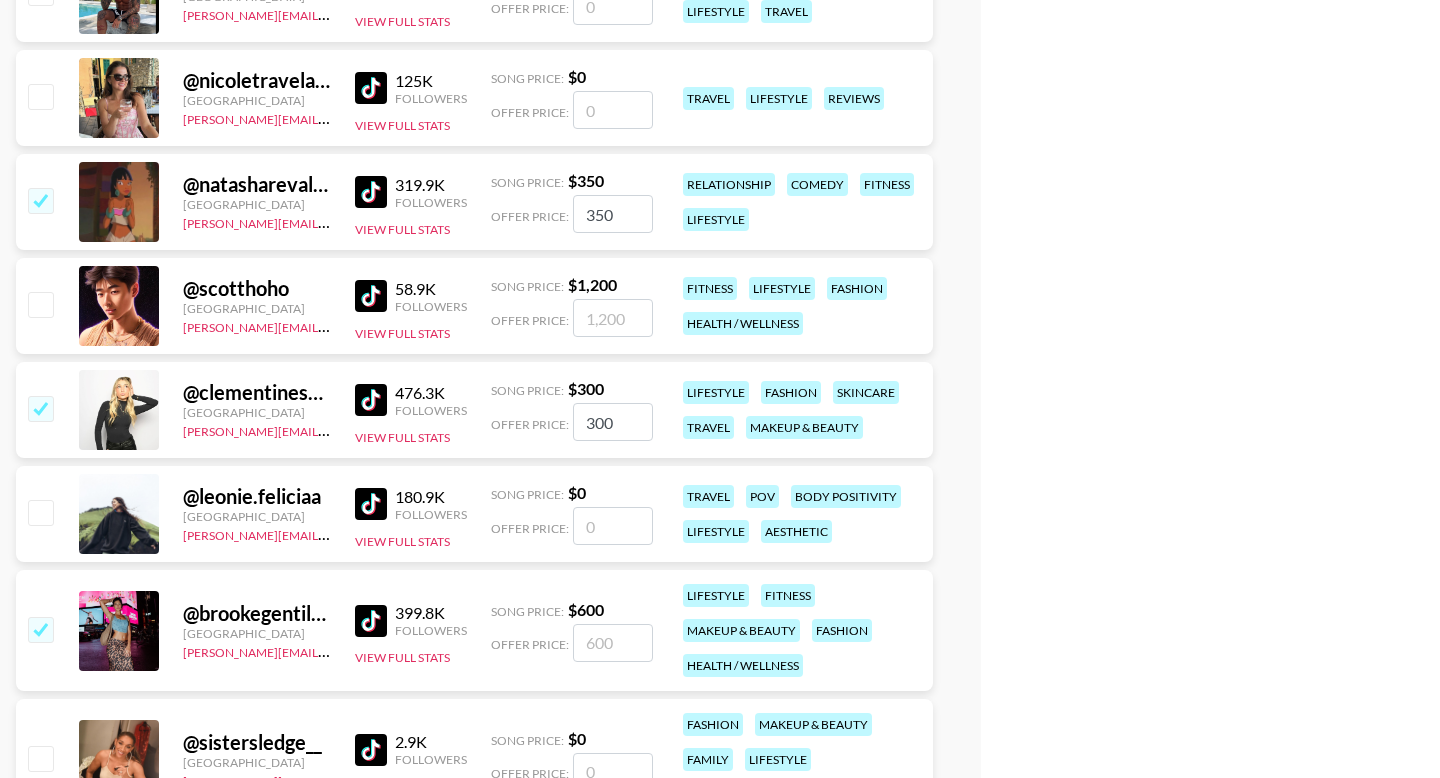 checkbox on "true" 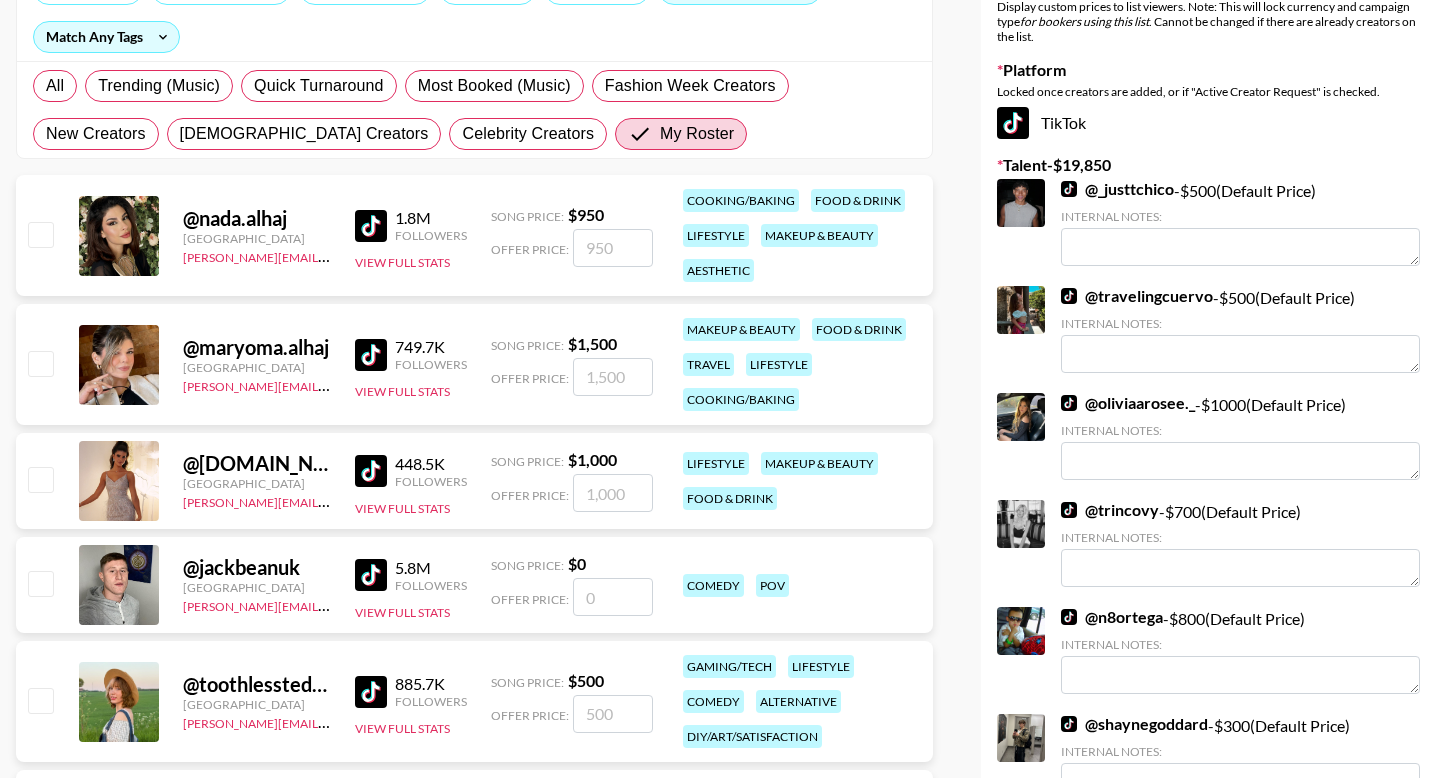 scroll, scrollTop: 0, scrollLeft: 0, axis: both 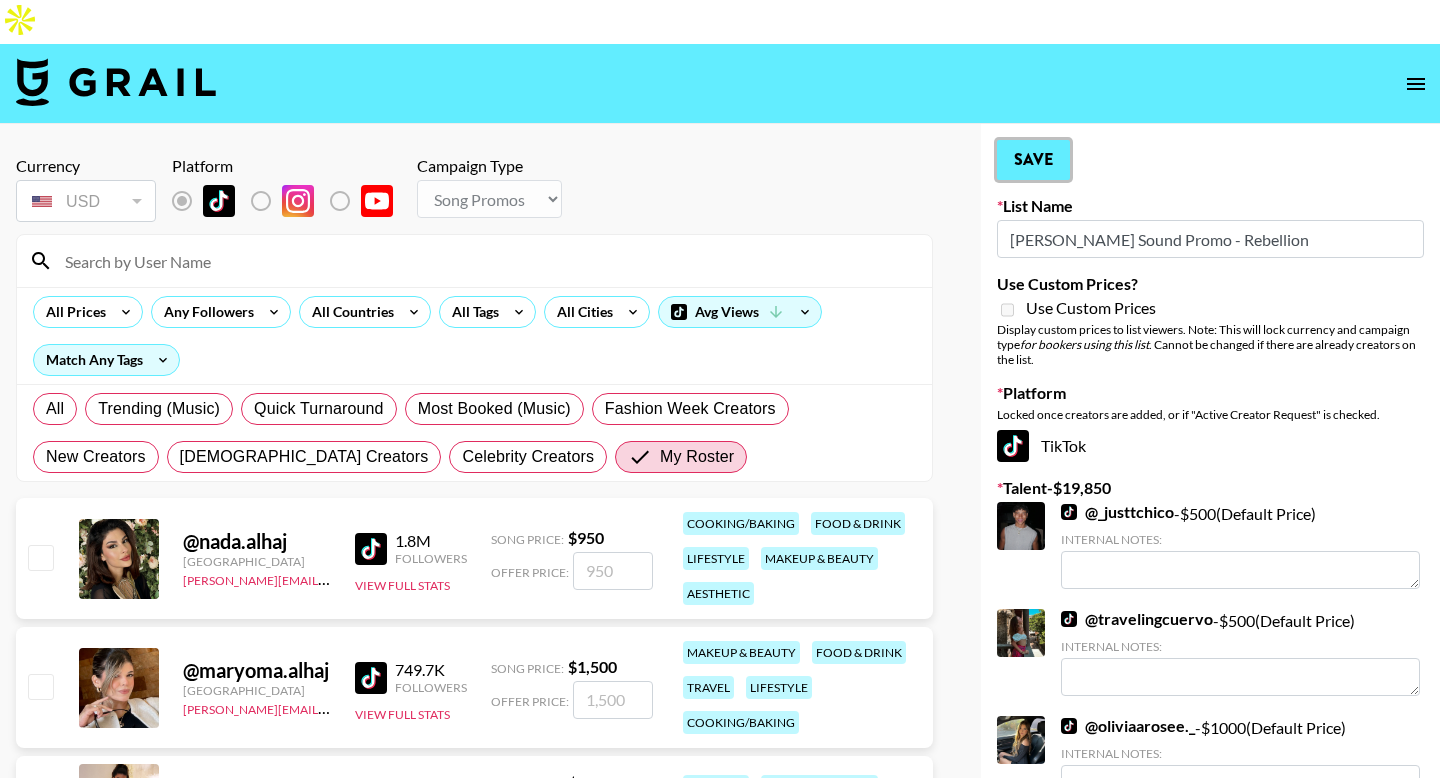 click on "Save" at bounding box center (1033, 160) 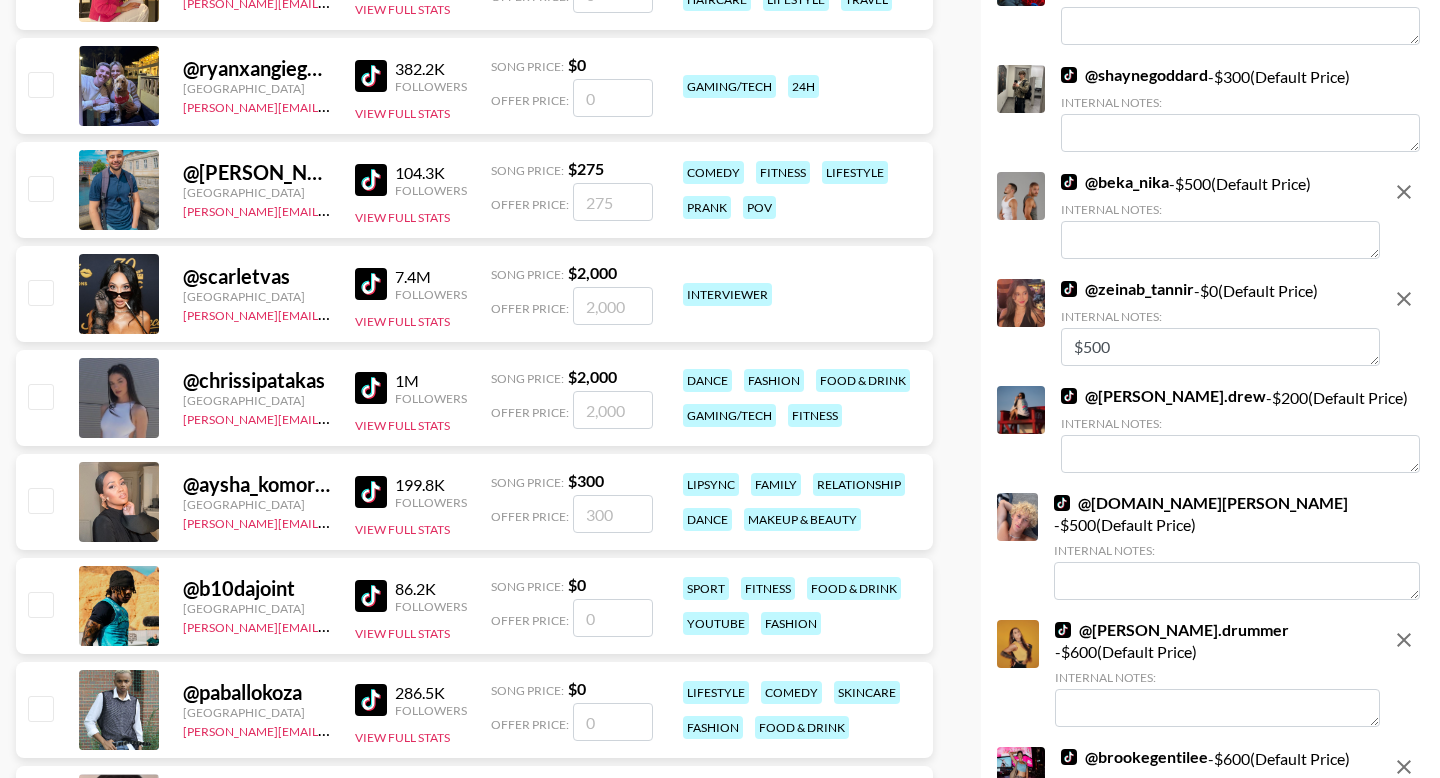 scroll, scrollTop: 1599, scrollLeft: 0, axis: vertical 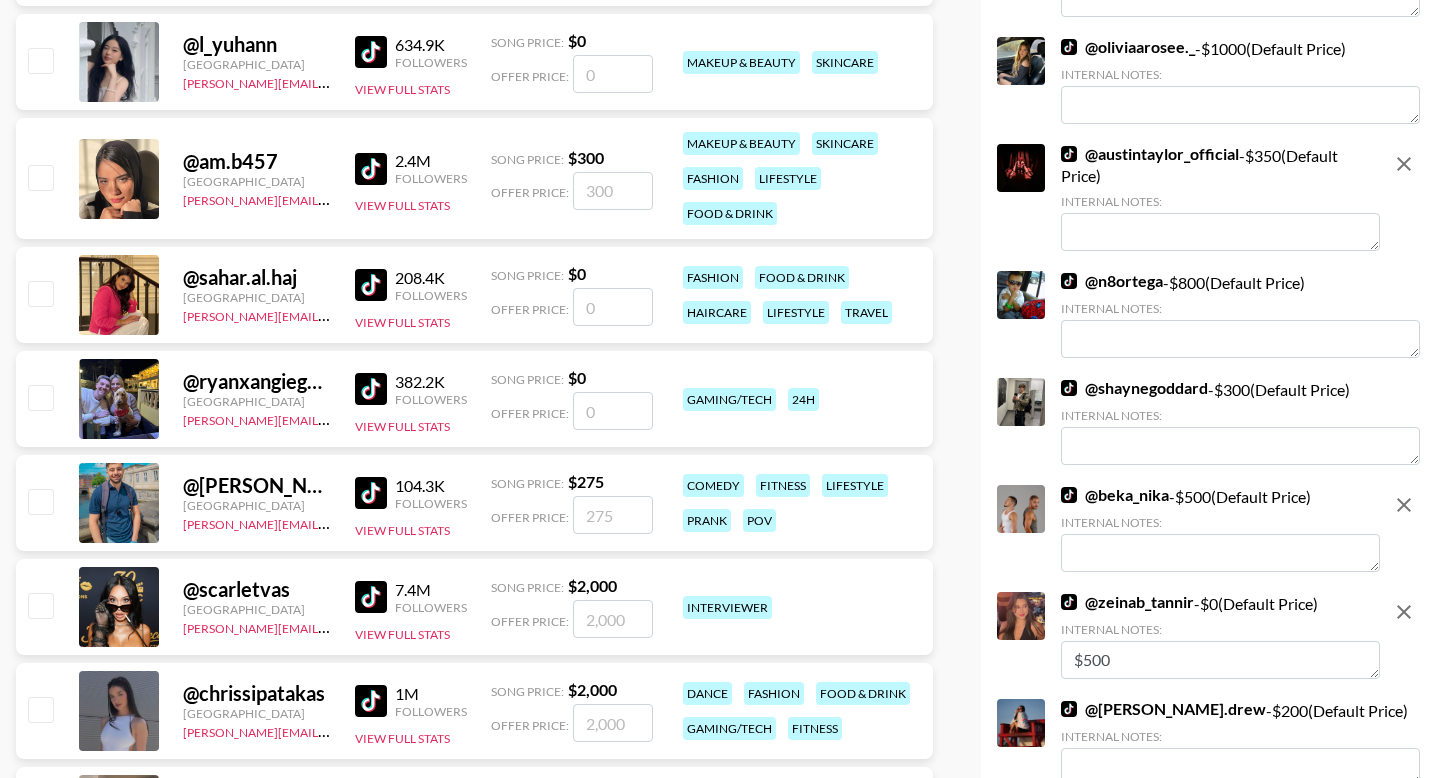 click at bounding box center [40, 177] 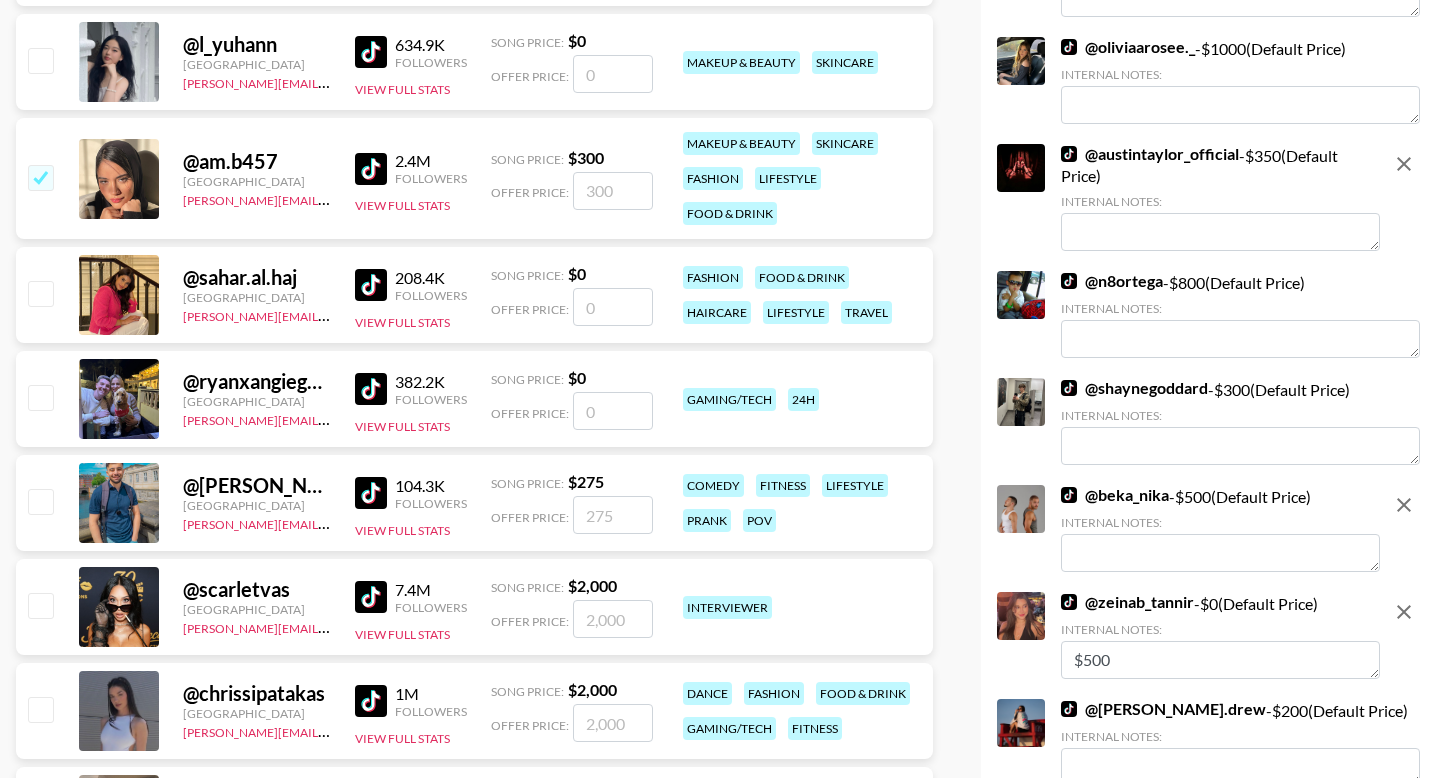 checkbox on "true" 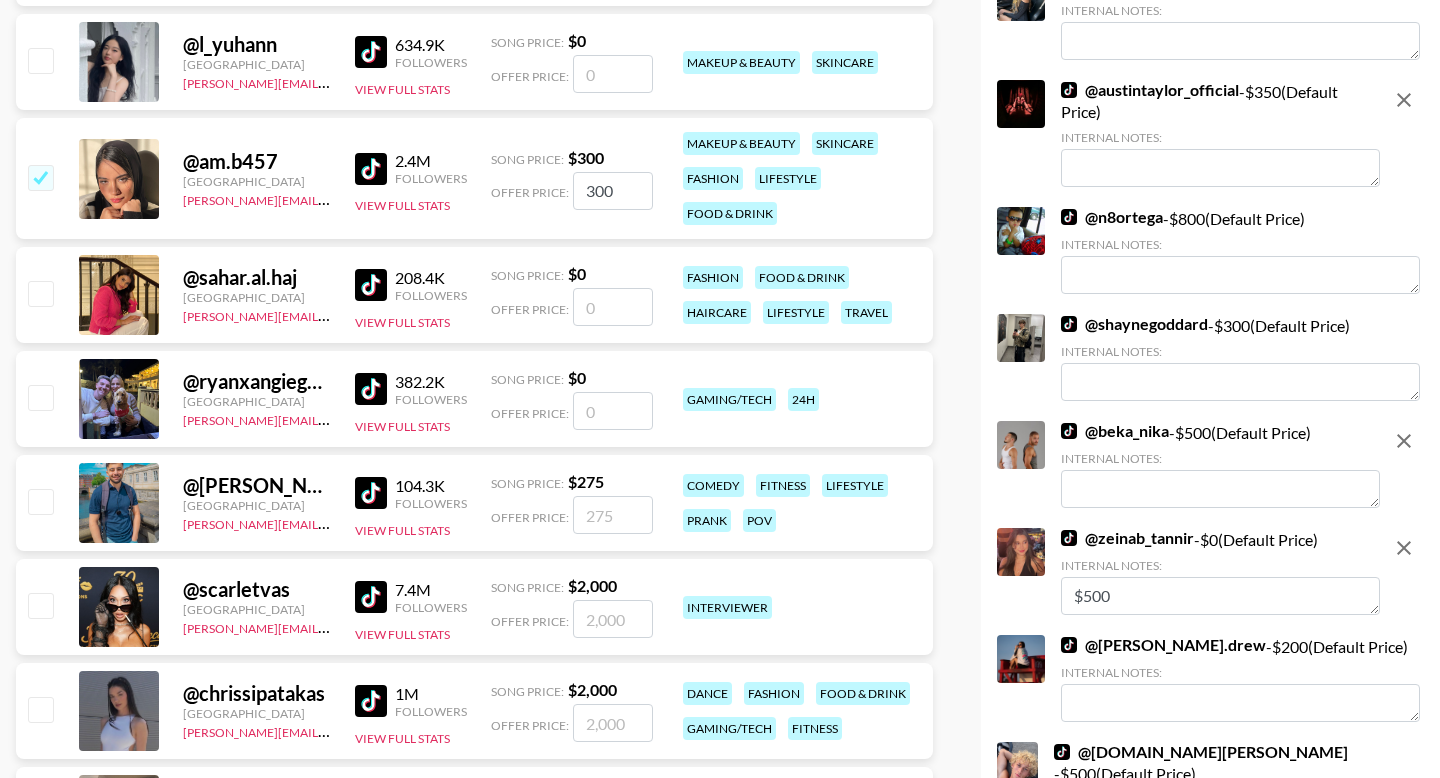 click on "300" at bounding box center (613, 191) 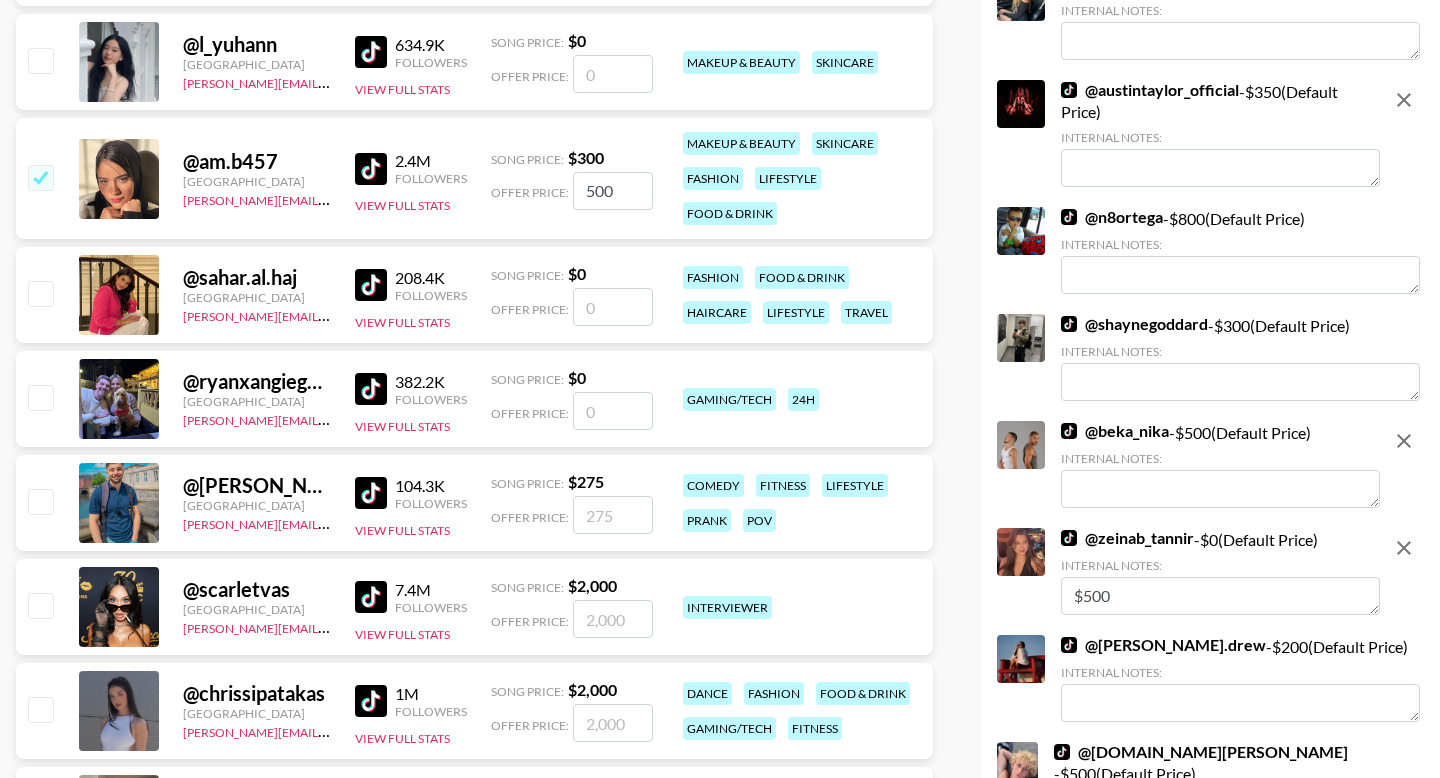 click on "500" at bounding box center (613, 191) 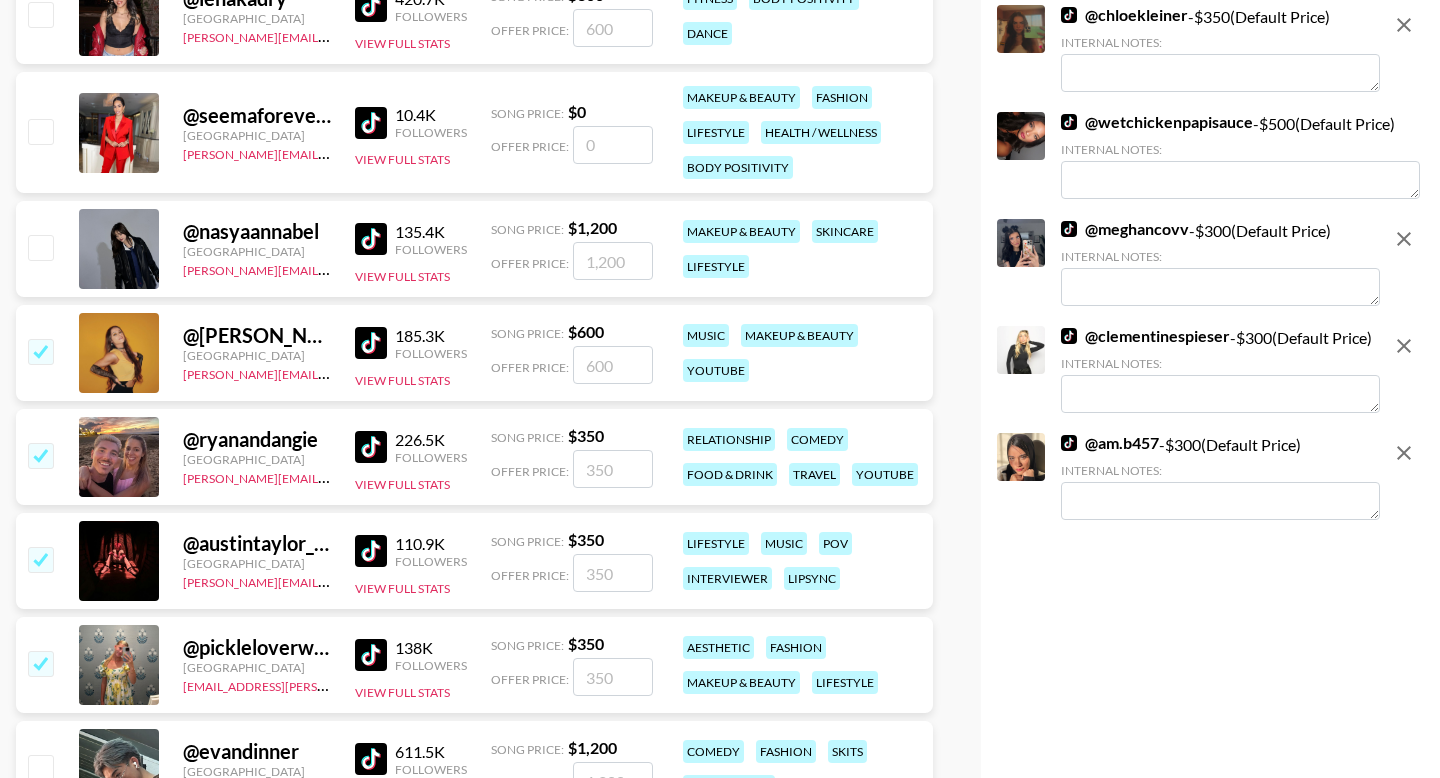 scroll, scrollTop: 4942, scrollLeft: 0, axis: vertical 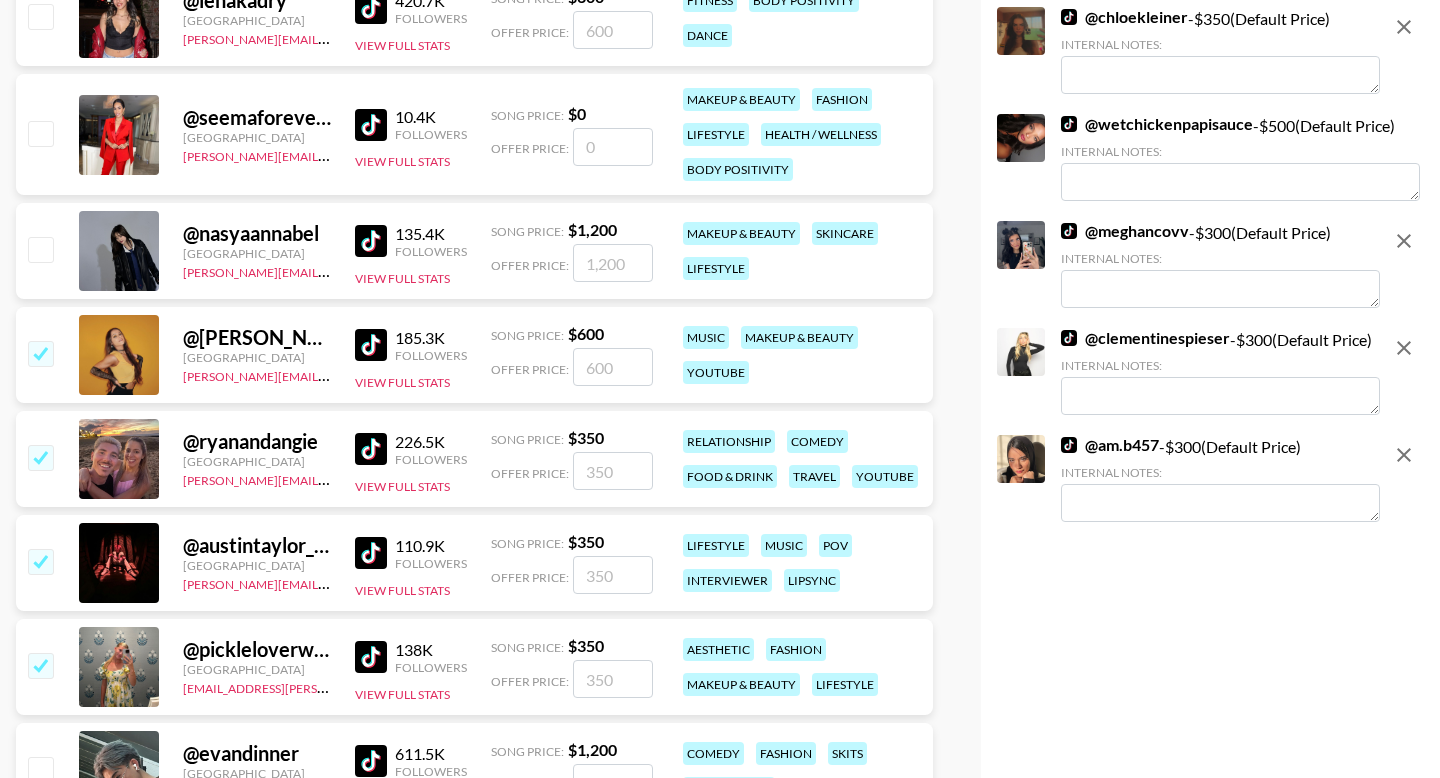 click at bounding box center [1220, 503] 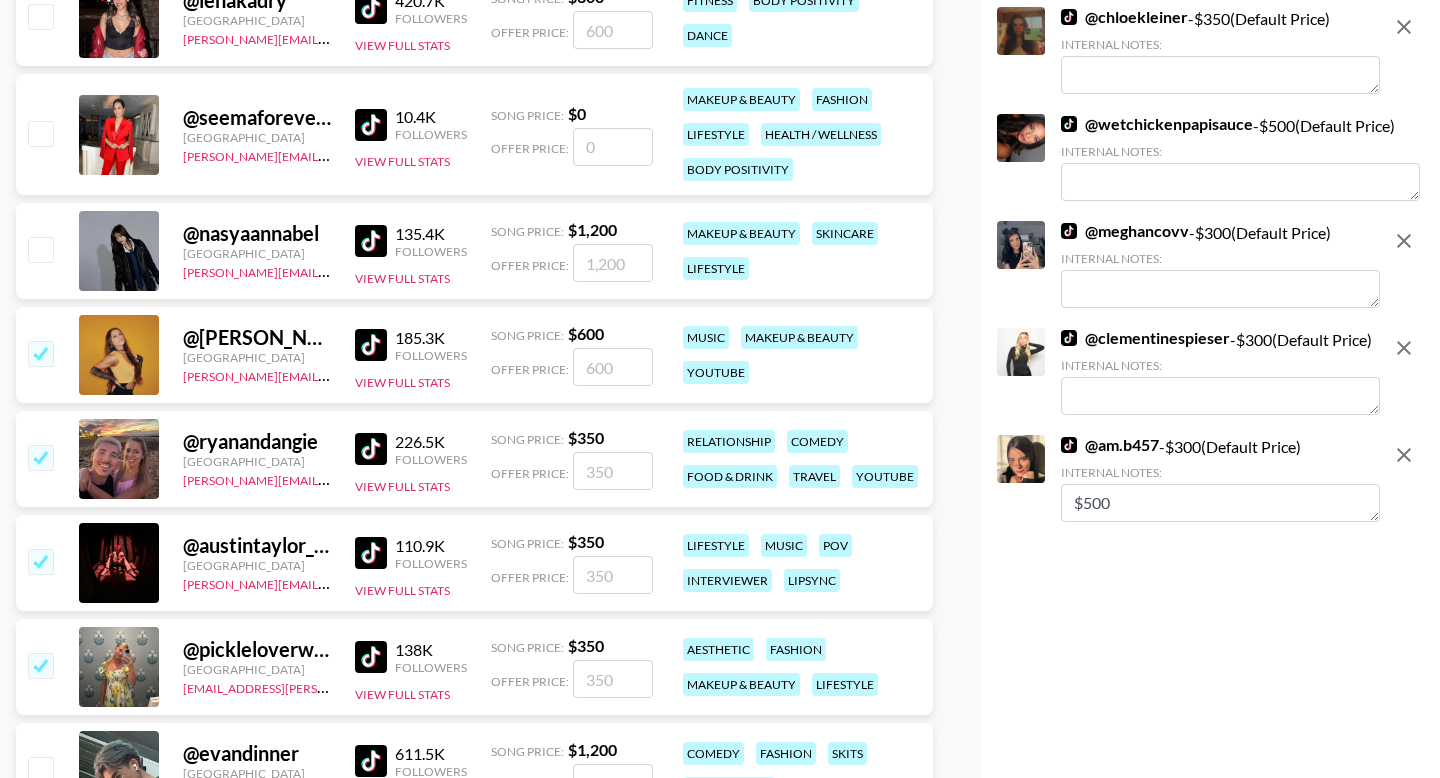 click on "$500" at bounding box center (1220, 503) 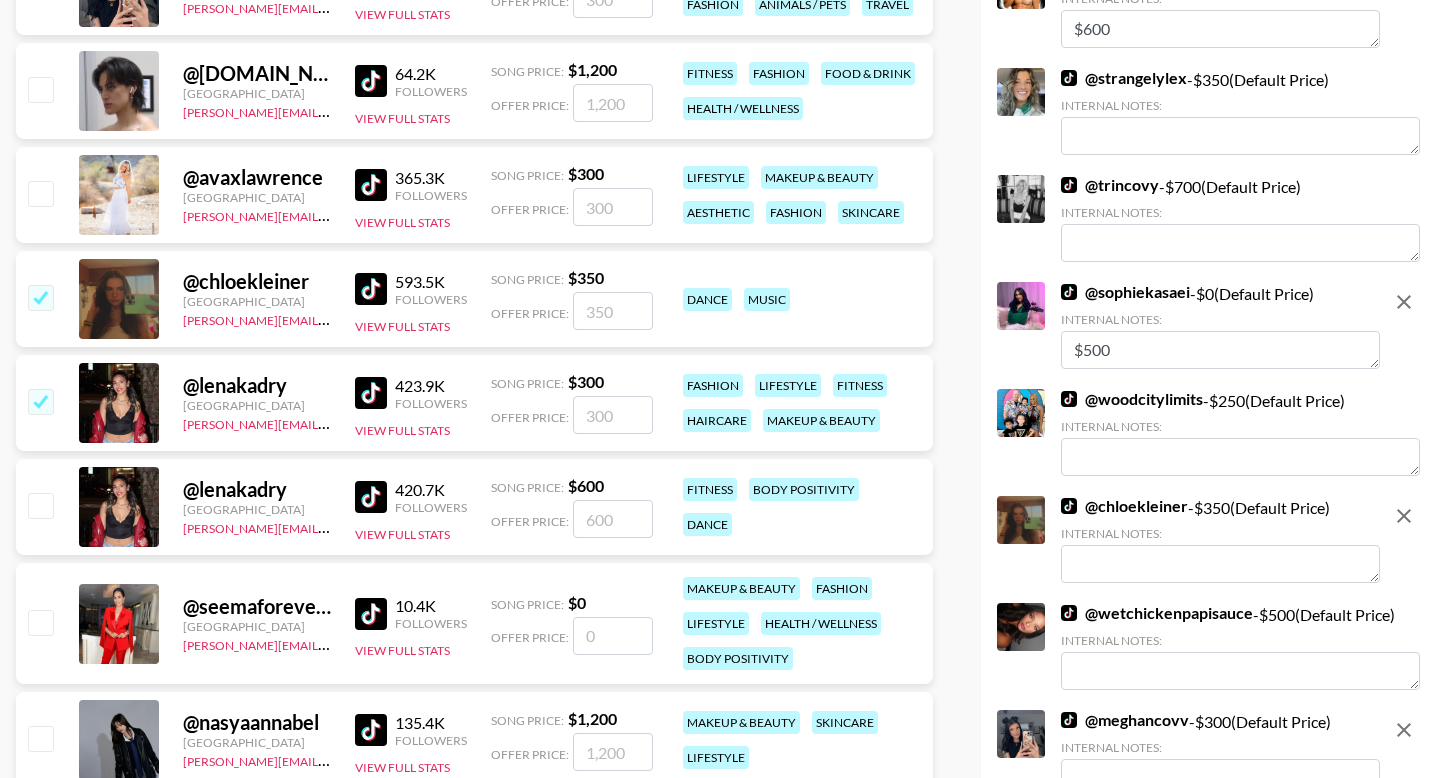 scroll, scrollTop: 4096, scrollLeft: 0, axis: vertical 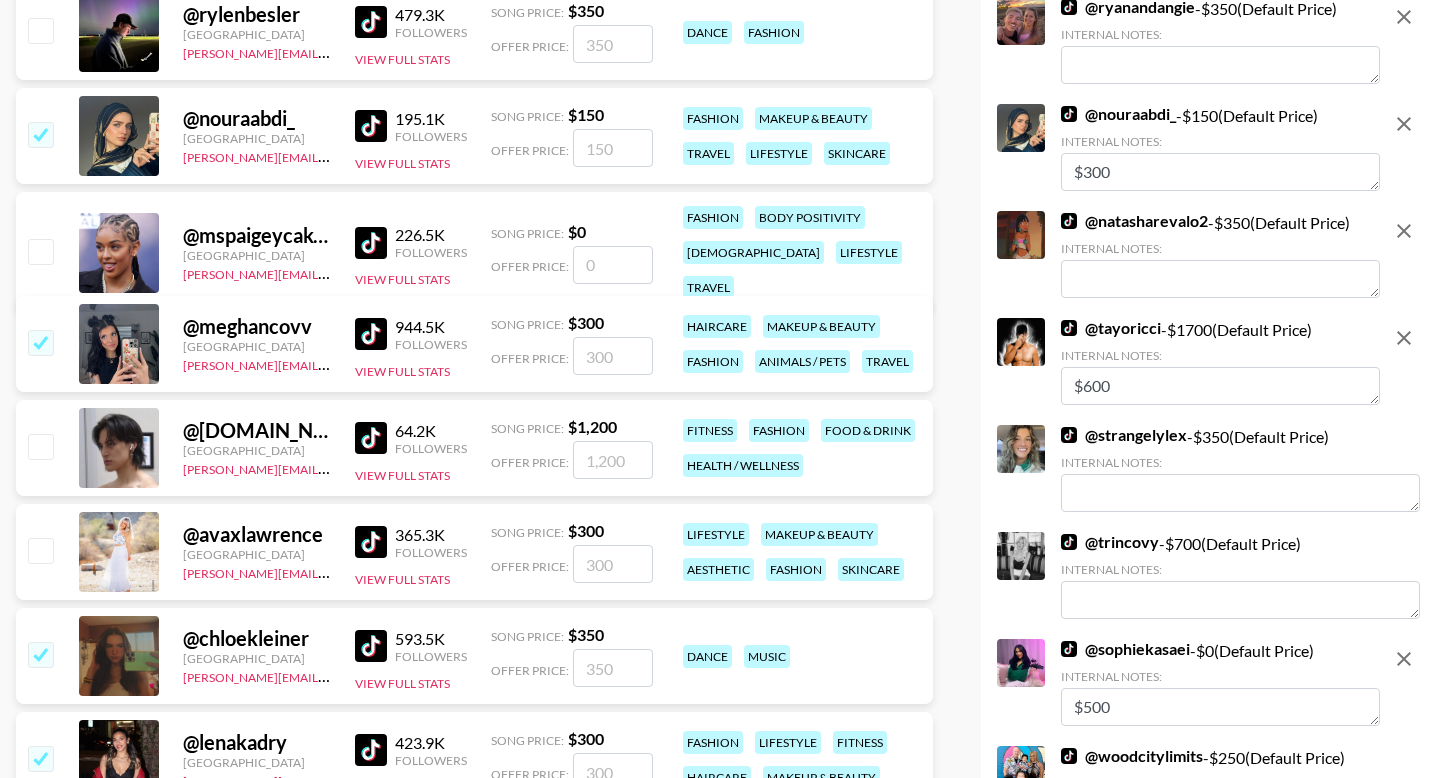 type on "$600" 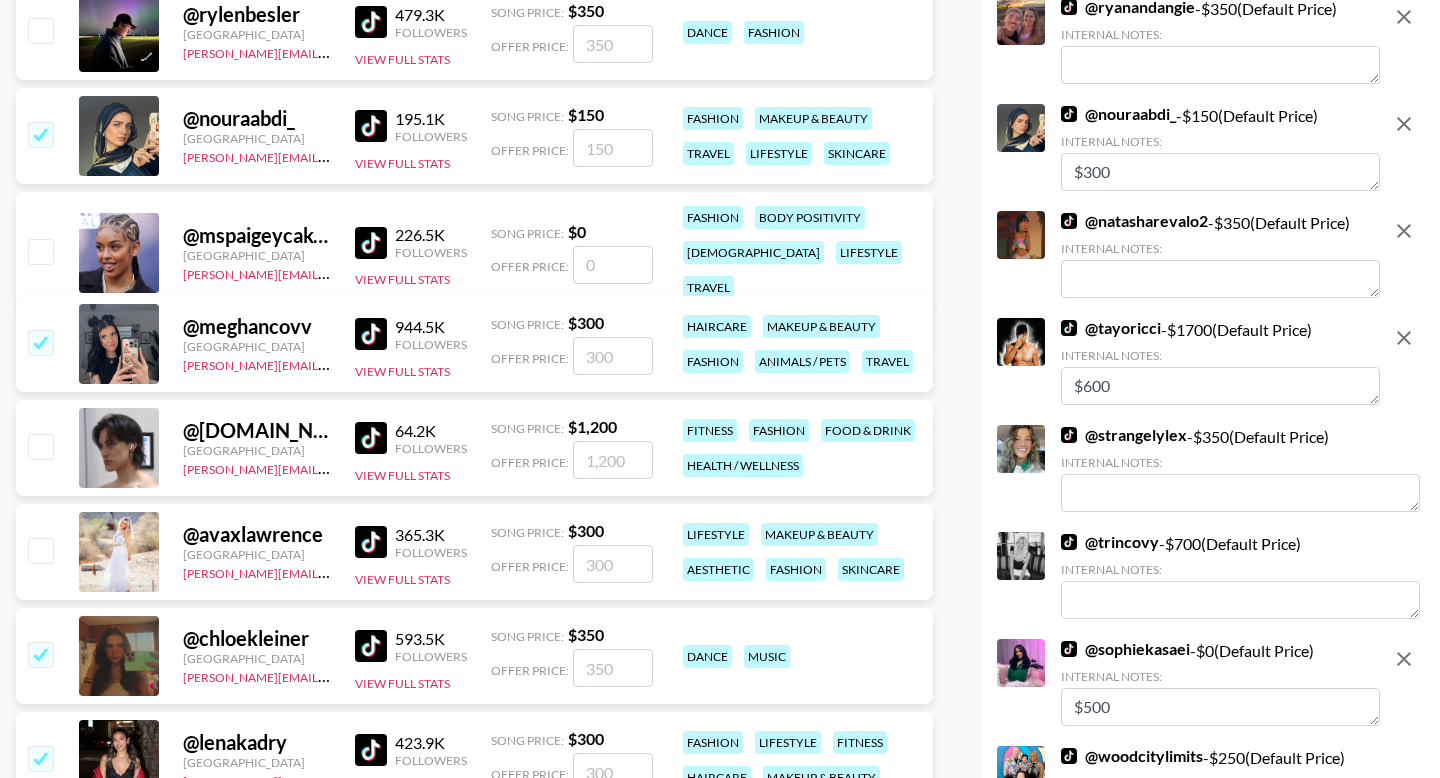 click at bounding box center [40, 550] 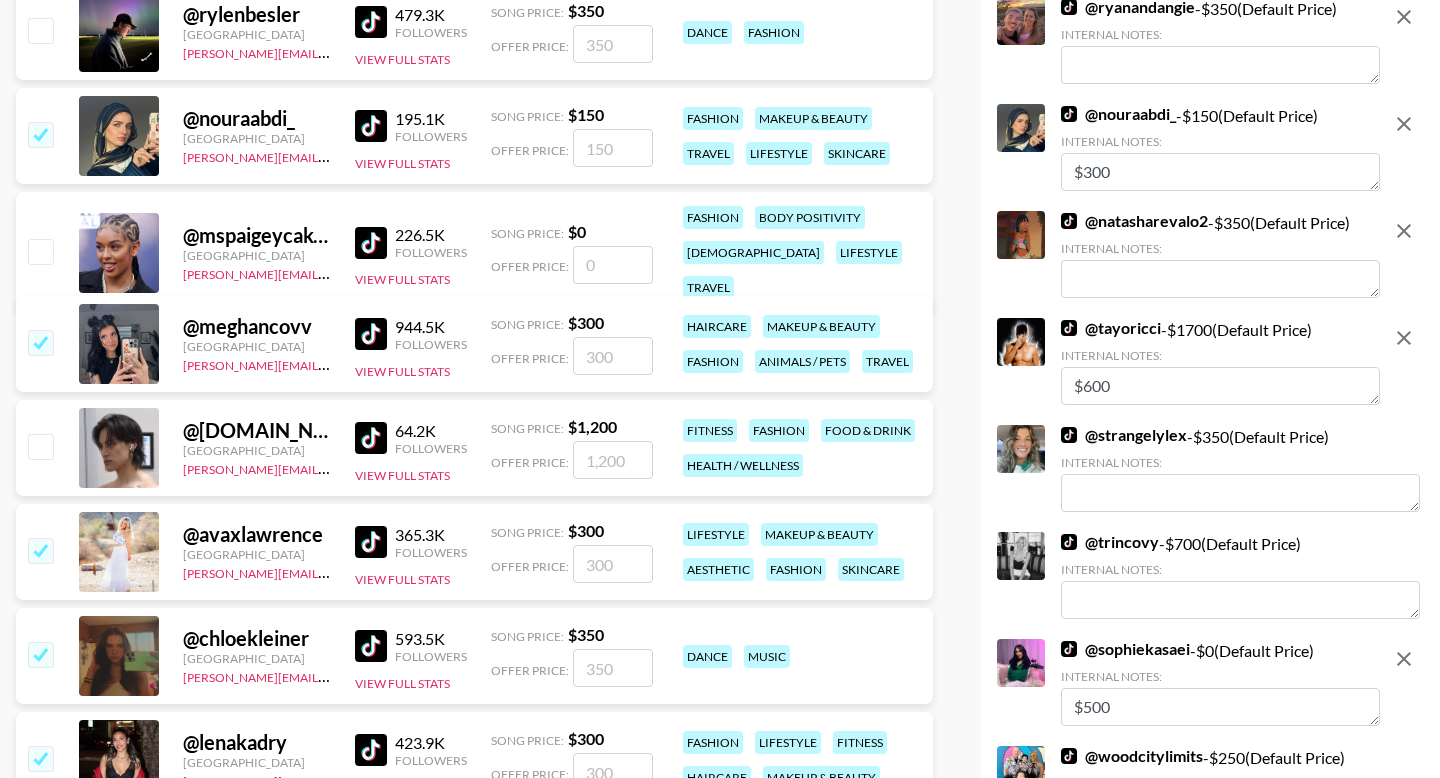 checkbox on "true" 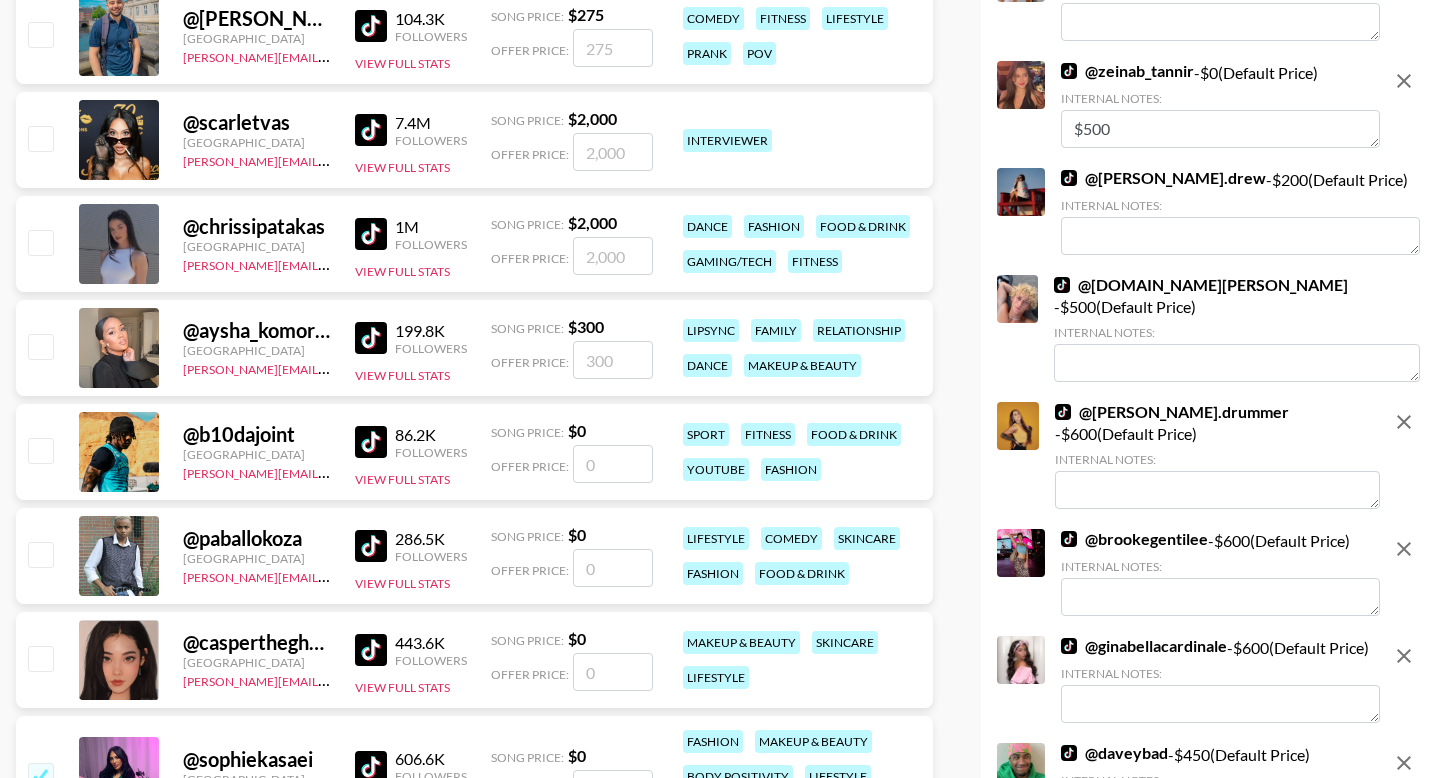 scroll, scrollTop: 1936, scrollLeft: 0, axis: vertical 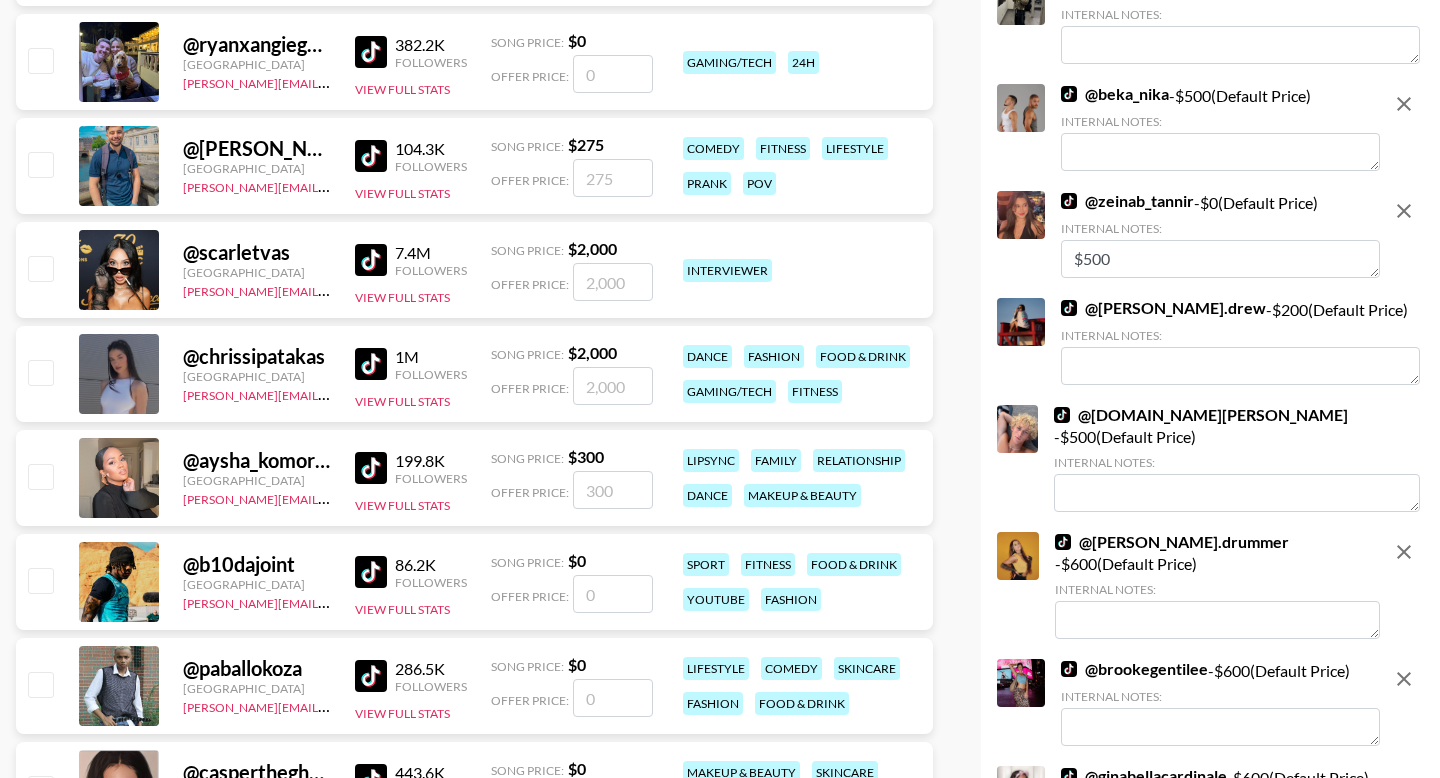 click at bounding box center [40, 476] 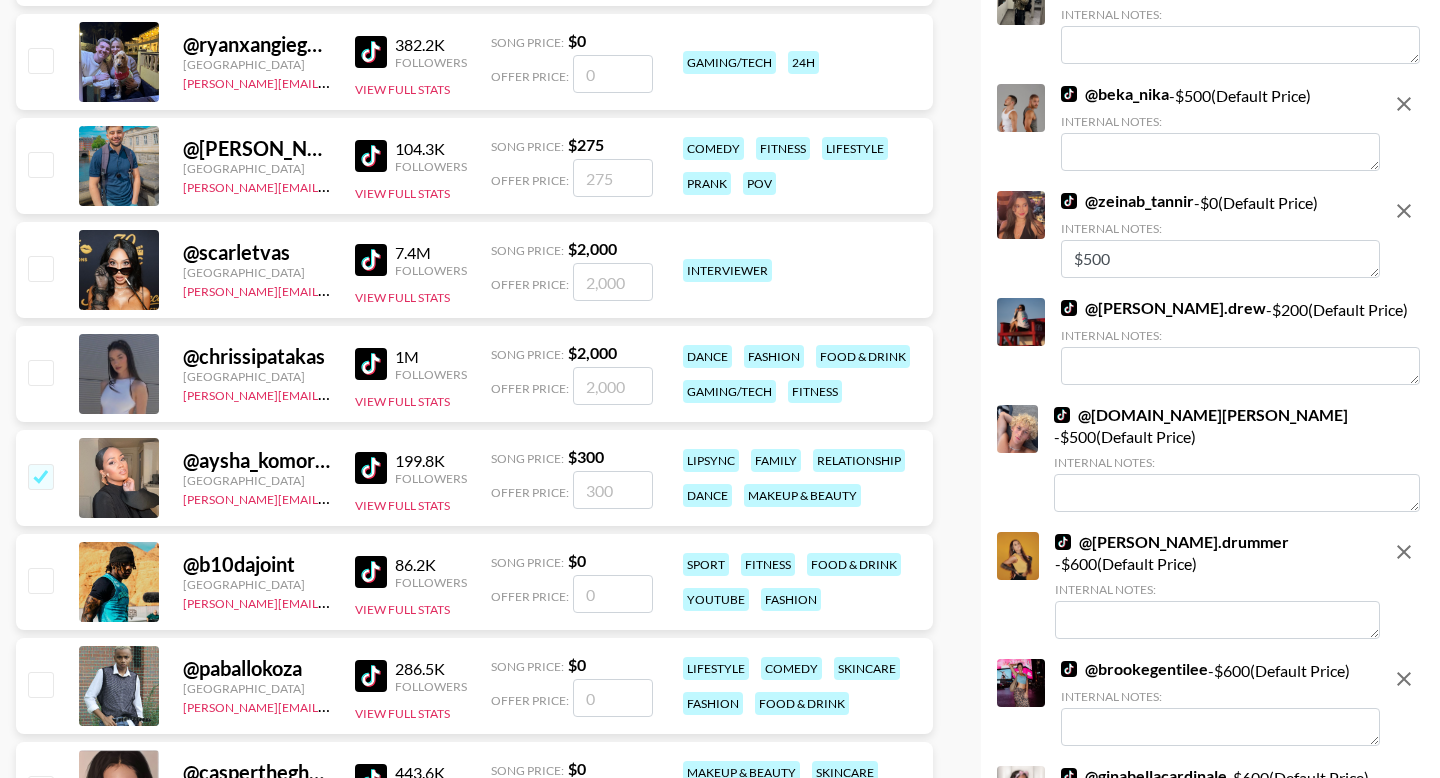 checkbox on "true" 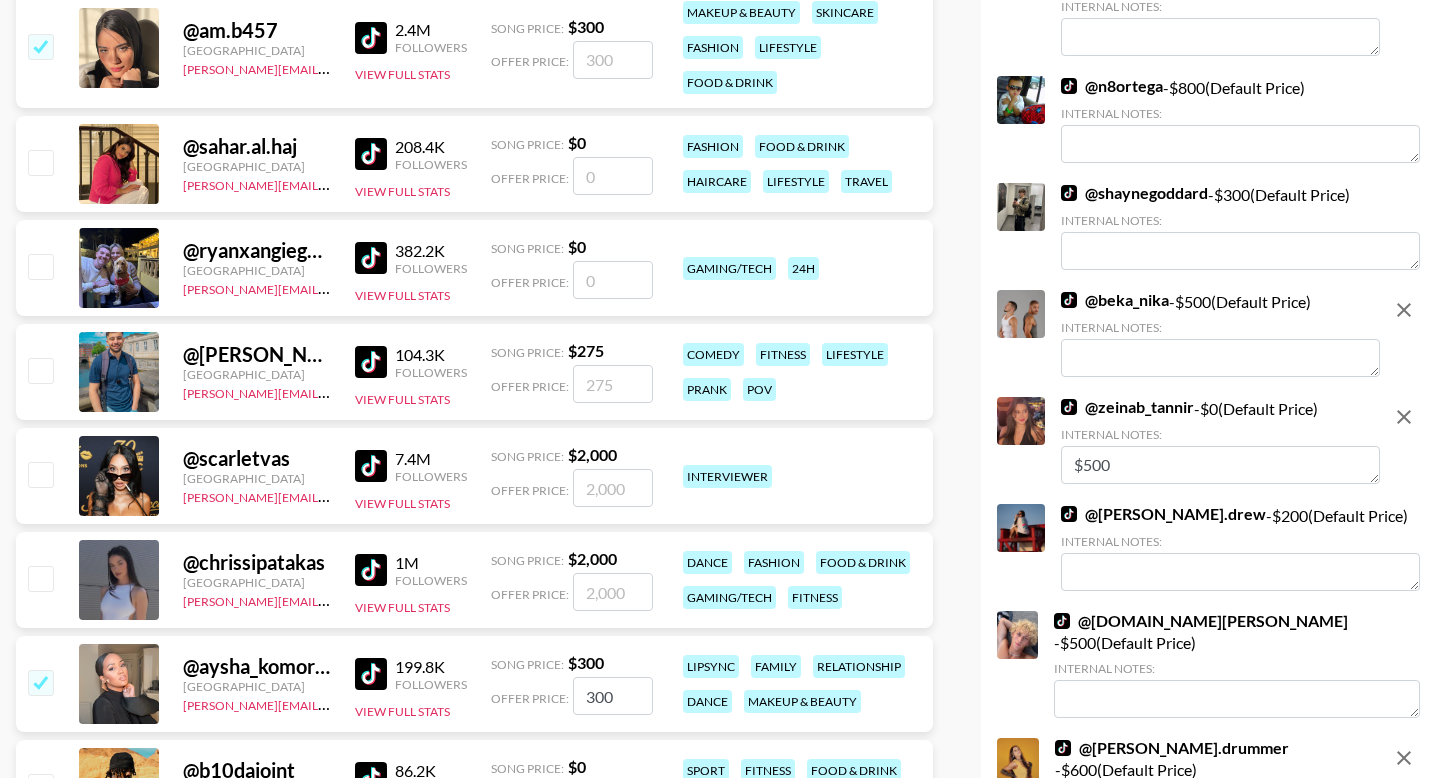 scroll, scrollTop: 1688, scrollLeft: 0, axis: vertical 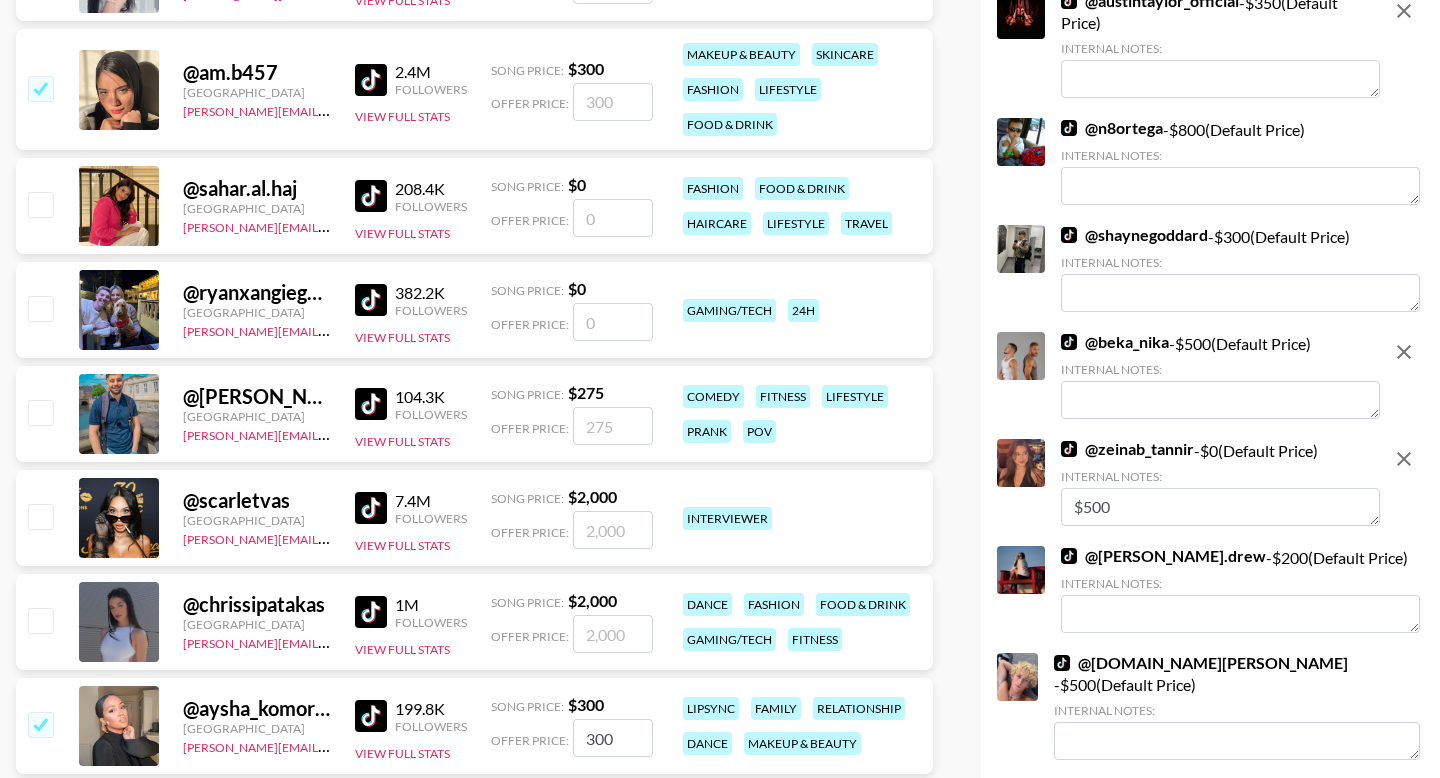 click at bounding box center [40, 412] 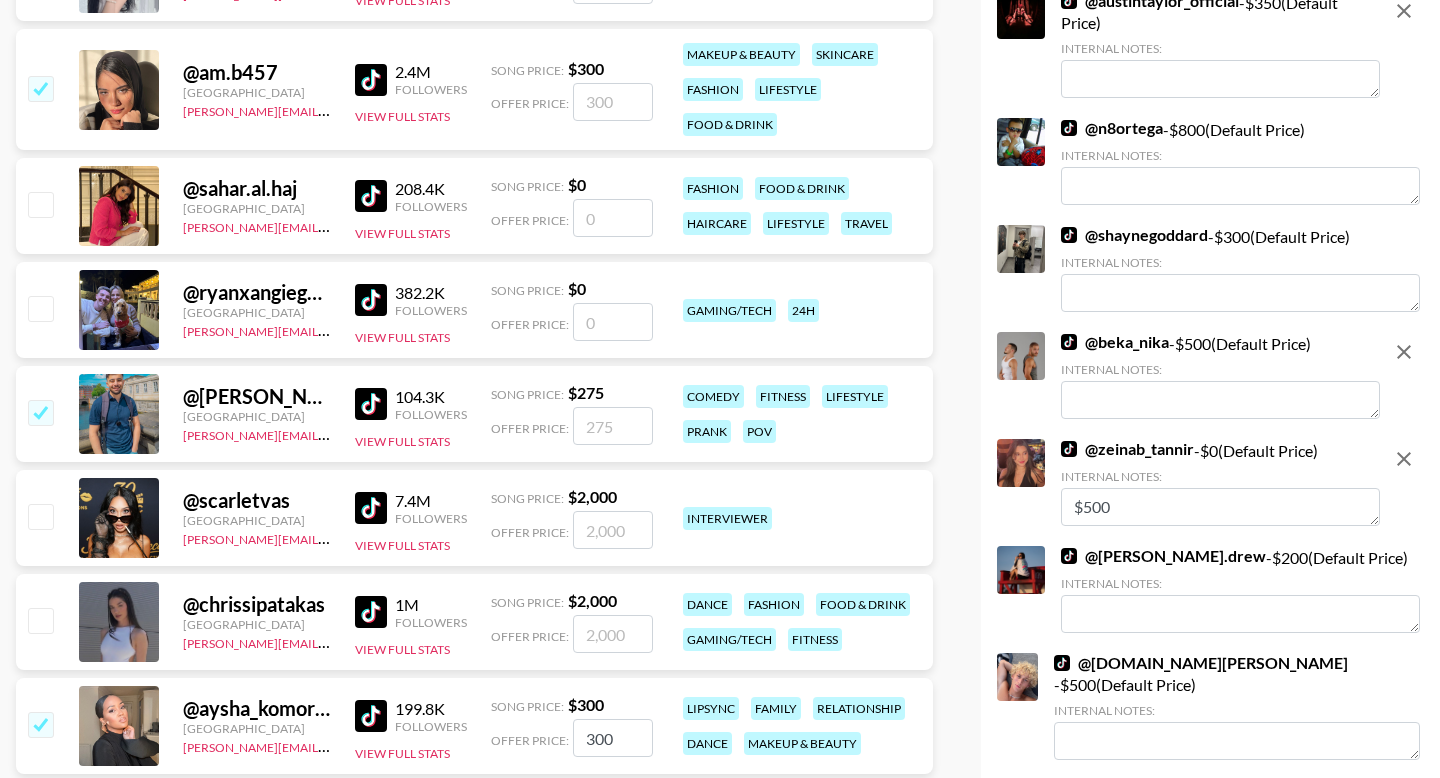 checkbox on "true" 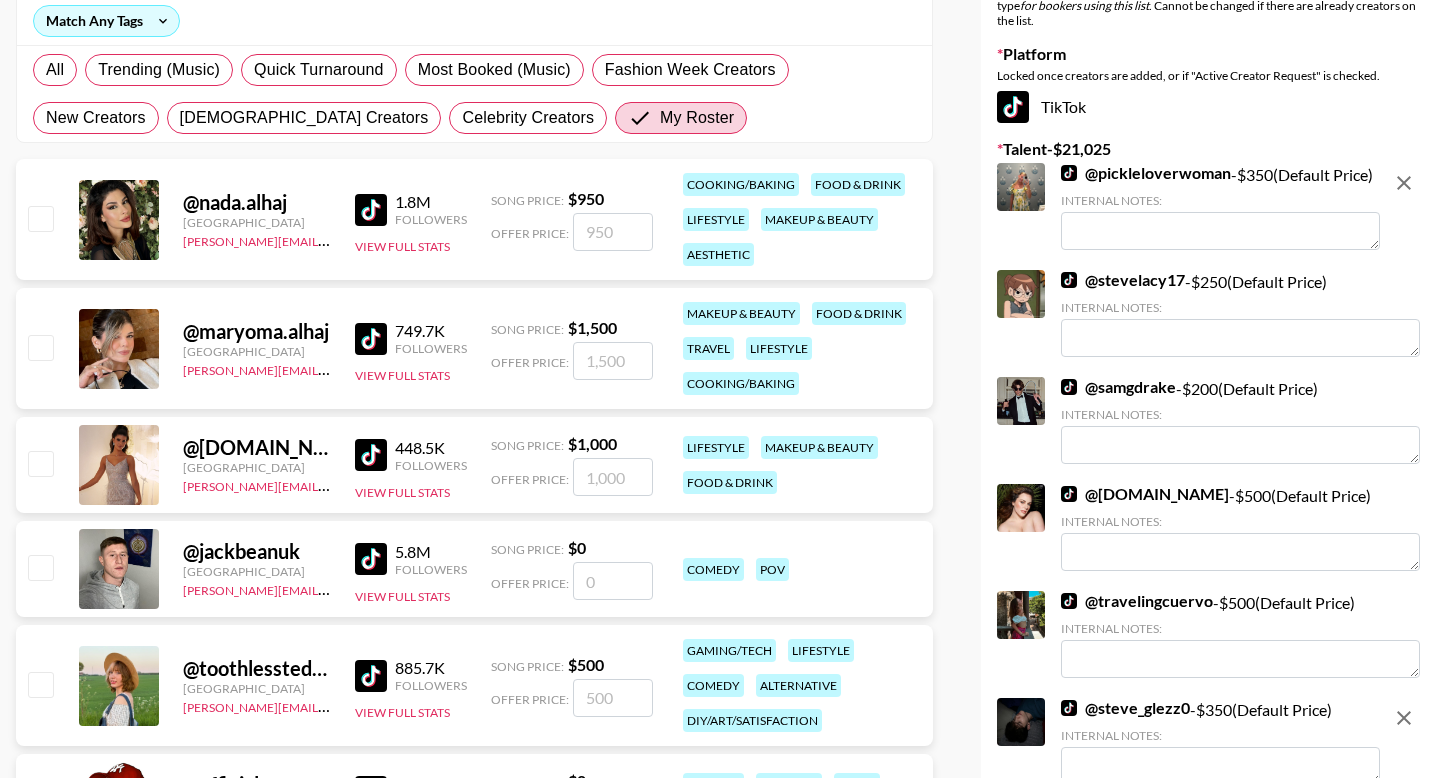 scroll, scrollTop: 0, scrollLeft: 0, axis: both 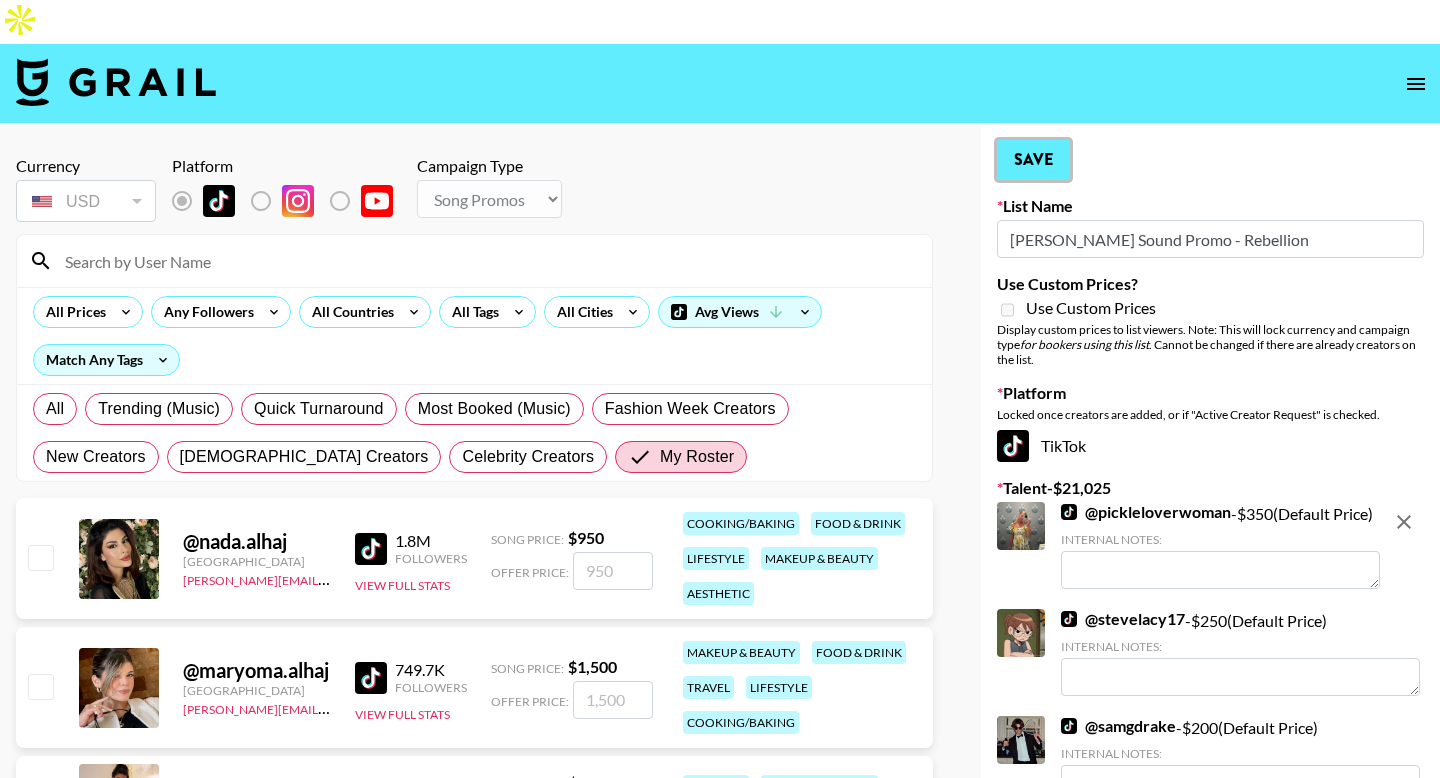click on "Save" at bounding box center [1033, 160] 